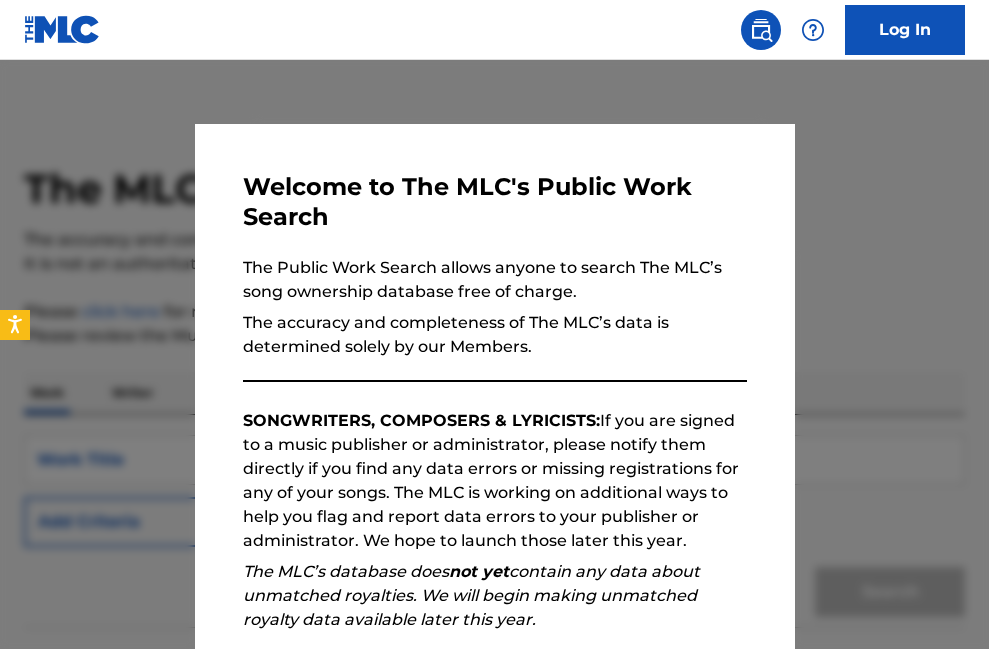 scroll, scrollTop: 0, scrollLeft: 0, axis: both 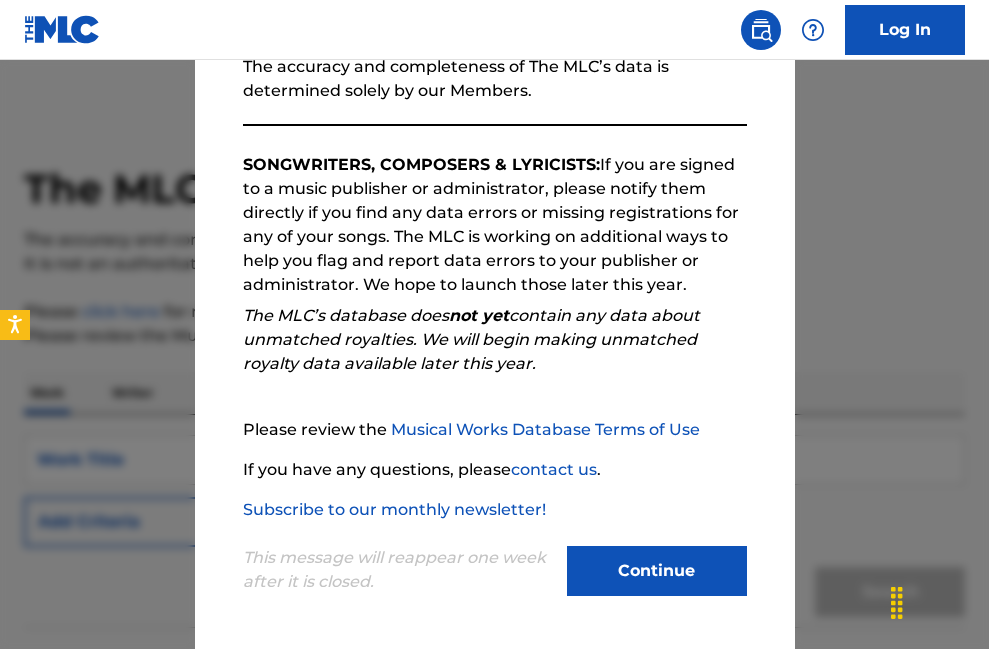 click on "Continue" at bounding box center (657, 571) 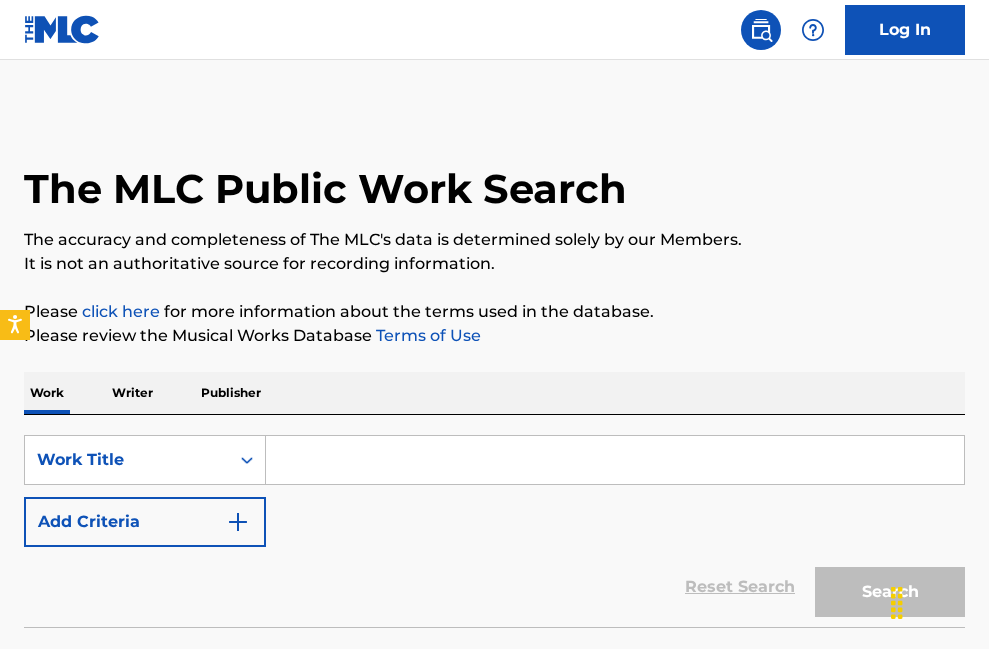 click at bounding box center (615, 460) 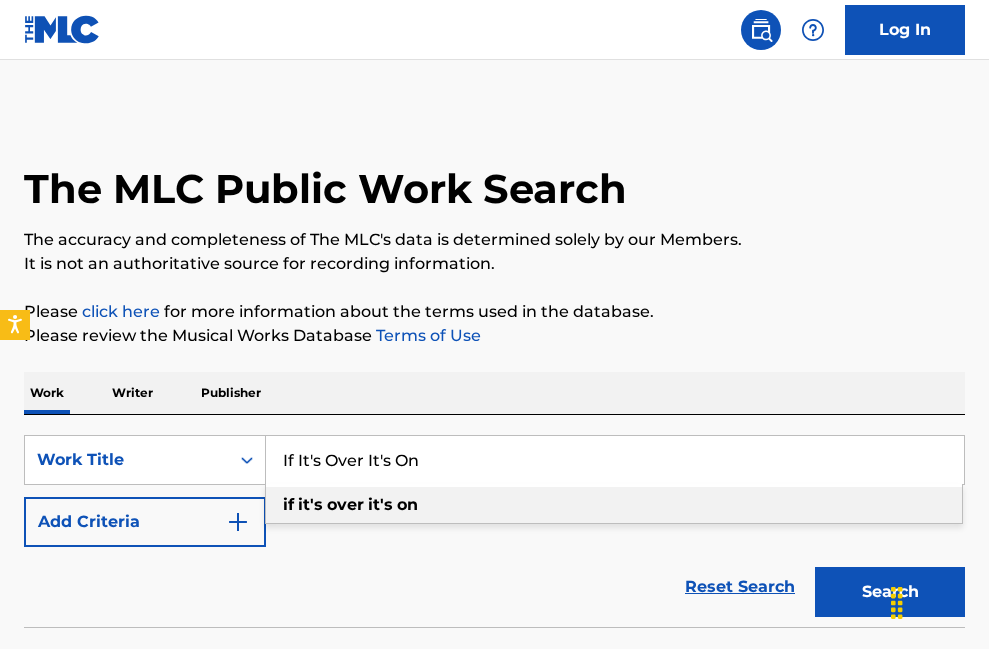 type on "If It's Over It's On" 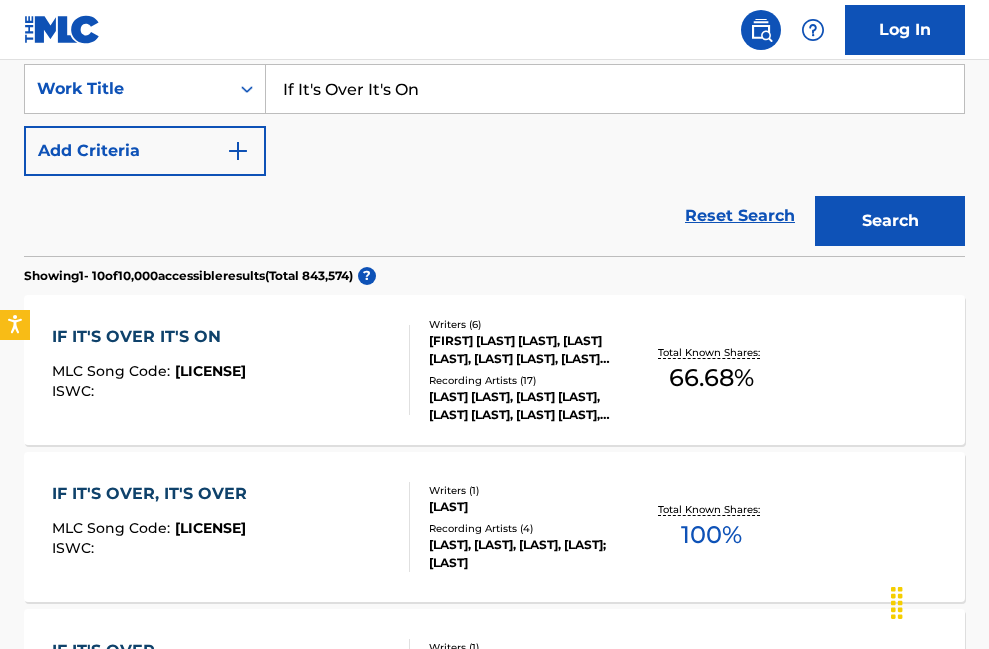 scroll, scrollTop: 370, scrollLeft: 0, axis: vertical 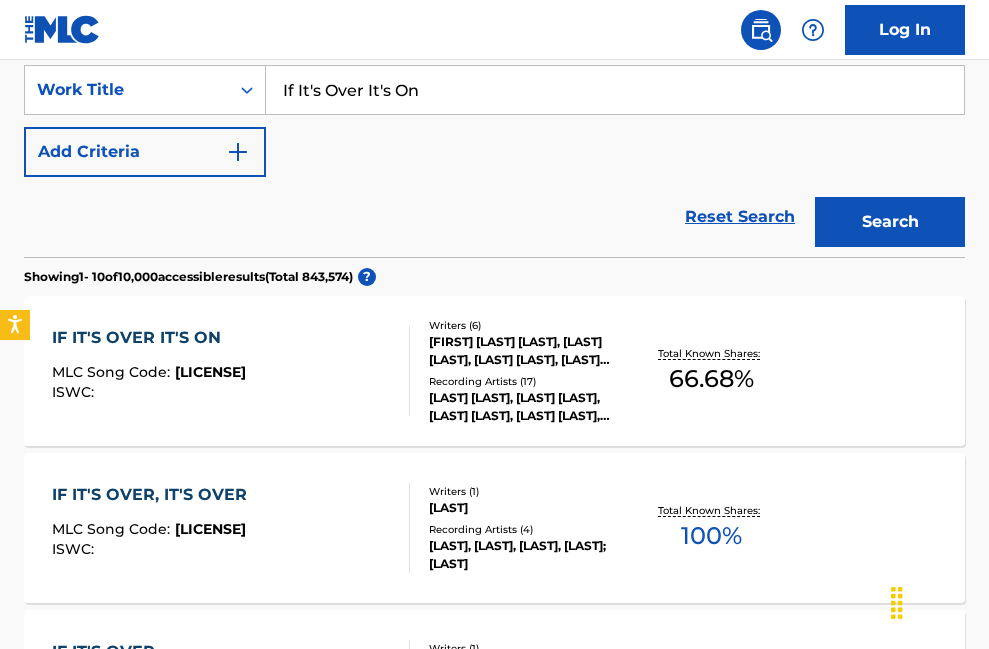 click on "[FIRST] [LAST] [LAST], [LAST] [LAST], [LAST] [LAST], [LAST] [LAST], [LAST] [LAST], [FIRST] [LAST]" at bounding box center (531, 351) 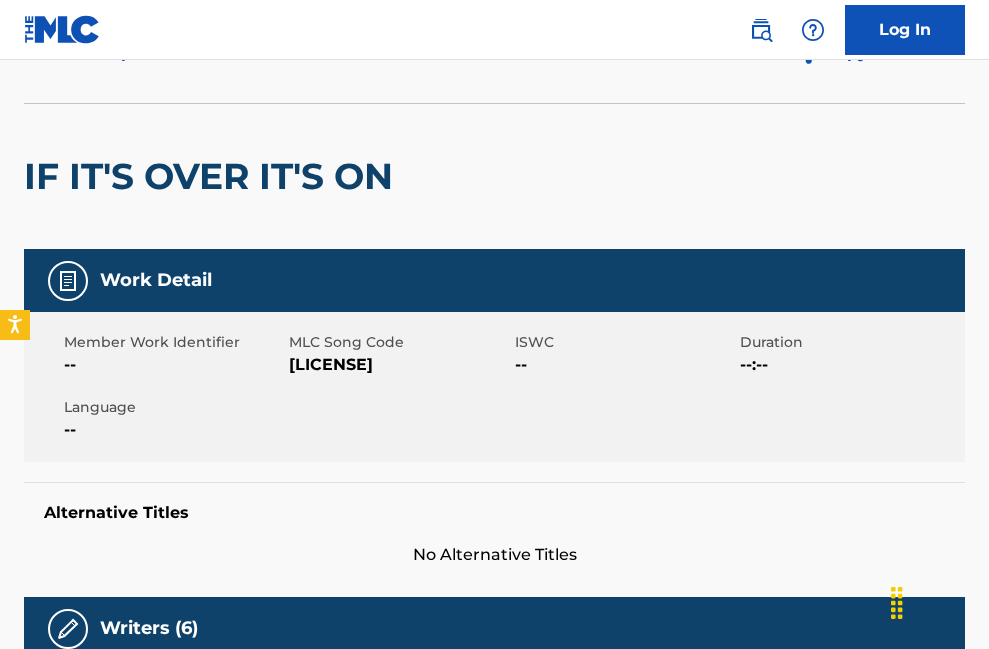 scroll, scrollTop: 108, scrollLeft: 0, axis: vertical 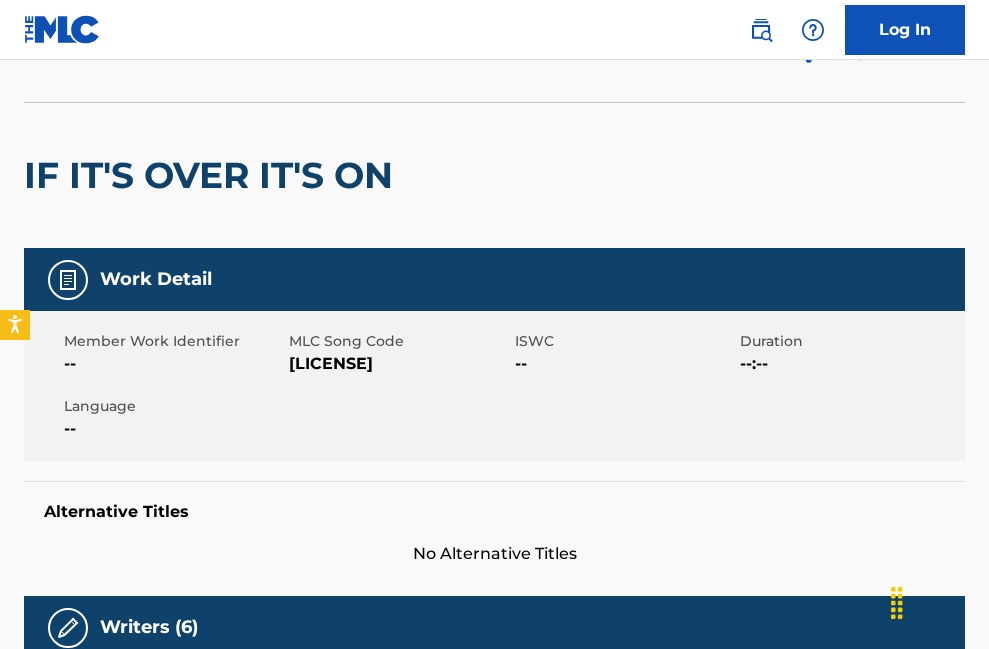 click on "Log In" at bounding box center [905, 30] 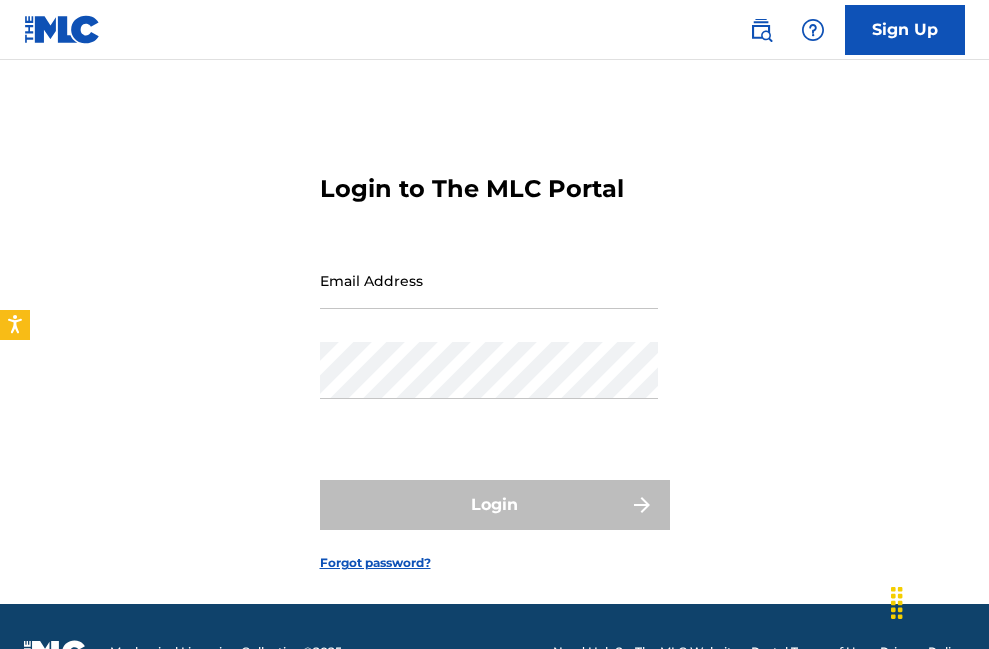 click on "Login to The MLC Portal Email Address Password Login Forgot password?" at bounding box center [495, 357] 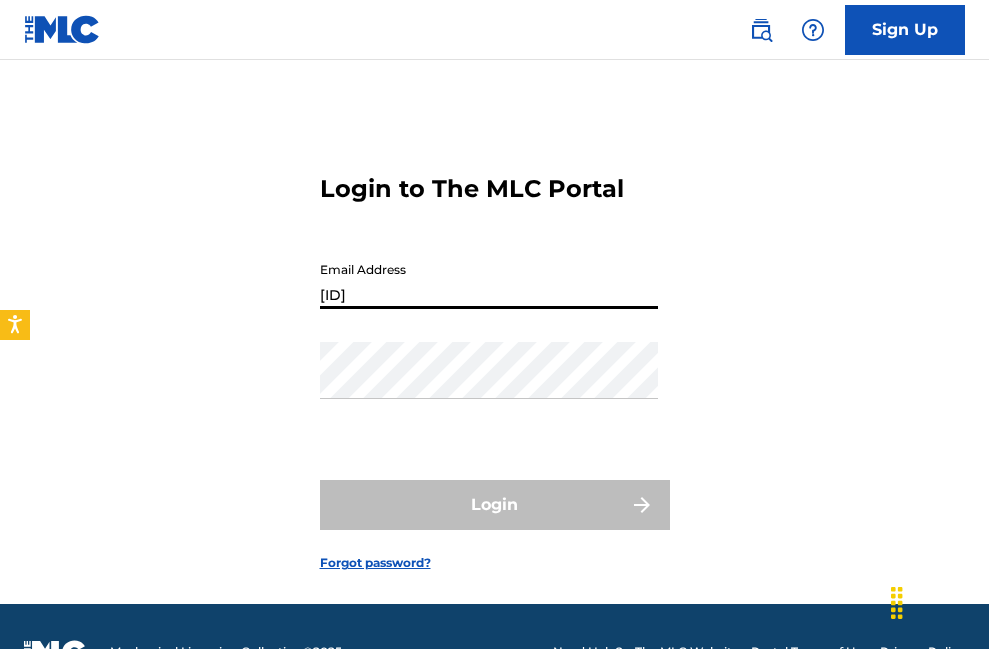 click on "Login" at bounding box center [495, 505] 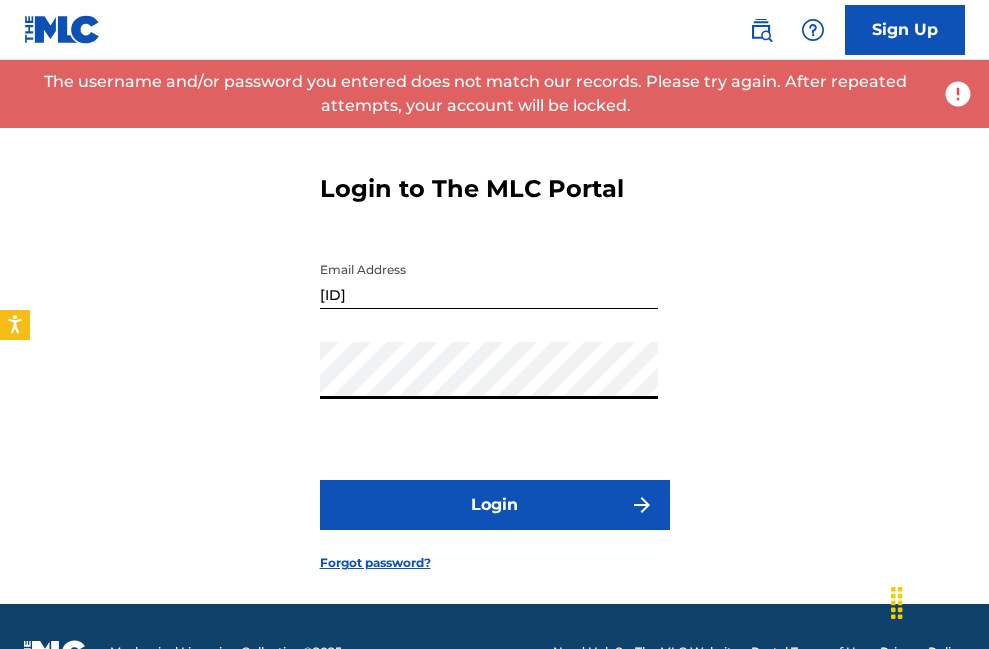 click on "[ID]" at bounding box center [489, 280] 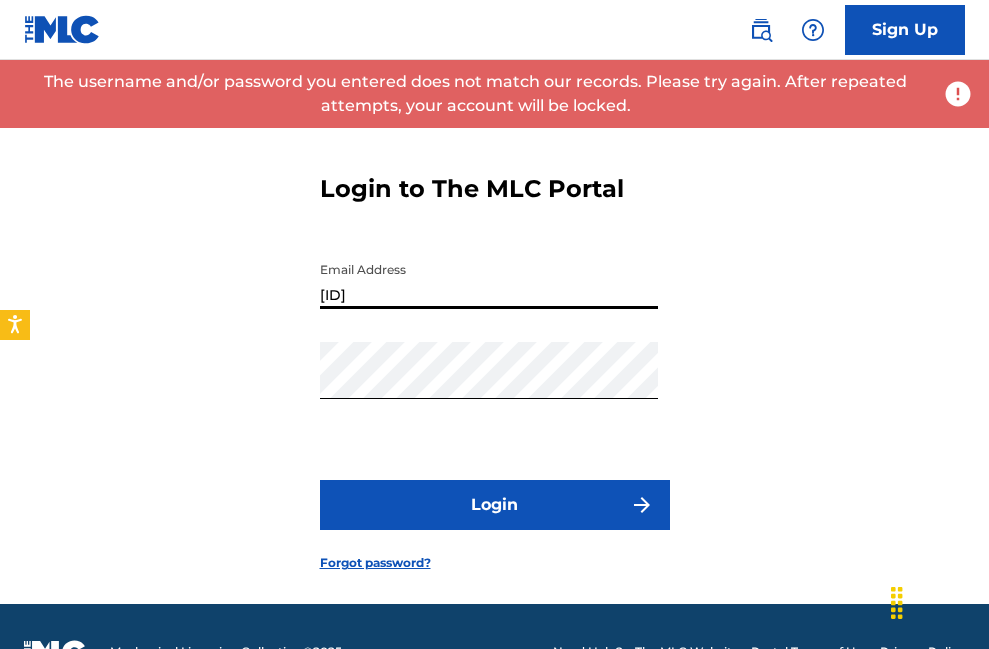 drag, startPoint x: 587, startPoint y: 299, endPoint x: 265, endPoint y: 295, distance: 322.02484 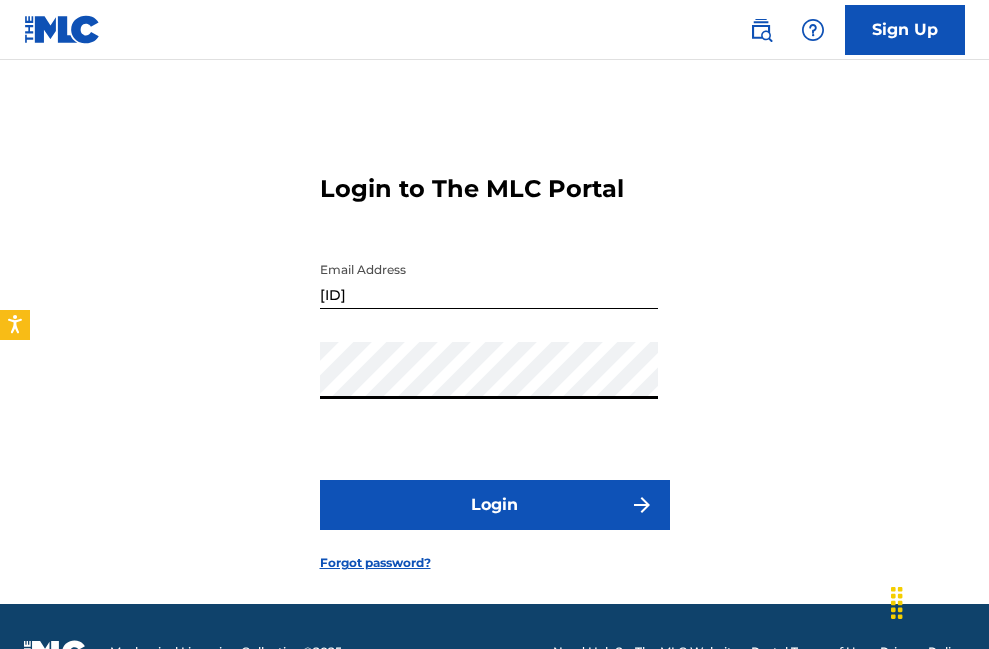 type on "[EMAIL]" 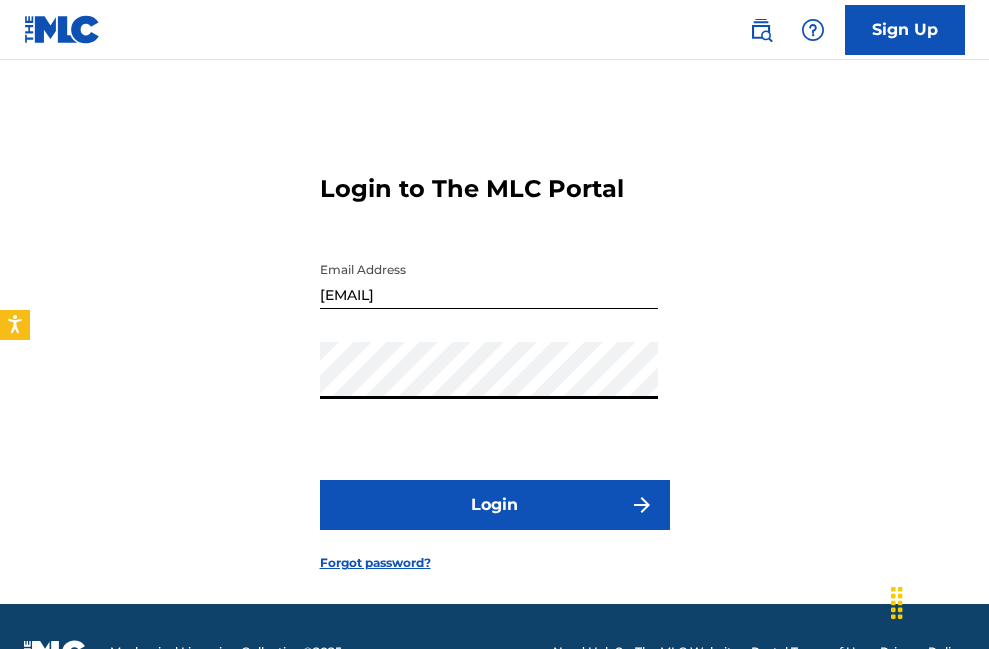 click on "Login" at bounding box center [495, 505] 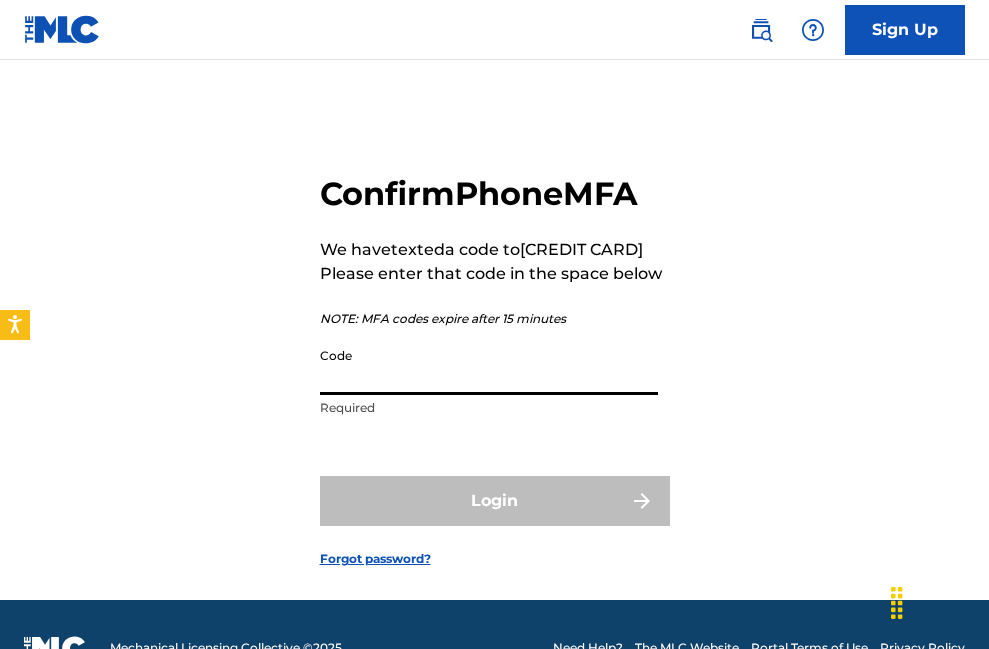click on "Code" at bounding box center [489, 366] 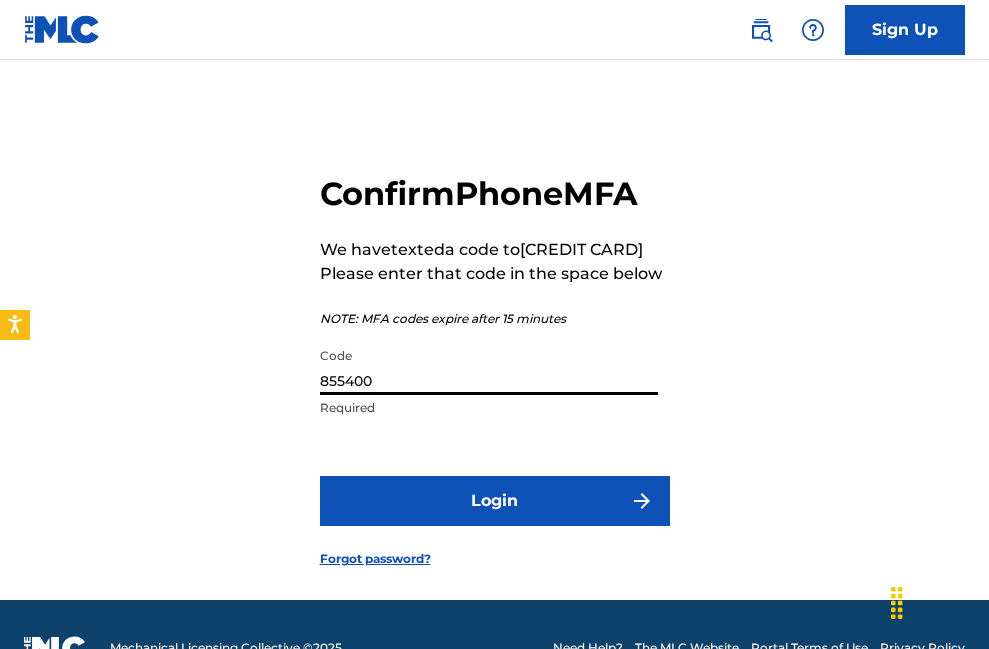 type on "855400" 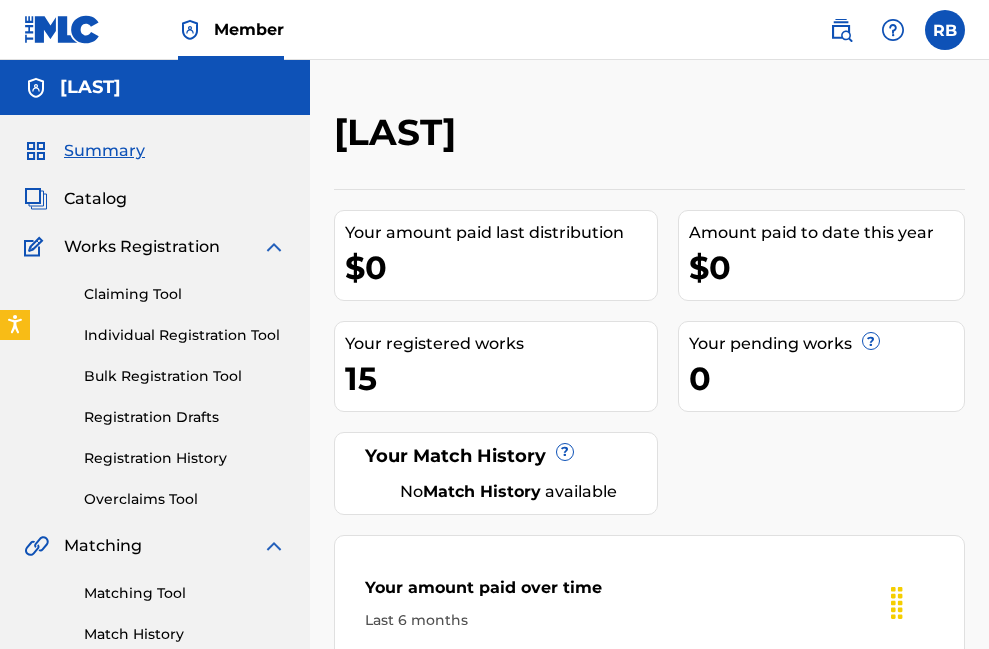 scroll, scrollTop: 0, scrollLeft: 0, axis: both 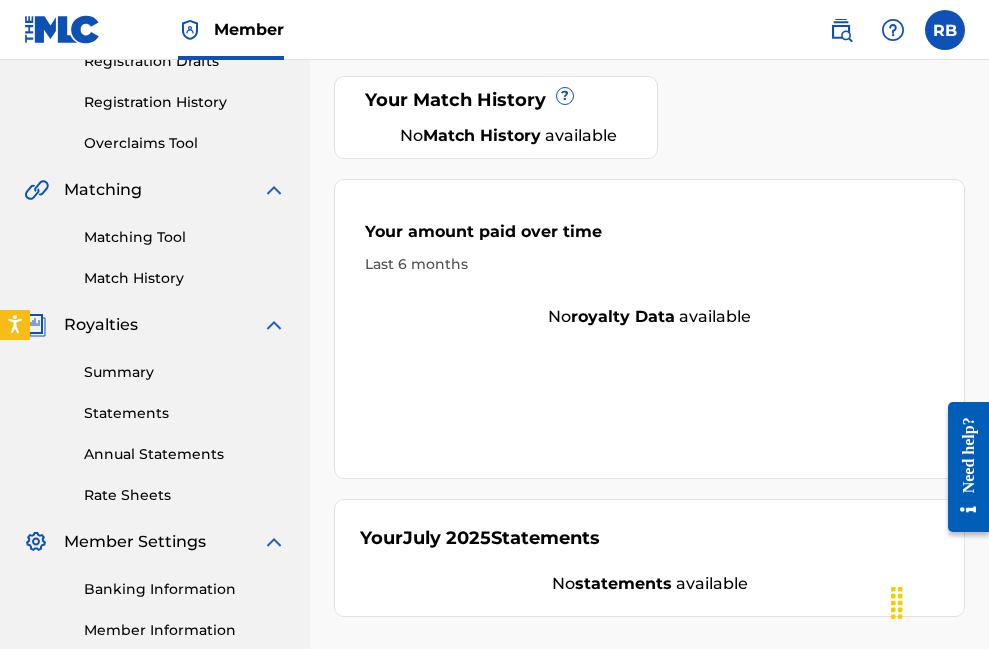 click on "Summary" at bounding box center (185, 372) 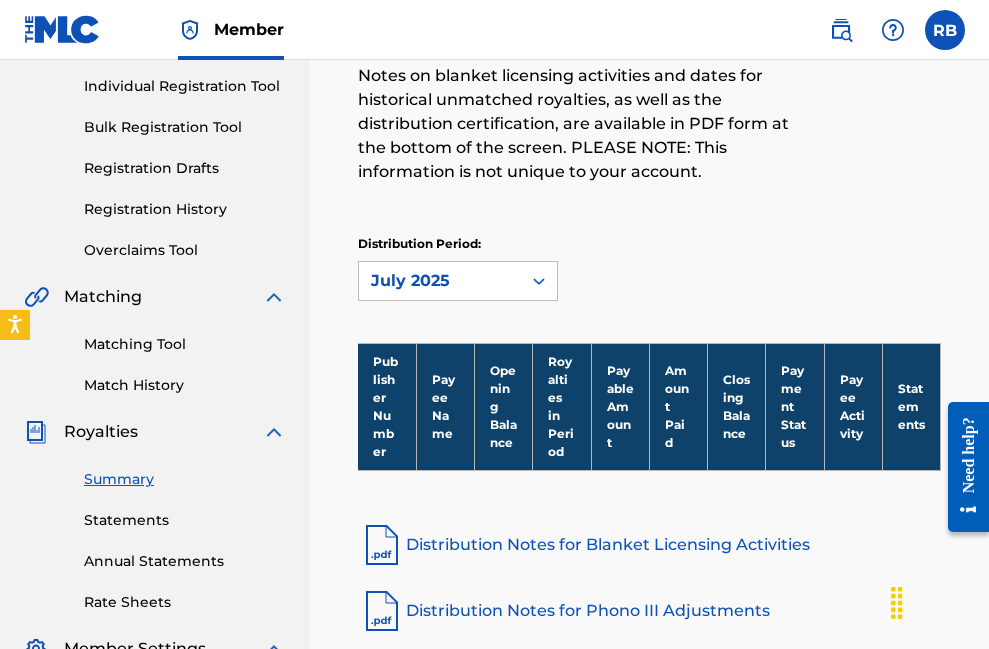 scroll, scrollTop: 266, scrollLeft: 0, axis: vertical 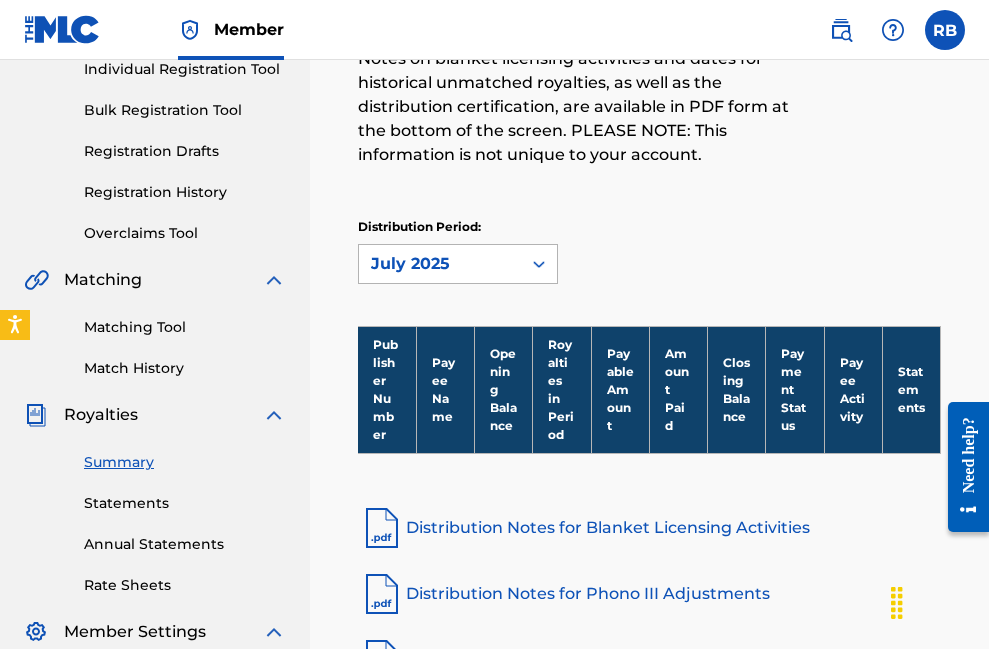 click on "July 2025" at bounding box center (440, 264) 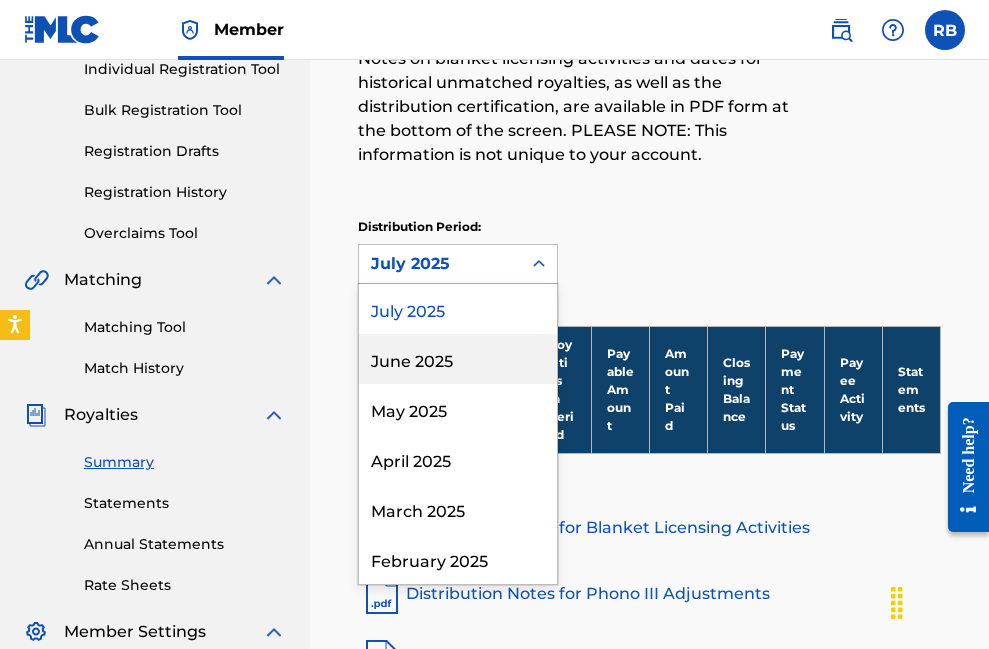 click on "June 2025" at bounding box center [458, 359] 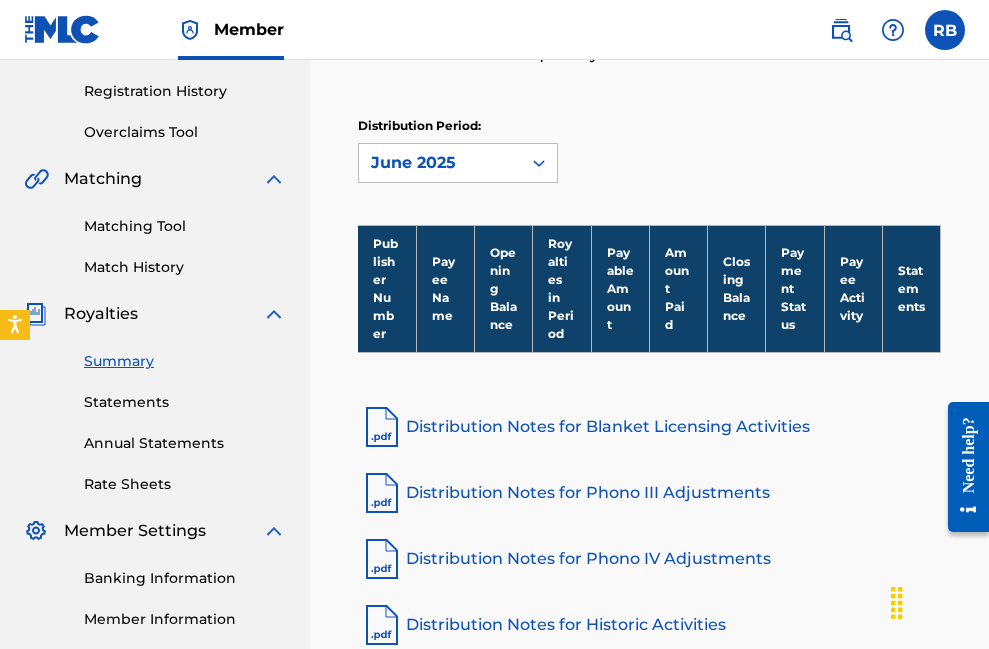 scroll, scrollTop: 386, scrollLeft: 0, axis: vertical 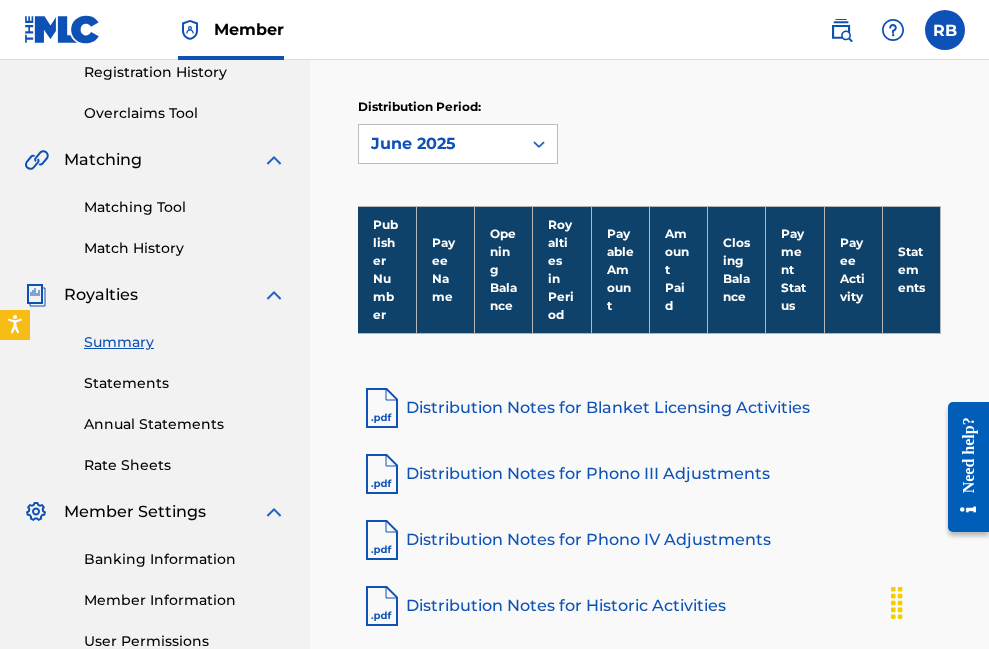 click on "Summary Statements Annual Statements Rate Sheets" at bounding box center [155, 391] 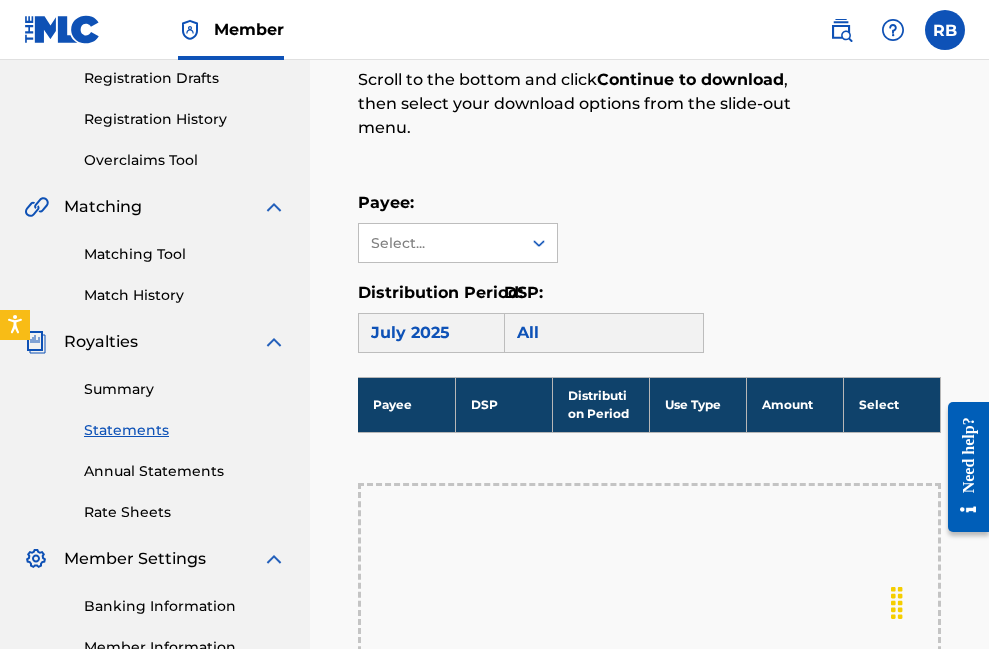 scroll, scrollTop: 506, scrollLeft: 0, axis: vertical 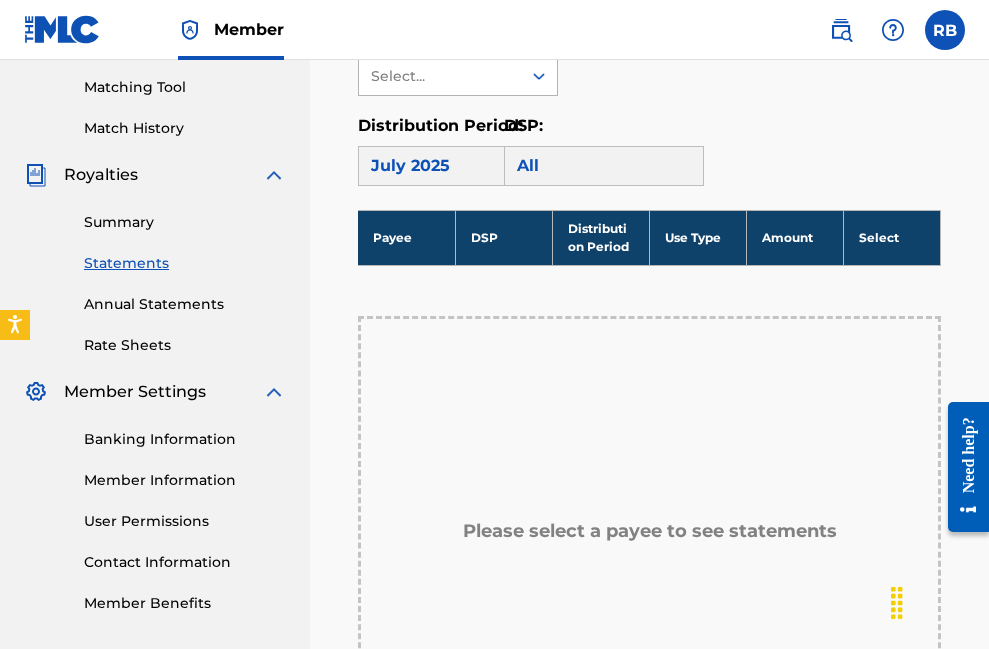 click on "Select..." at bounding box center (439, 76) 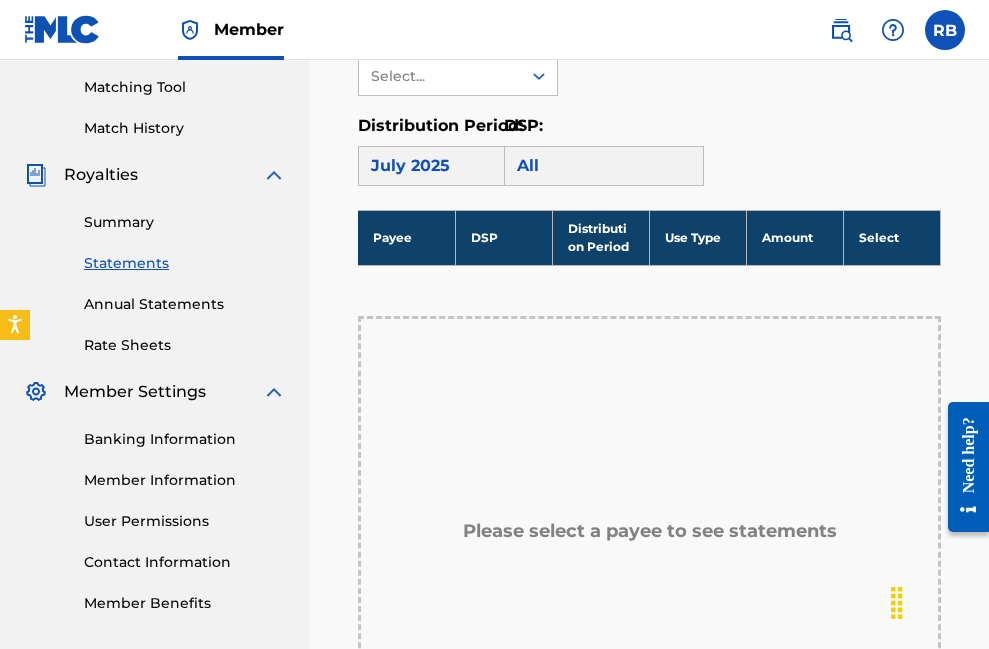 click on "Payee: Select..." at bounding box center (649, 60) 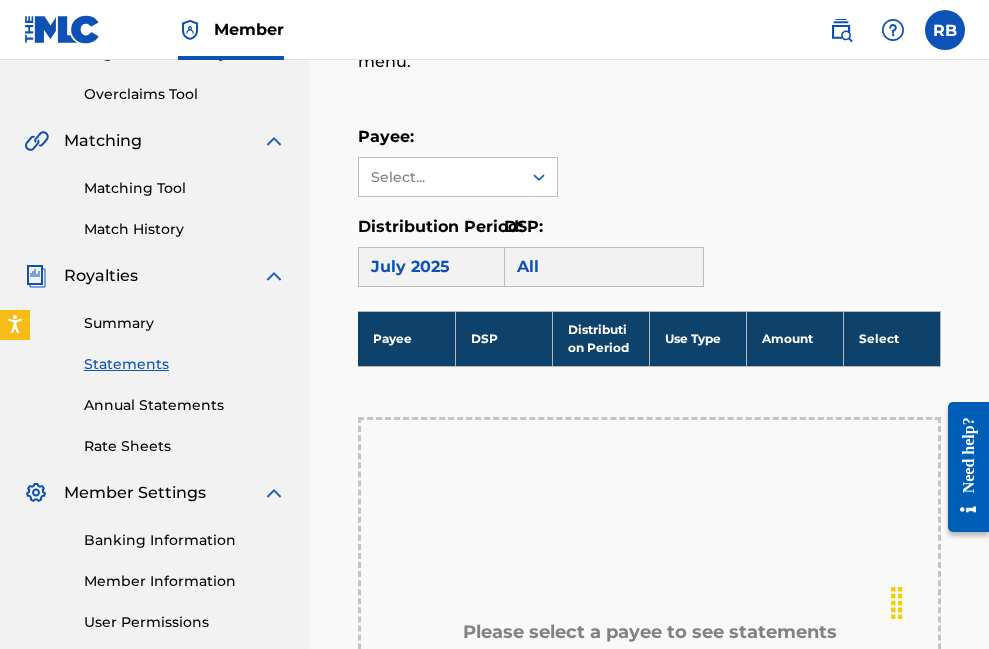 scroll, scrollTop: 353, scrollLeft: 0, axis: vertical 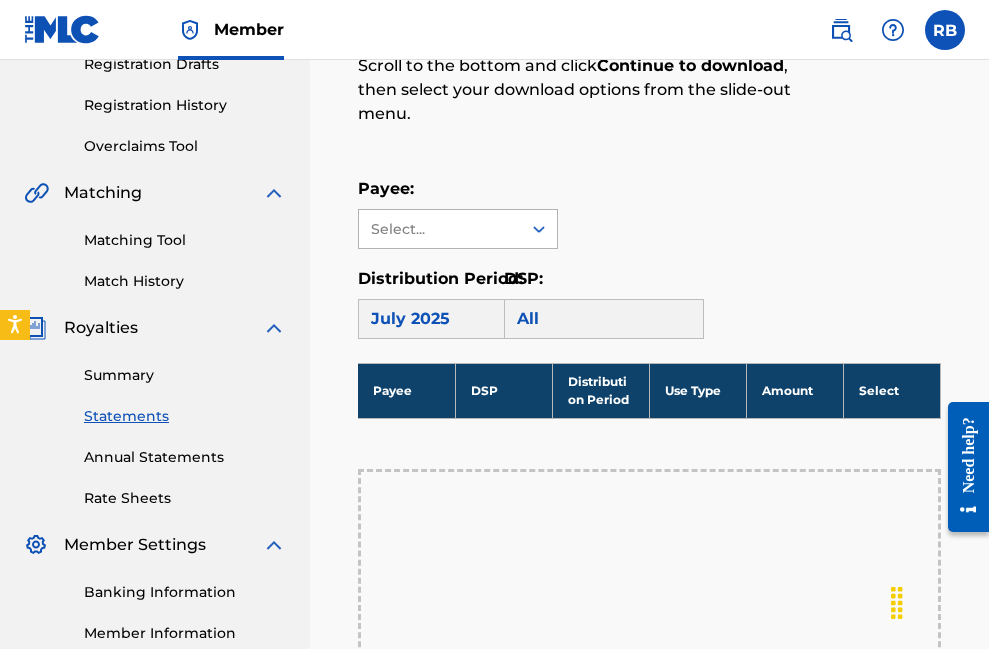 click on "Select..." at bounding box center [440, 229] 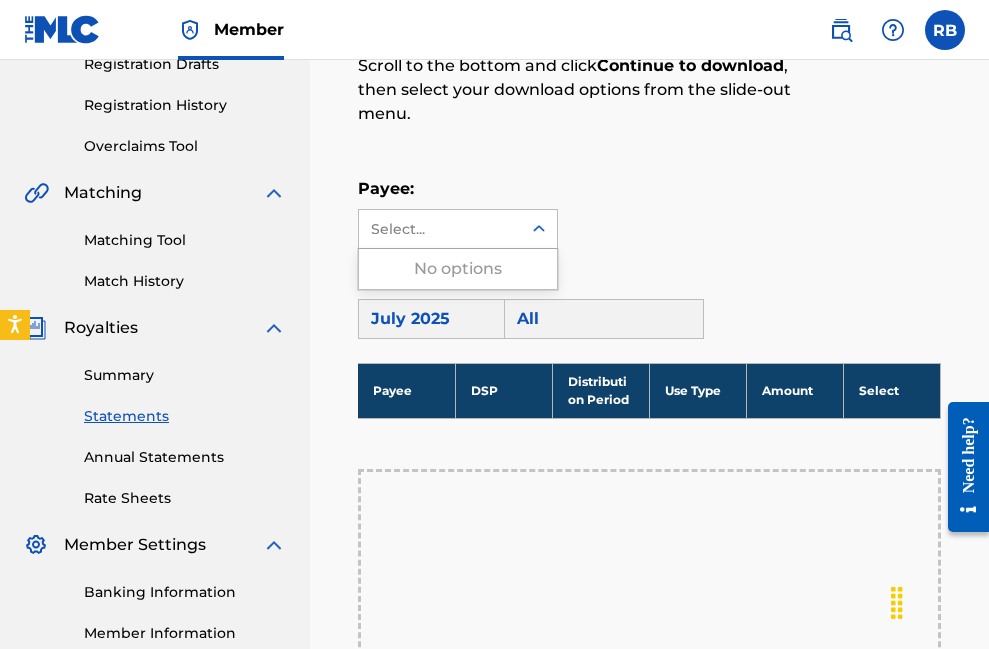 click on "No options" at bounding box center [458, 269] 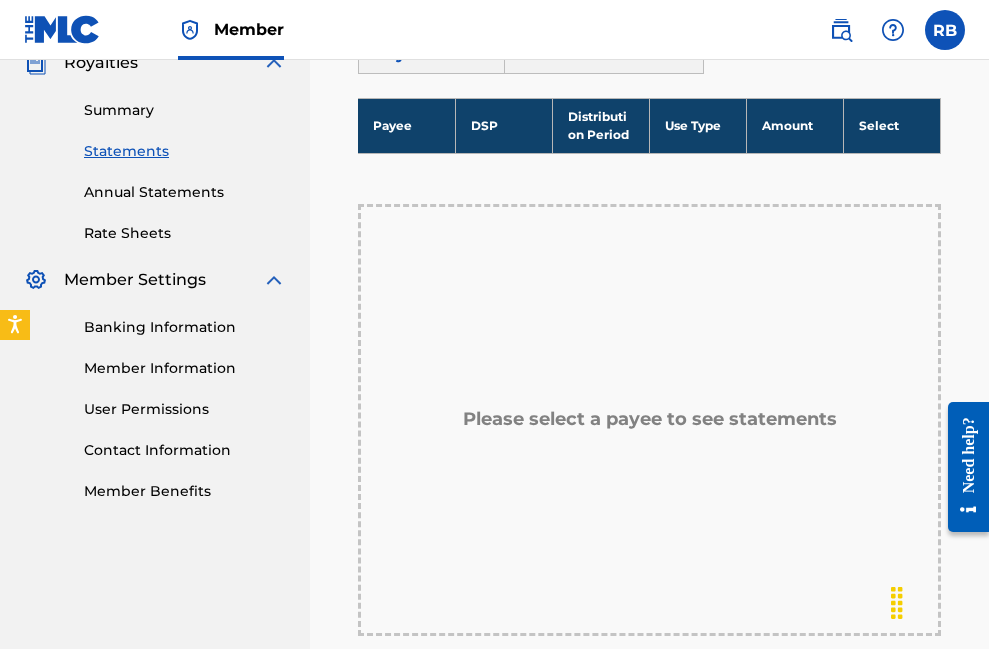 scroll, scrollTop: 617, scrollLeft: 0, axis: vertical 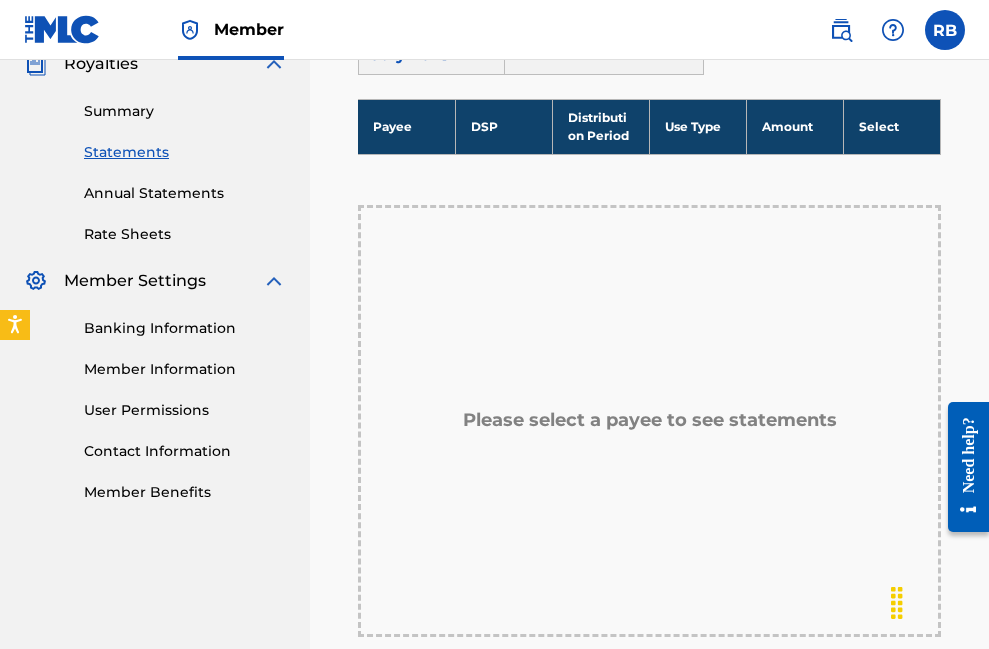 click on "Banking Information" at bounding box center (185, 328) 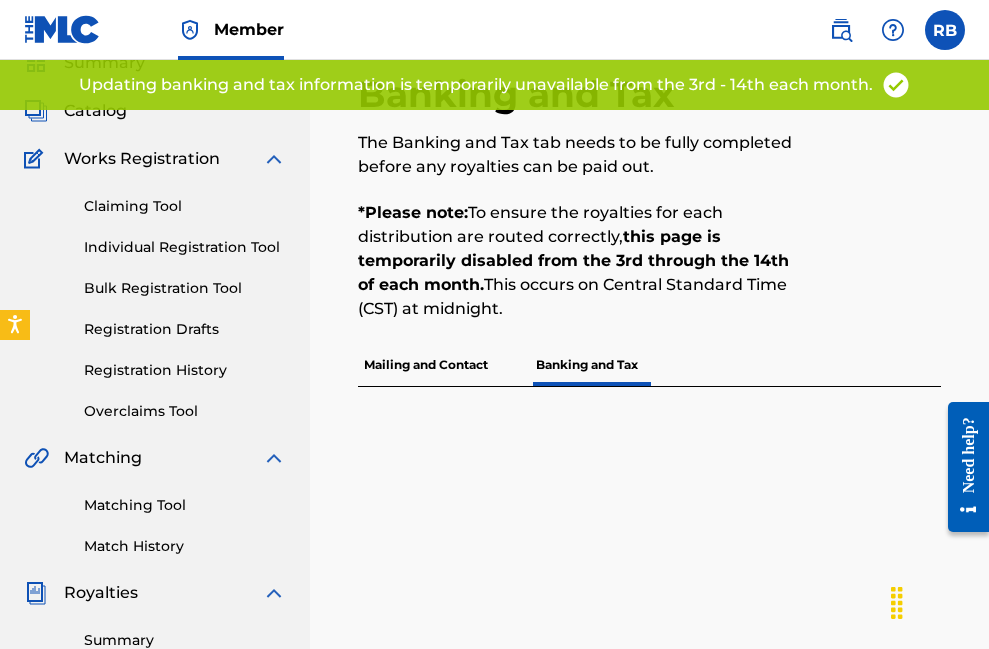 scroll, scrollTop: 160, scrollLeft: 0, axis: vertical 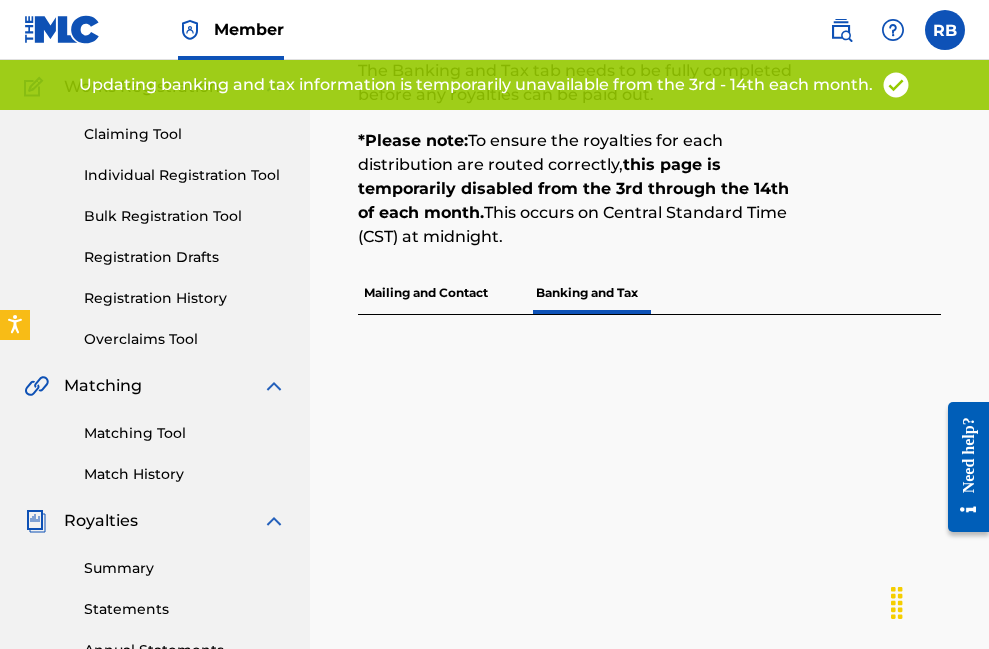 click on "Mailing and Contact" at bounding box center (426, 293) 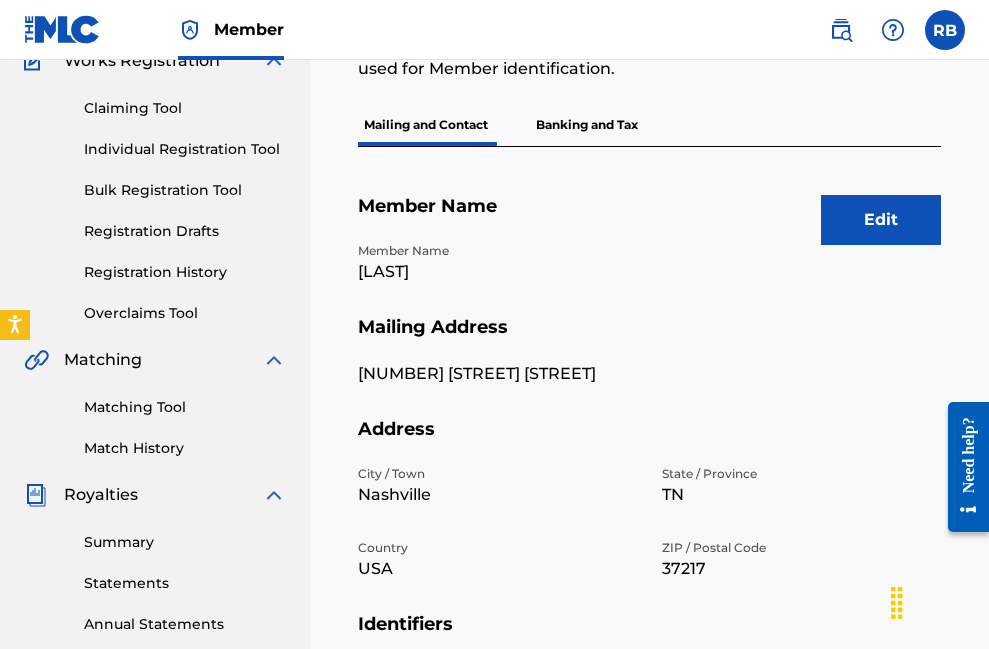 scroll, scrollTop: 184, scrollLeft: 0, axis: vertical 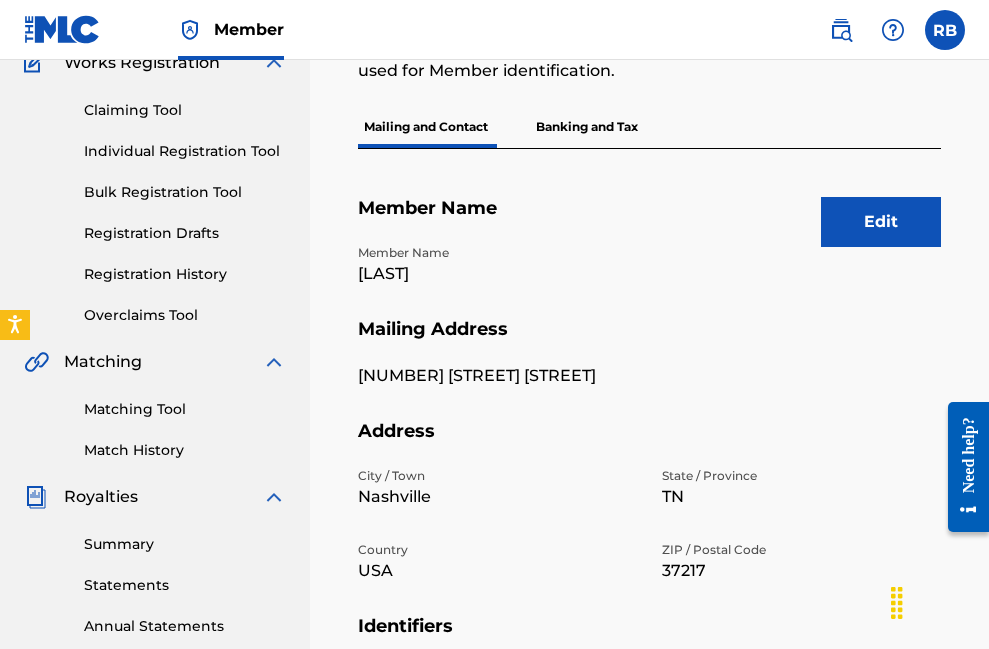click on "Edit" at bounding box center (881, 222) 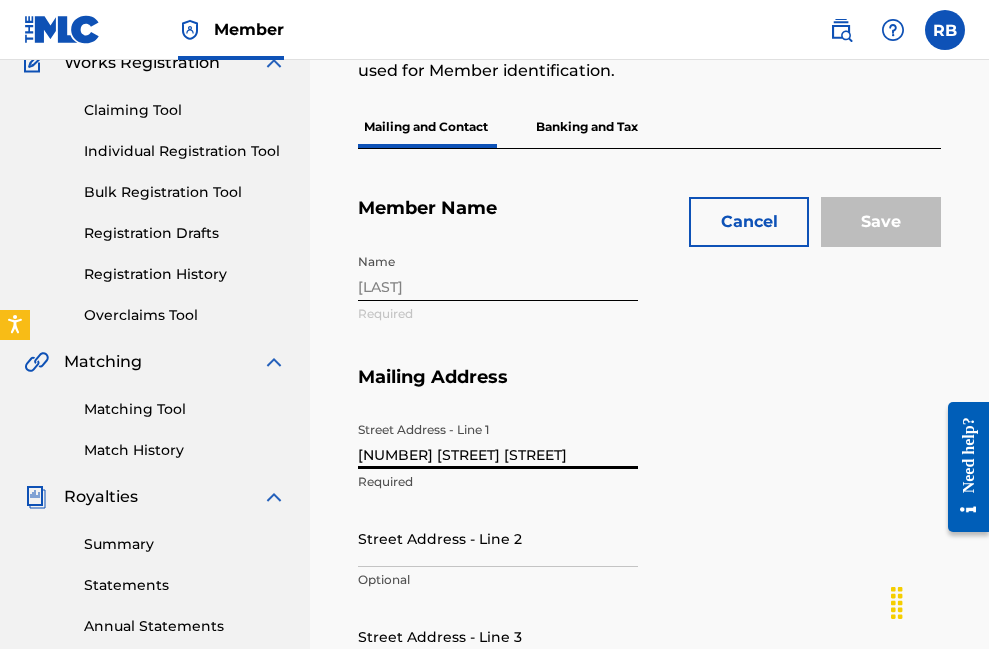 drag, startPoint x: 484, startPoint y: 445, endPoint x: 333, endPoint y: 454, distance: 151.26797 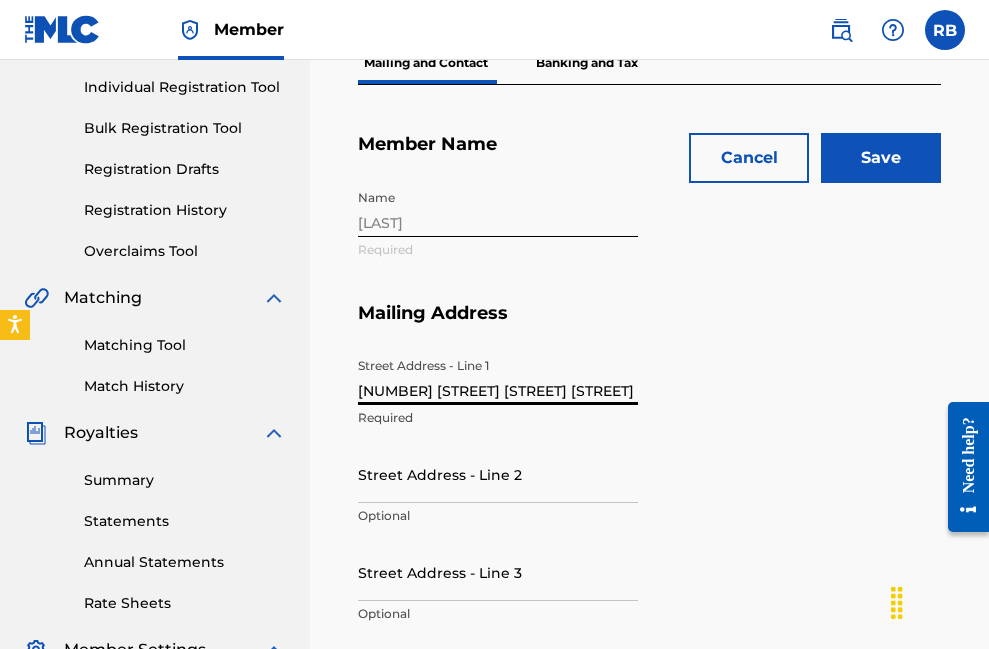 scroll, scrollTop: 319, scrollLeft: 0, axis: vertical 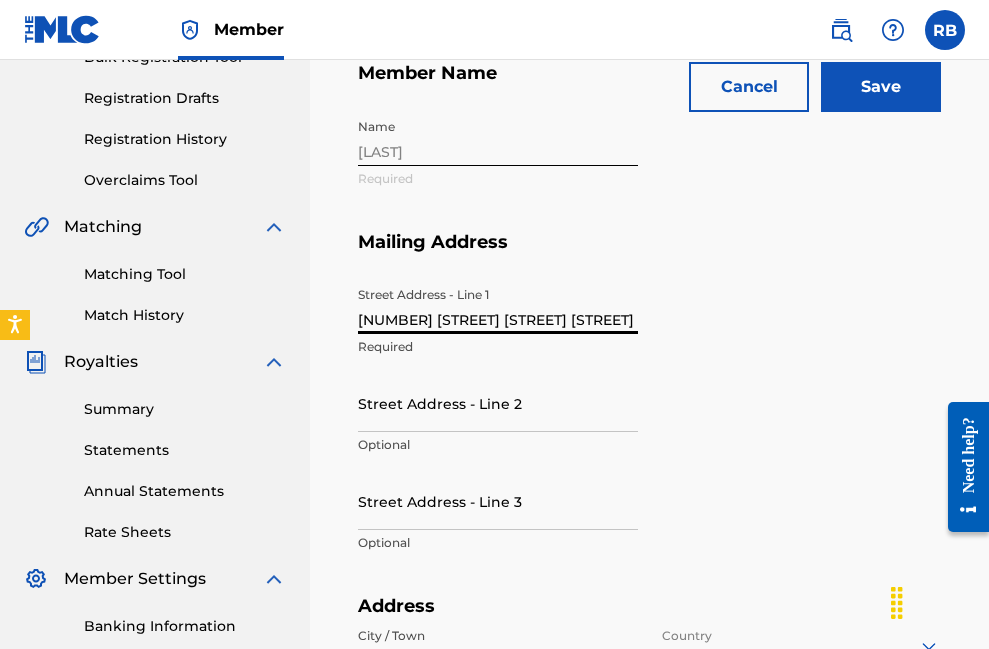 type on "[NUMBER] [STREET] [STREET] [STREET]" 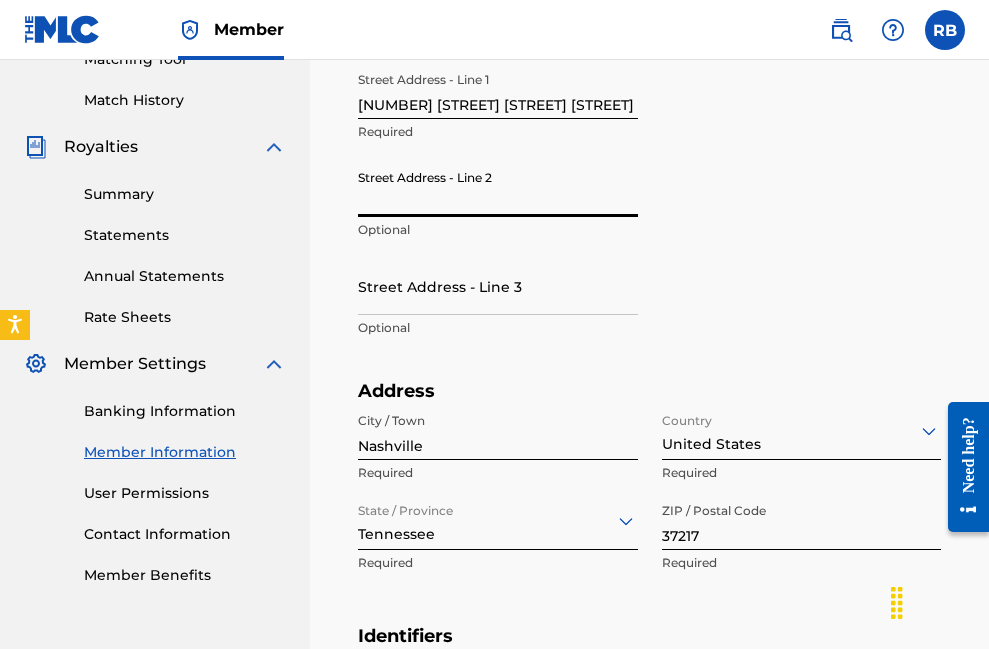 scroll, scrollTop: 519, scrollLeft: 0, axis: vertical 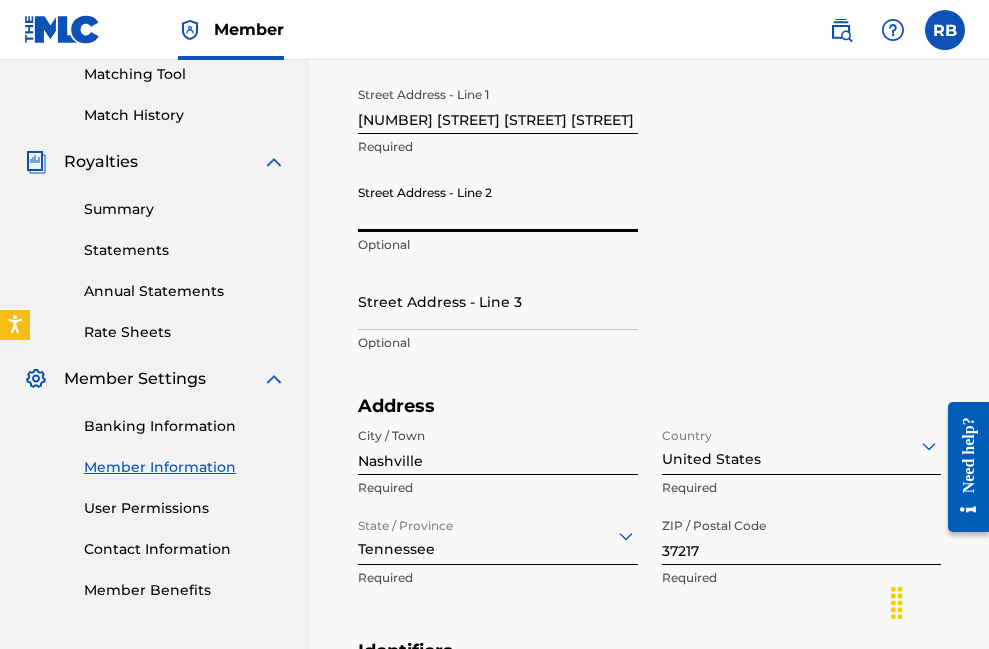 click on "Annual Statements" at bounding box center (185, 291) 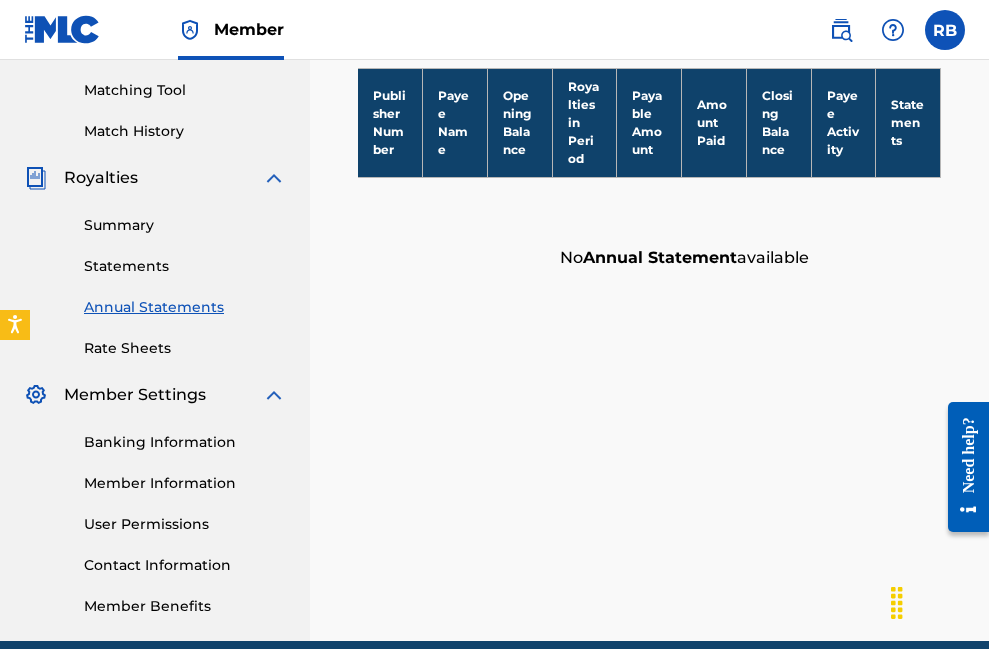 scroll, scrollTop: 451, scrollLeft: 0, axis: vertical 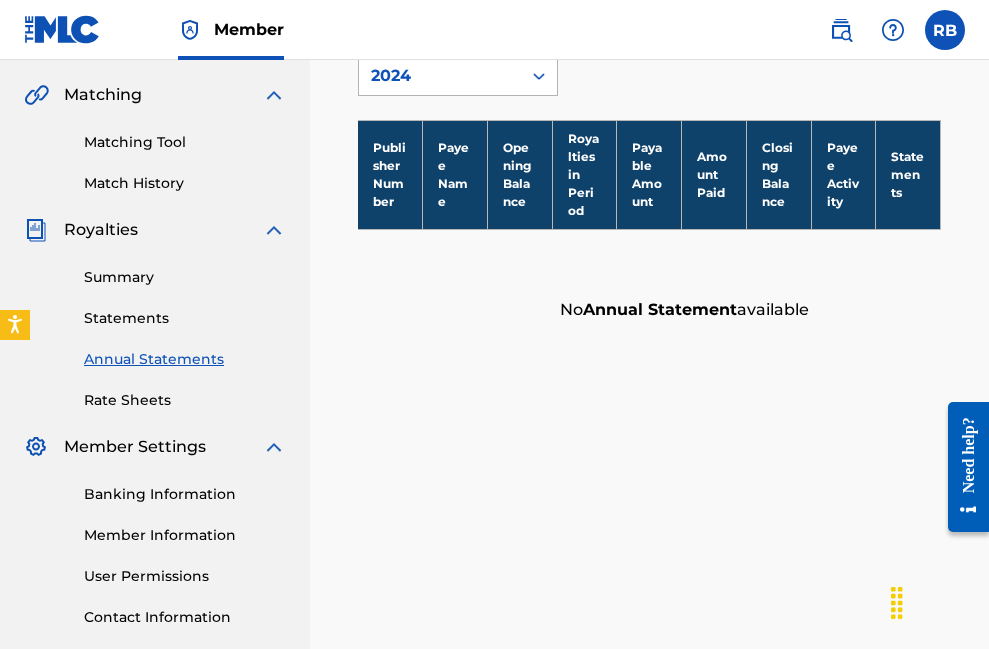 click on "2024" at bounding box center (440, 76) 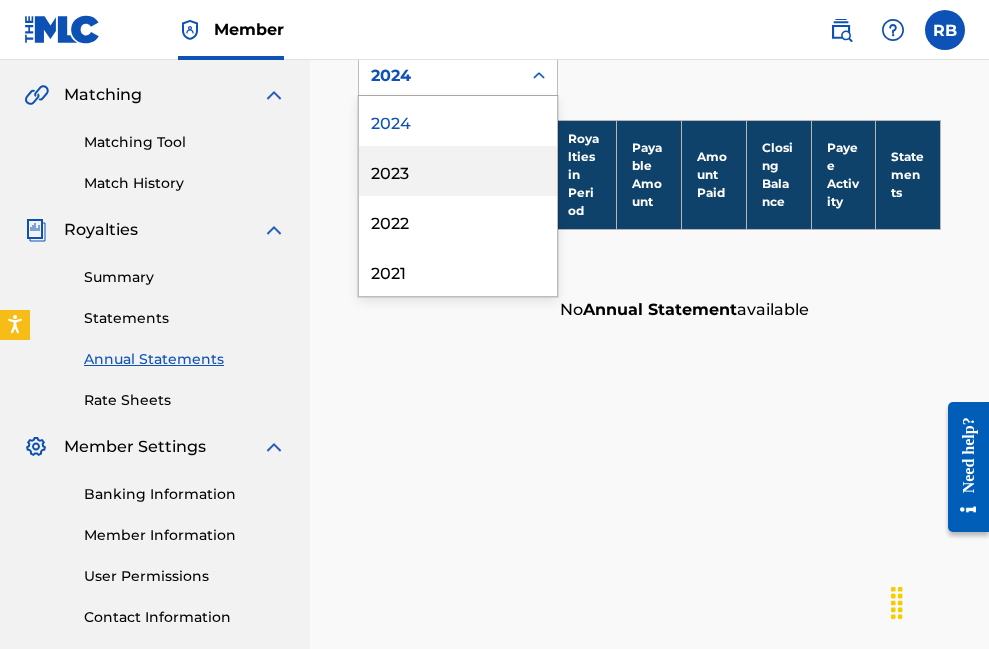 click on "2023" at bounding box center (458, 171) 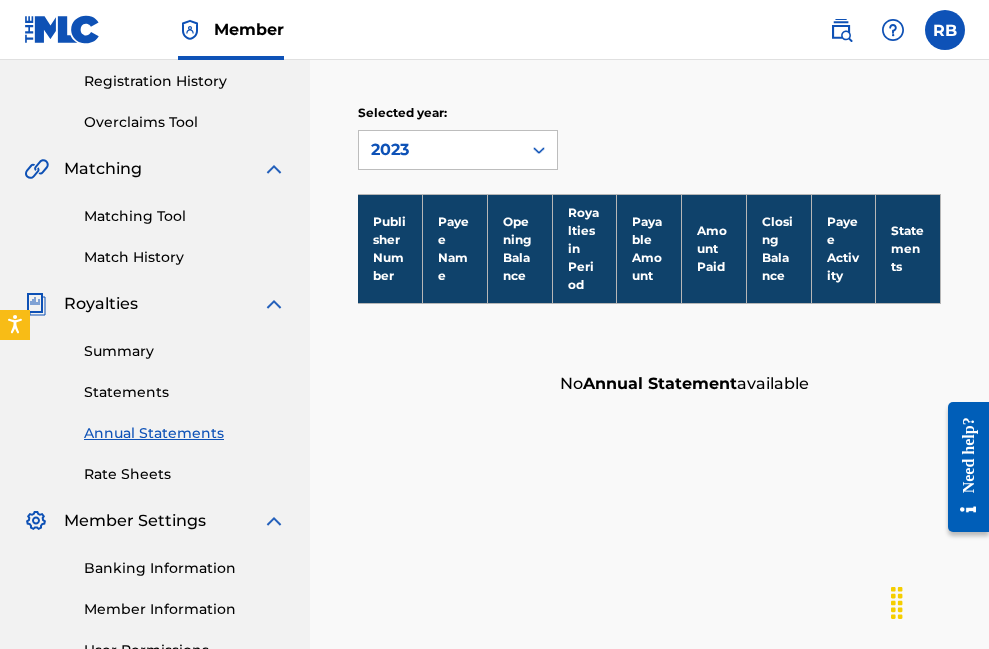 scroll, scrollTop: 380, scrollLeft: 0, axis: vertical 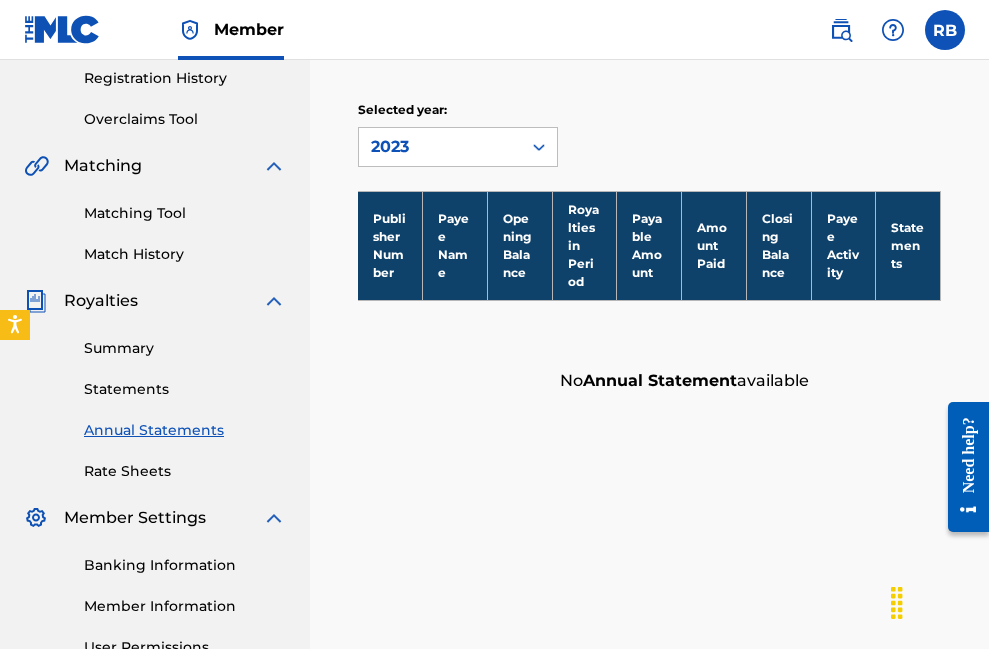 click on "Statements" at bounding box center [185, 389] 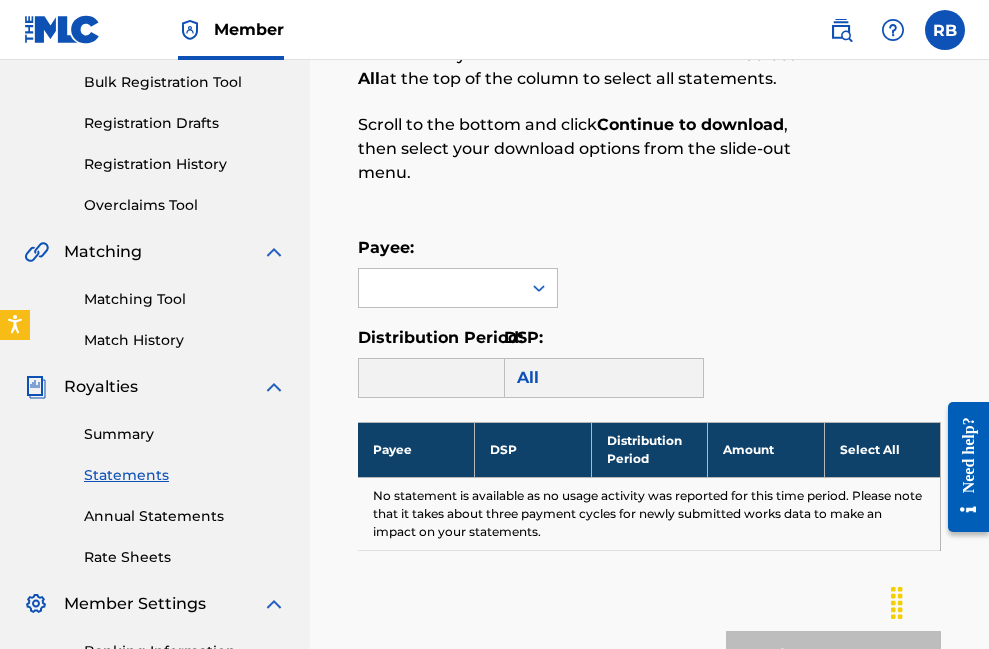 scroll, scrollTop: 310, scrollLeft: 0, axis: vertical 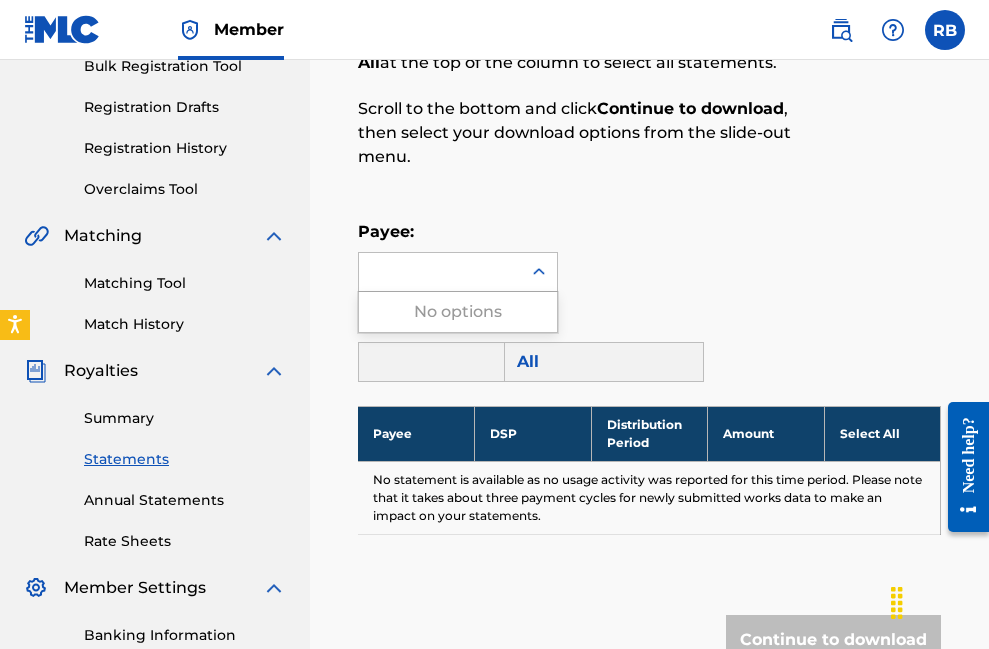 click at bounding box center [440, 272] 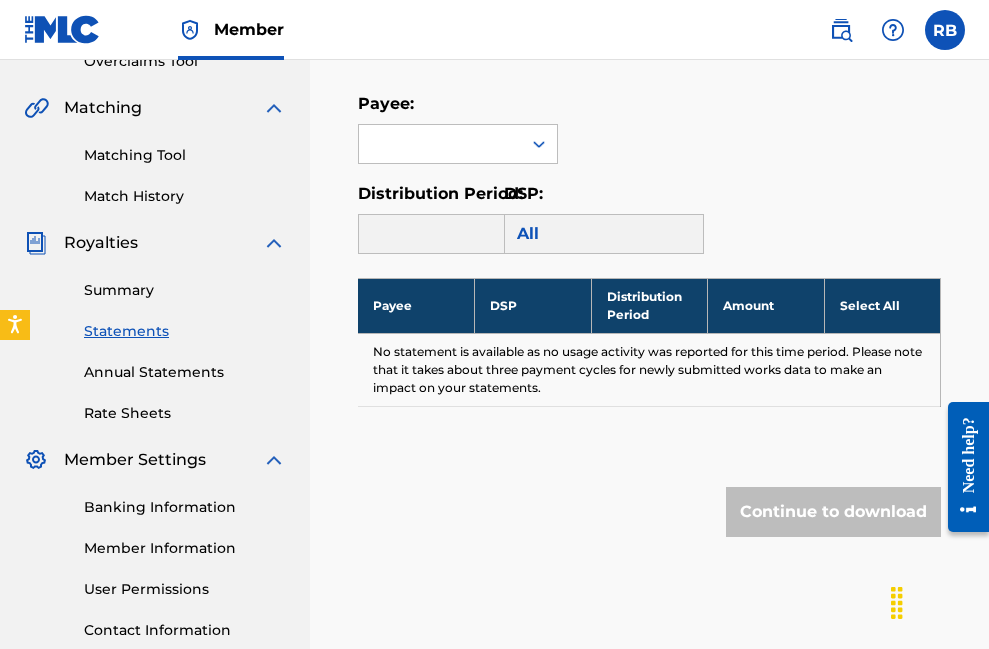 scroll, scrollTop: 478, scrollLeft: 0, axis: vertical 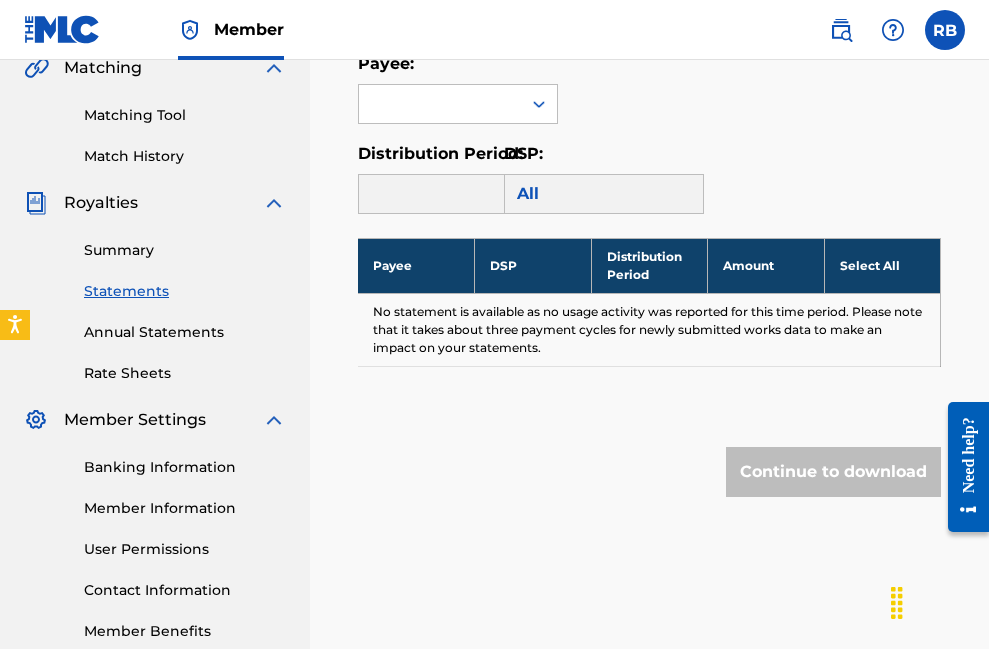 click on "Member Settings" at bounding box center [135, 420] 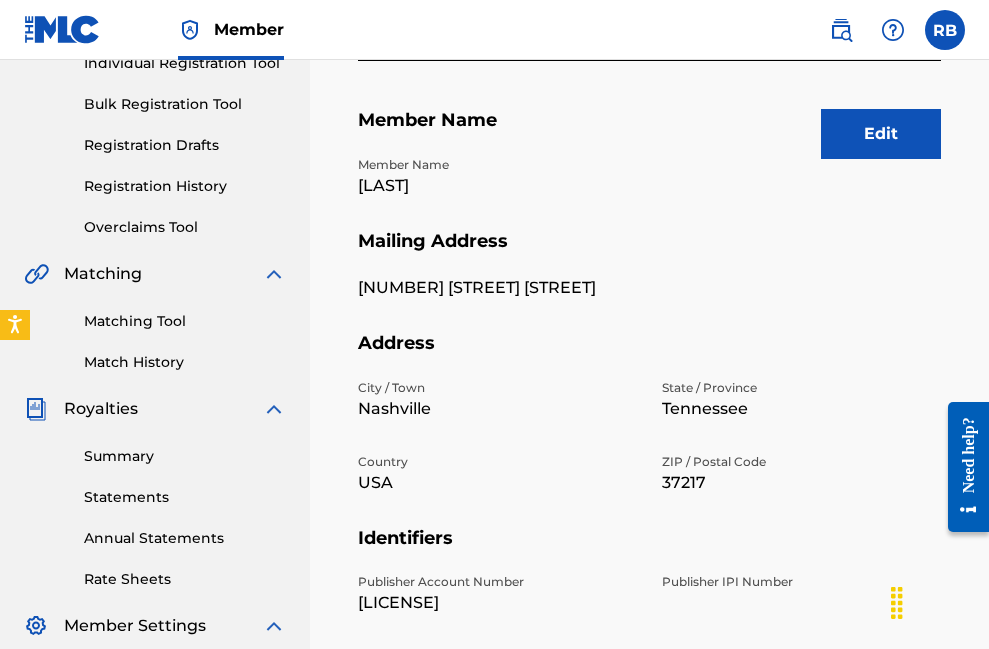 scroll, scrollTop: 270, scrollLeft: 0, axis: vertical 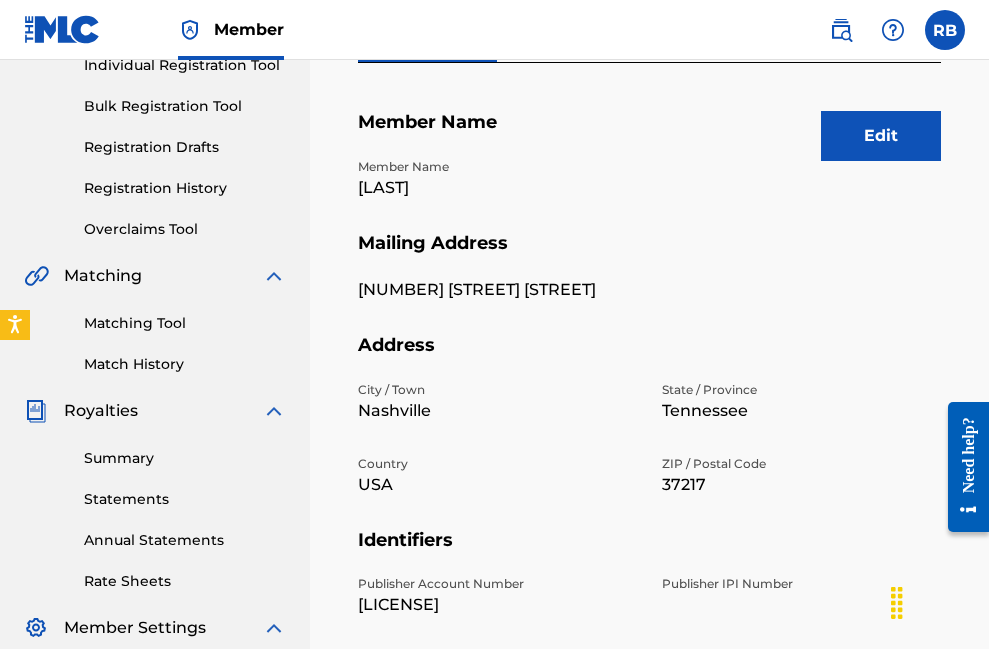 click on "Edit" at bounding box center [881, 136] 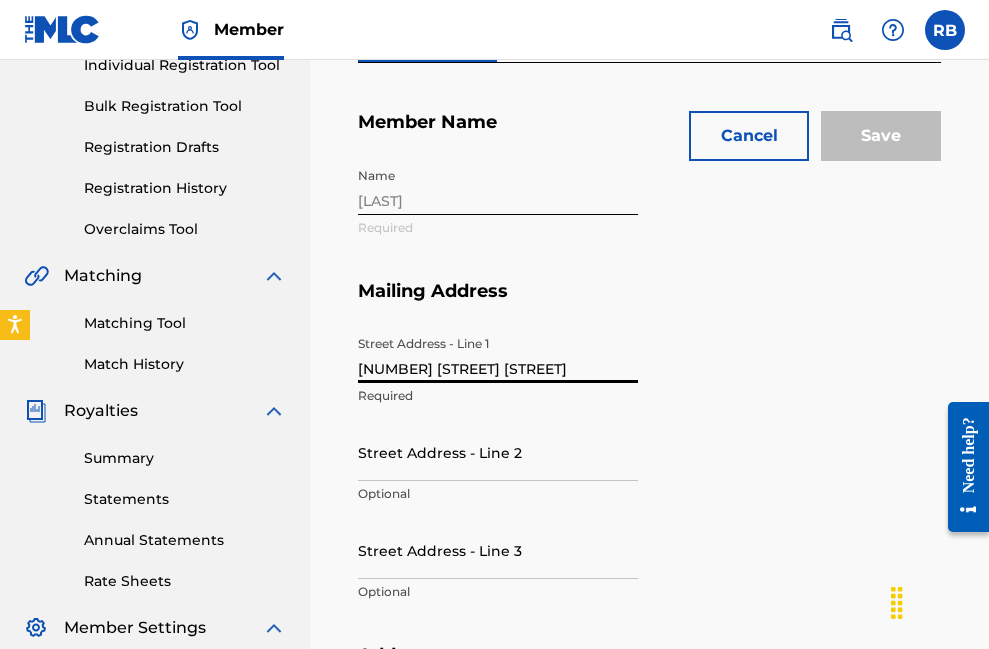 drag, startPoint x: 463, startPoint y: 373, endPoint x: 296, endPoint y: 373, distance: 167 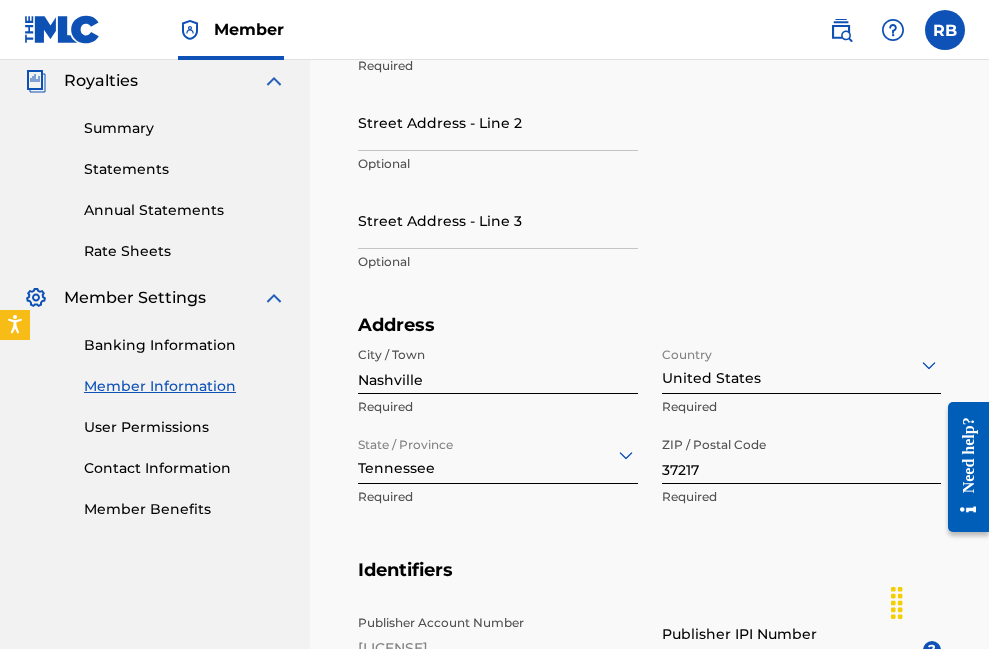scroll, scrollTop: 629, scrollLeft: 0, axis: vertical 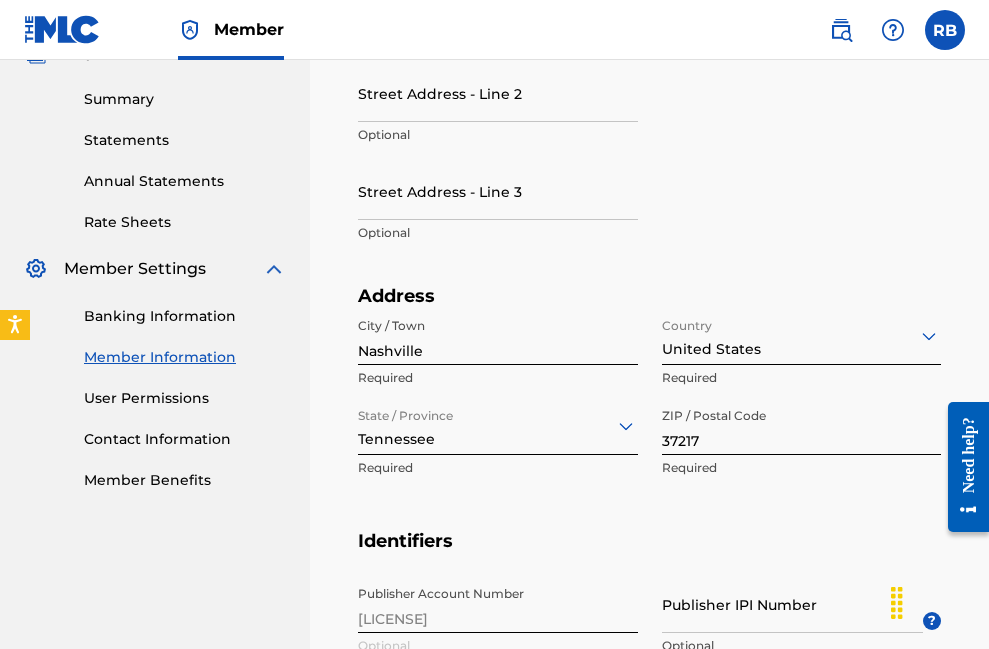 type on "[NUMBER] [STREET] [STREET] [STREET]" 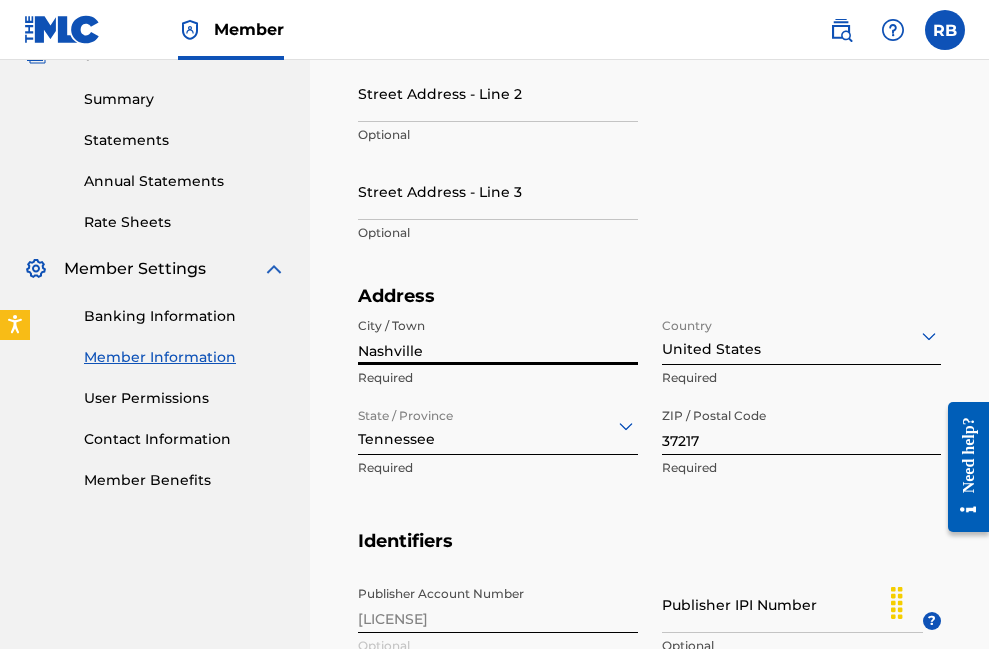 click on "Nashville" at bounding box center (498, 336) 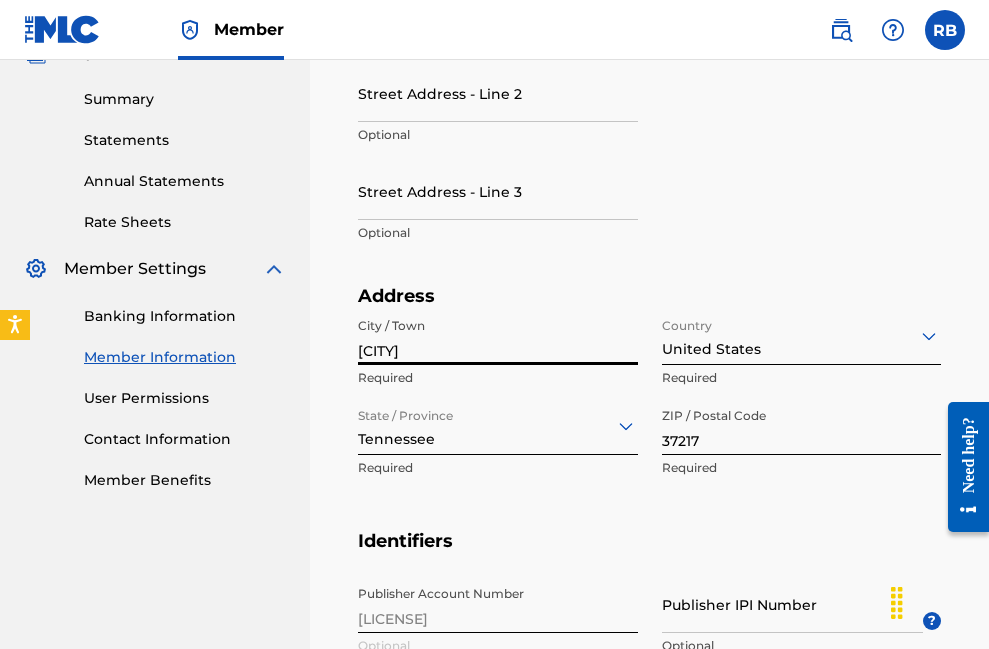 type on "[CITY]" 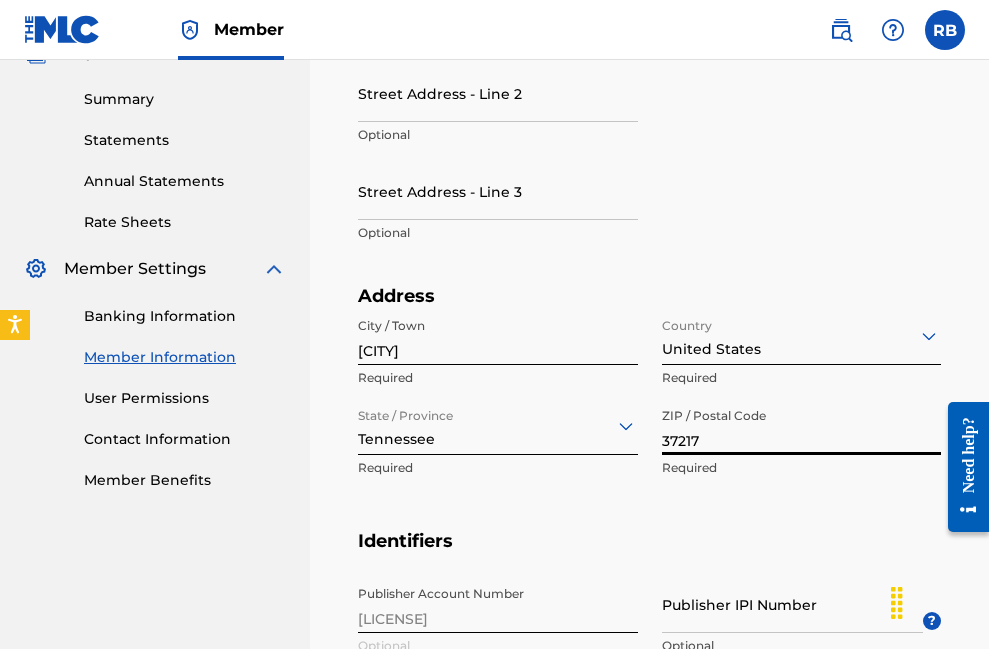 click on "37217" at bounding box center (802, 426) 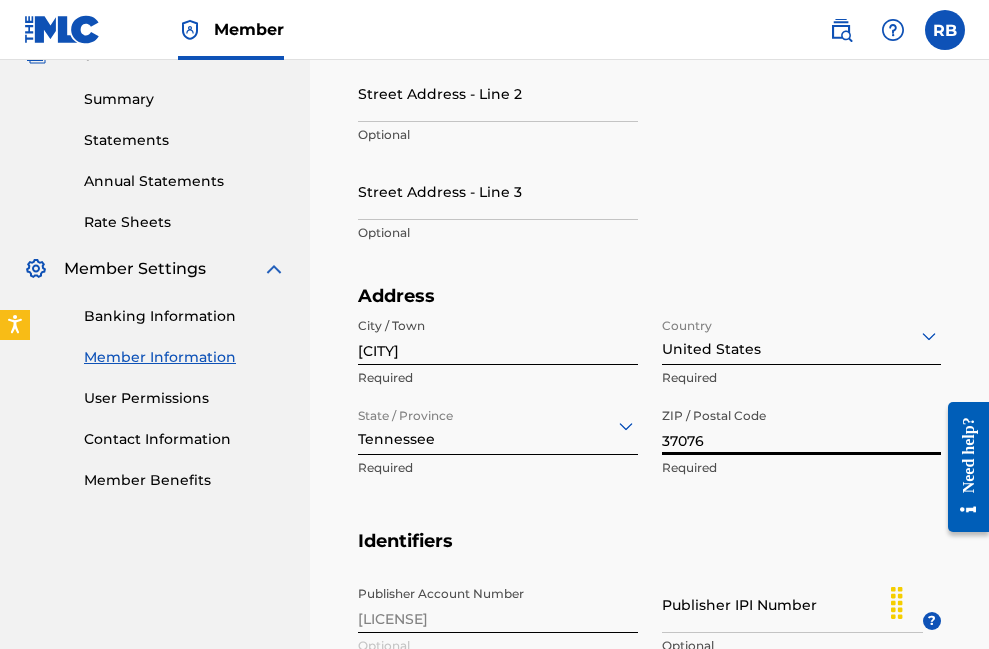 type on "37076" 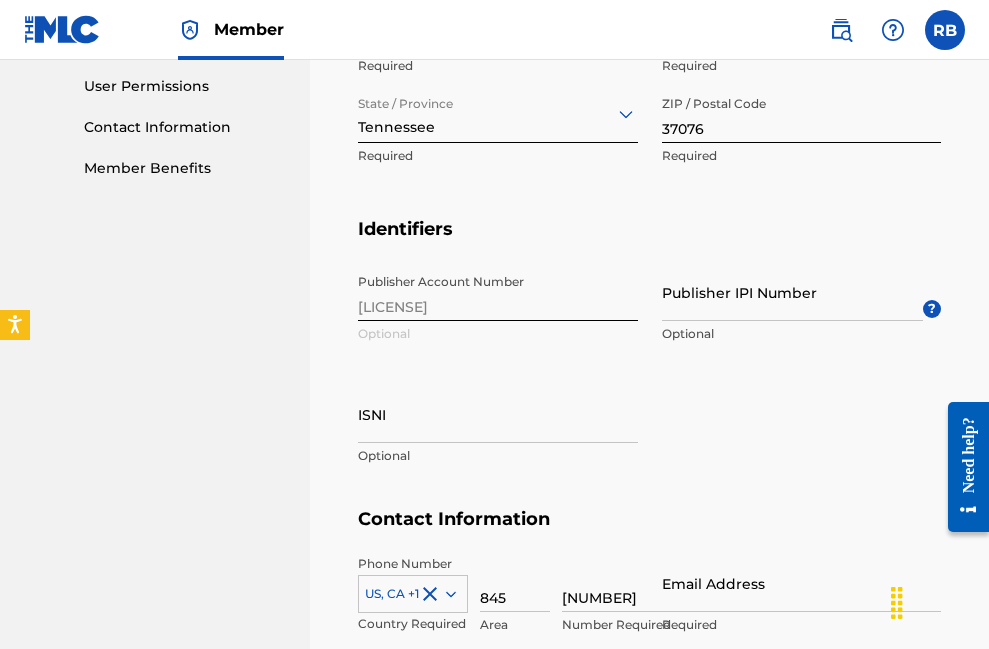 scroll, scrollTop: 944, scrollLeft: 0, axis: vertical 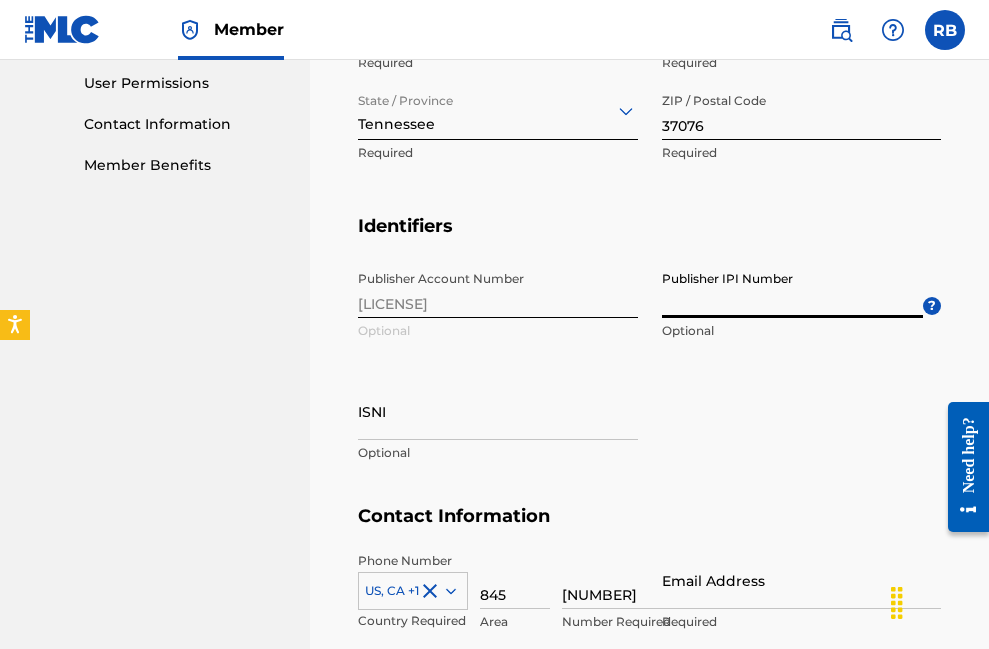 click on "Publisher IPI Number" at bounding box center [793, 289] 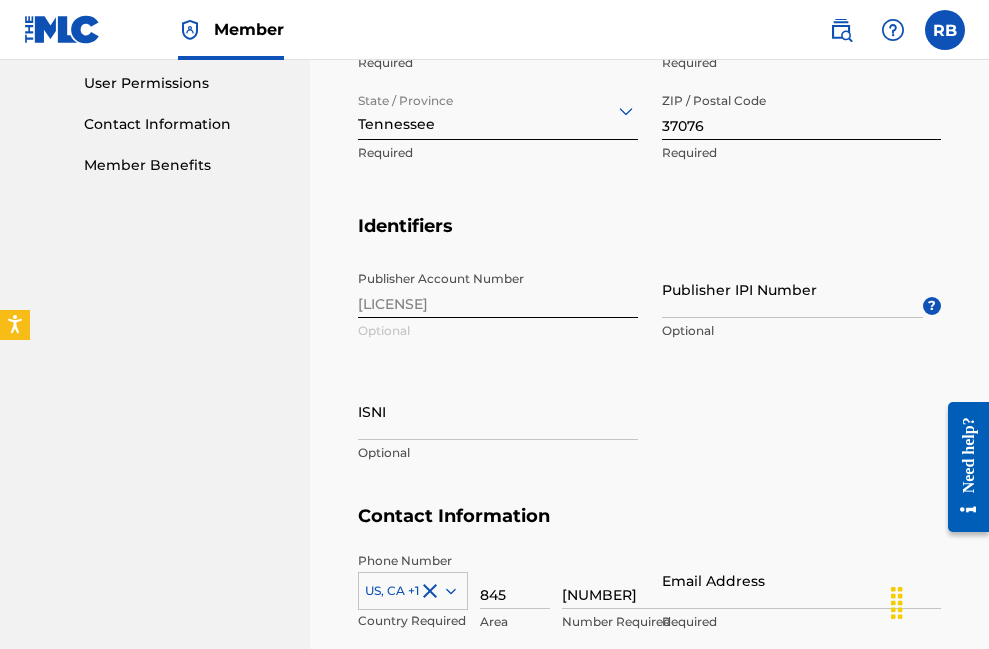 click on "Publisher Account Number [ID] Optional Publisher IPI Number Optional ? ISNI Optional" at bounding box center [649, 383] 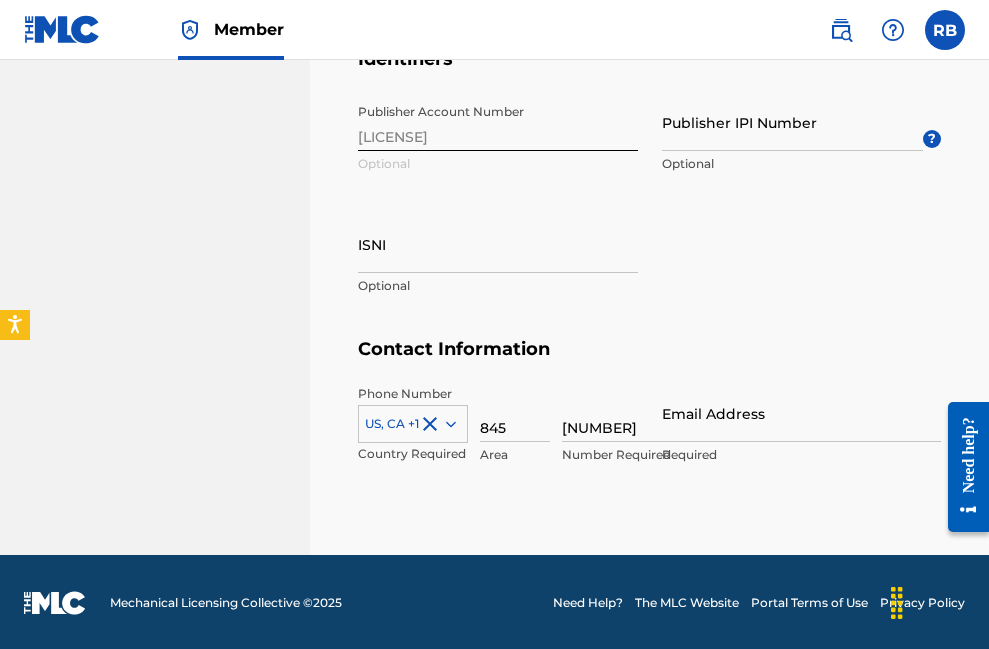 scroll, scrollTop: 1110, scrollLeft: 0, axis: vertical 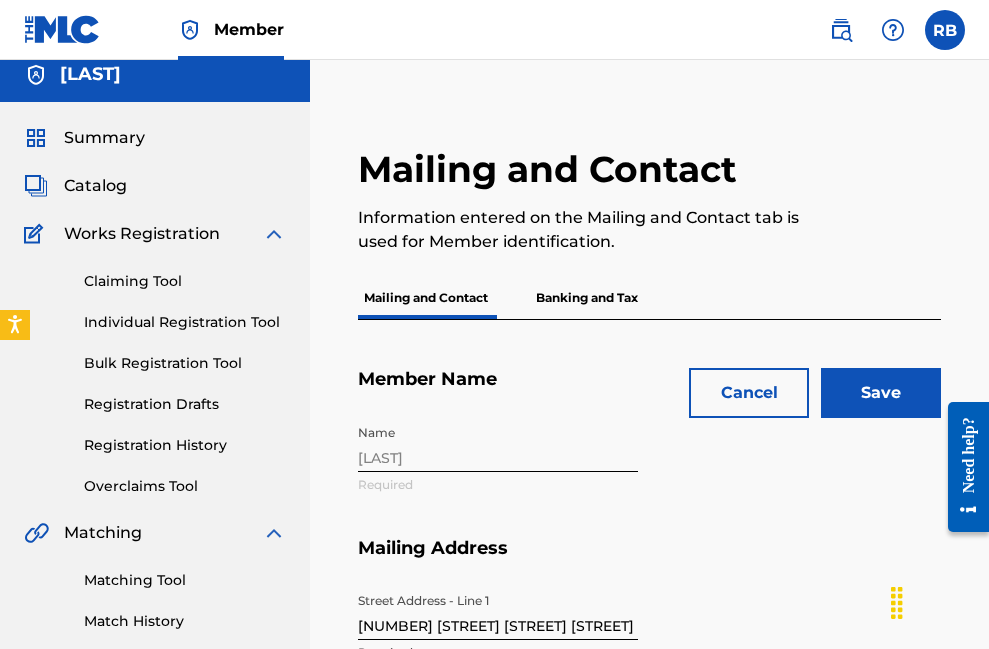 click on "Save" at bounding box center (881, 393) 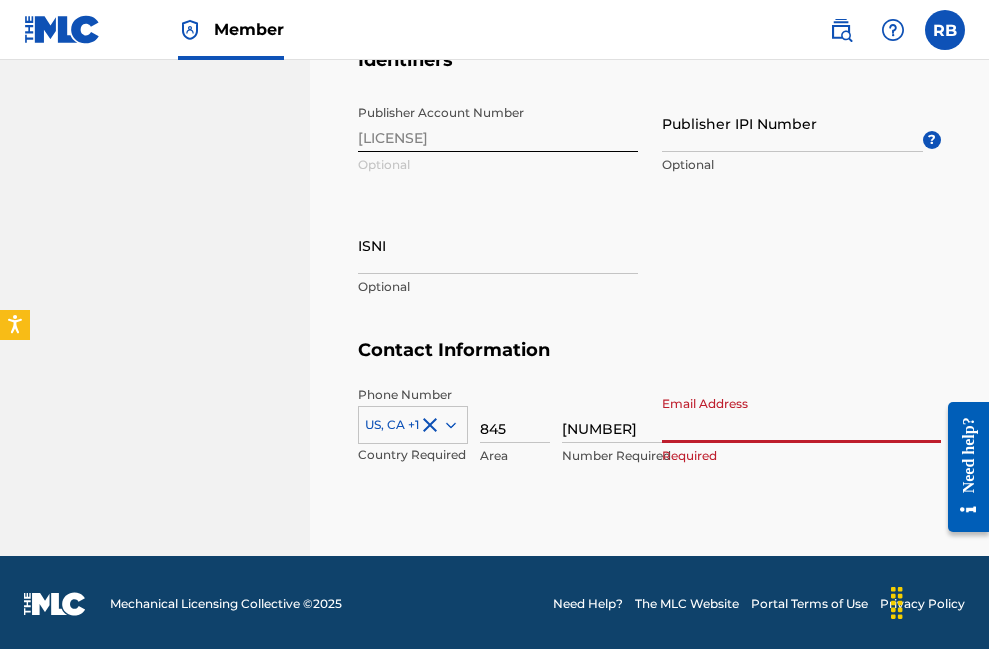 type on "[EMAIL]" 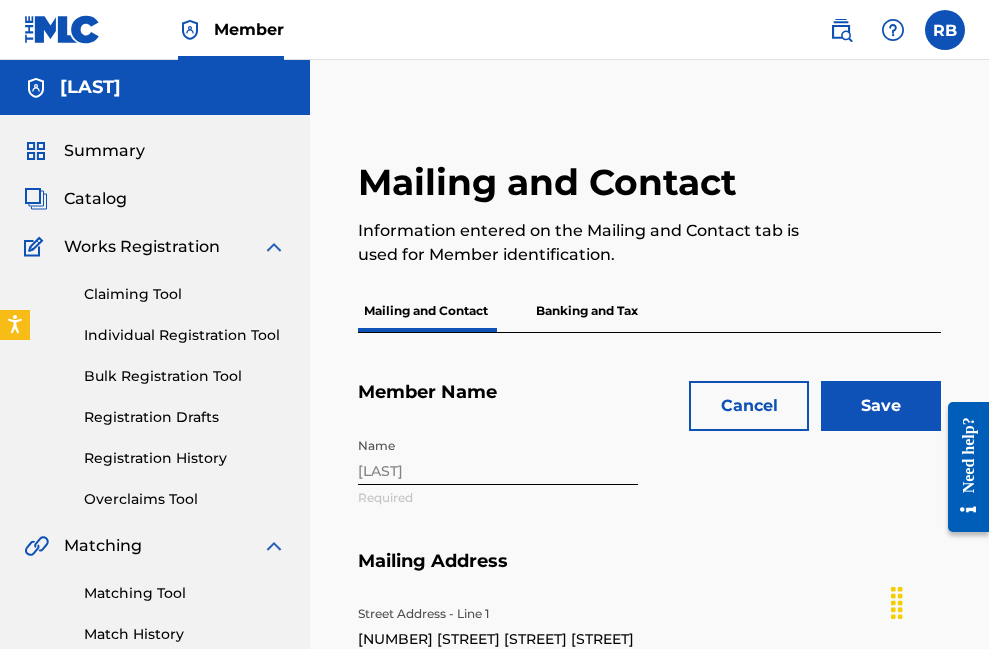 scroll, scrollTop: 0, scrollLeft: 0, axis: both 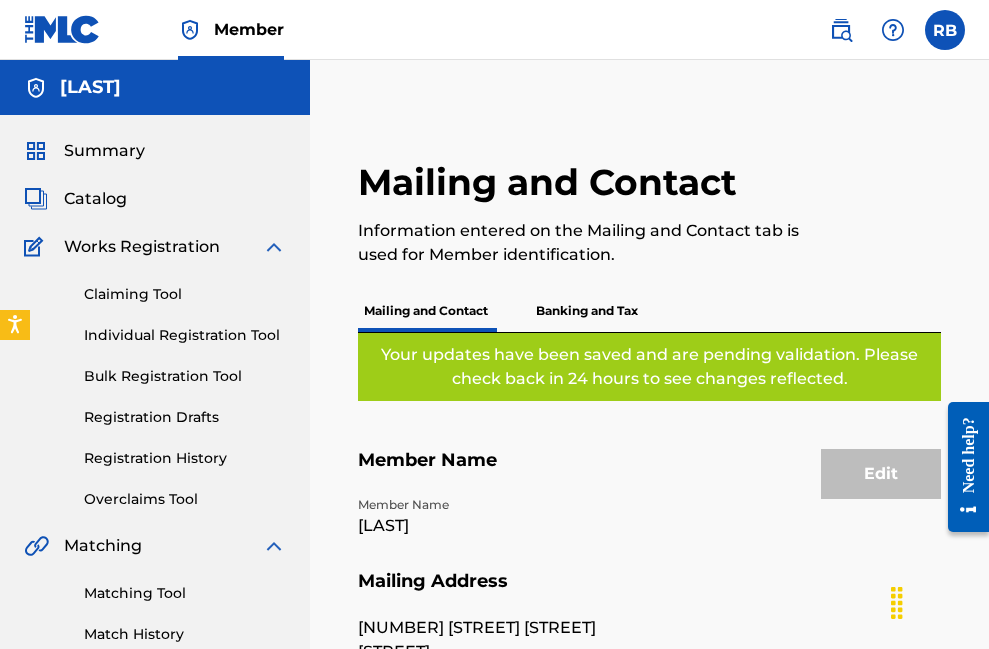 click on "Banking and Tax" at bounding box center [587, 311] 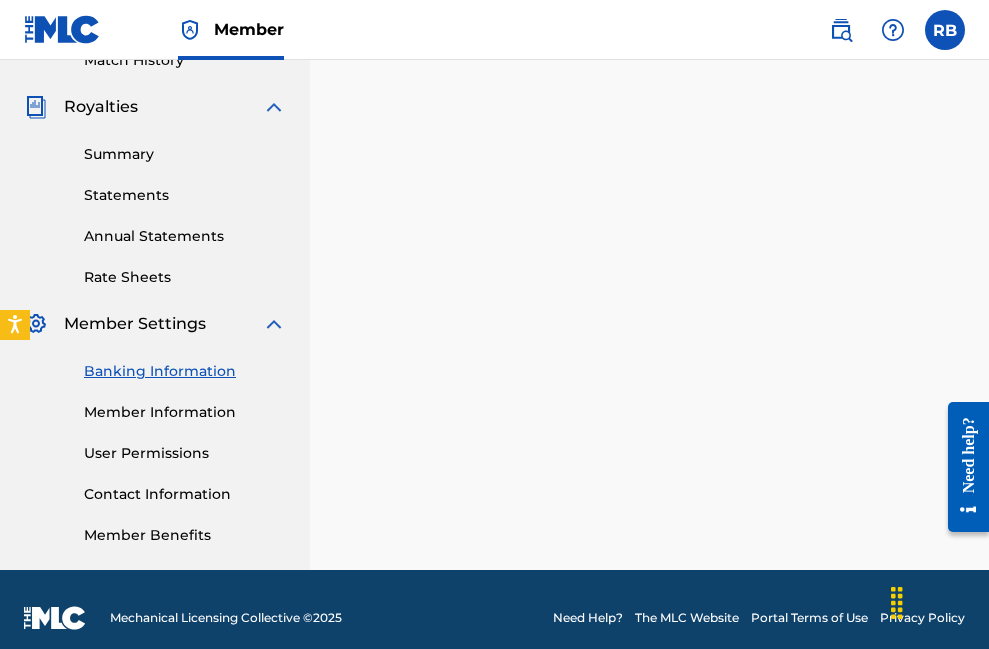 scroll, scrollTop: 577, scrollLeft: 0, axis: vertical 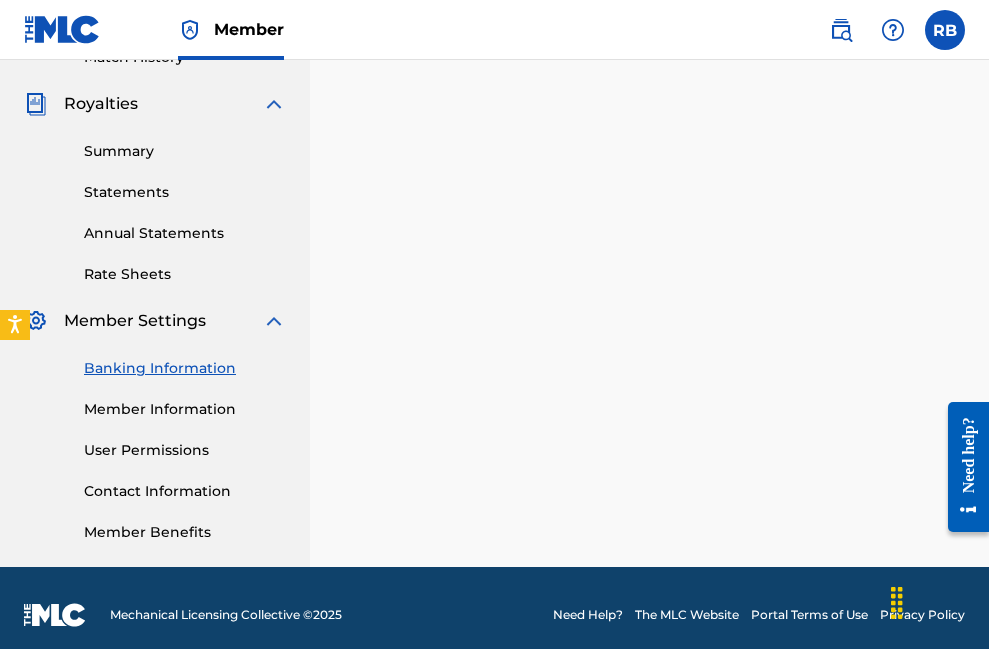 click on "Banking Information" at bounding box center (185, 368) 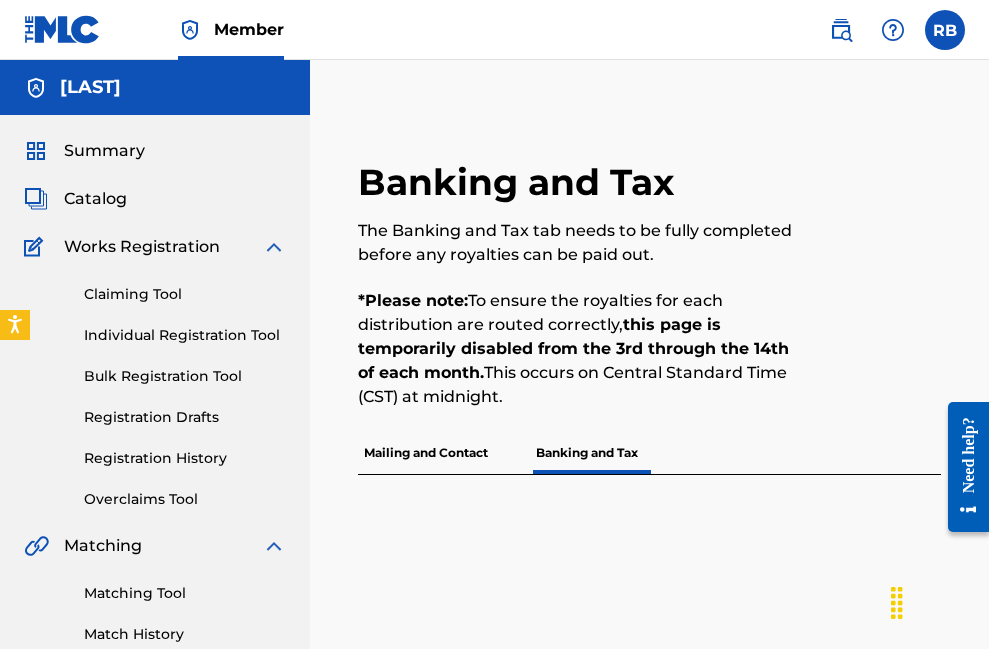 scroll, scrollTop: 0, scrollLeft: 0, axis: both 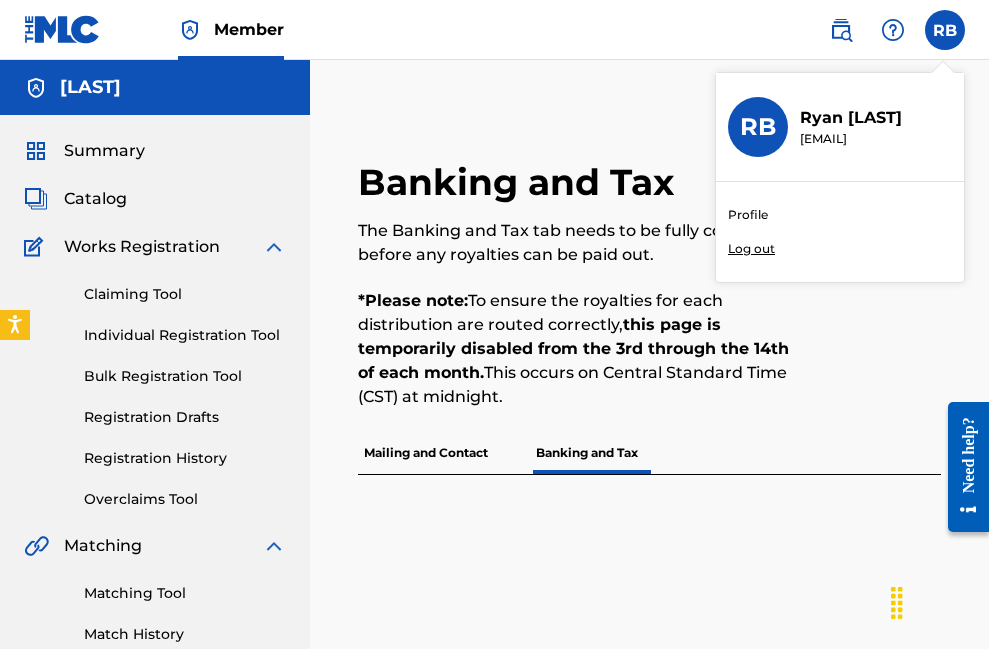 click on "[EMAIL]" at bounding box center (851, 139) 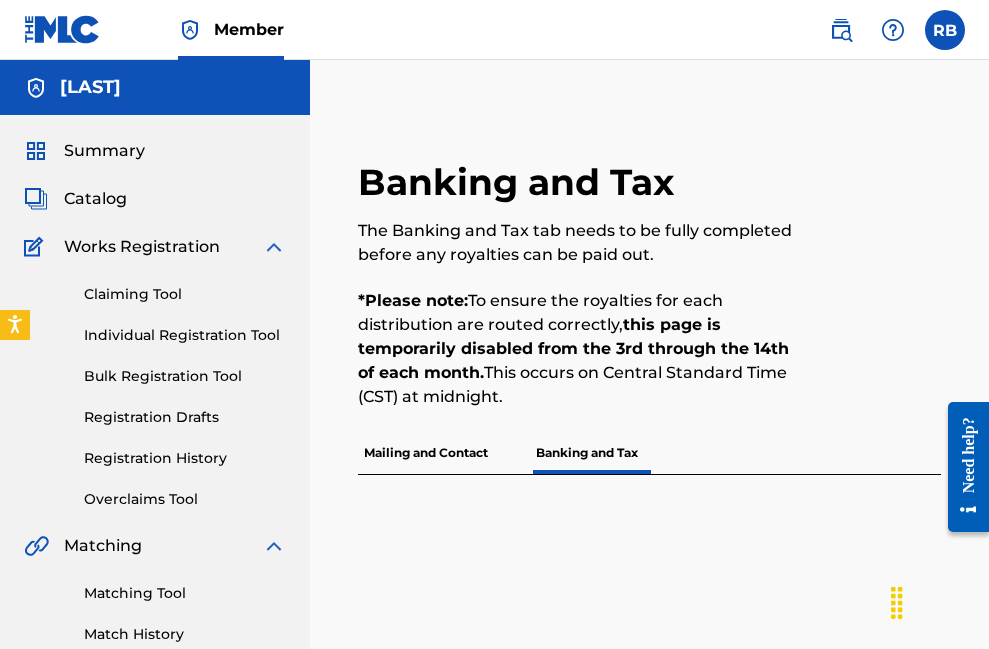 click on "*Please note:  To ensure the royalties for each distribution are routed correctly,  this page is temporarily disabled from the 3rd through the 14th of each month.  This occurs on Central Standard Time (CST) at midnight." at bounding box center (582, 349) 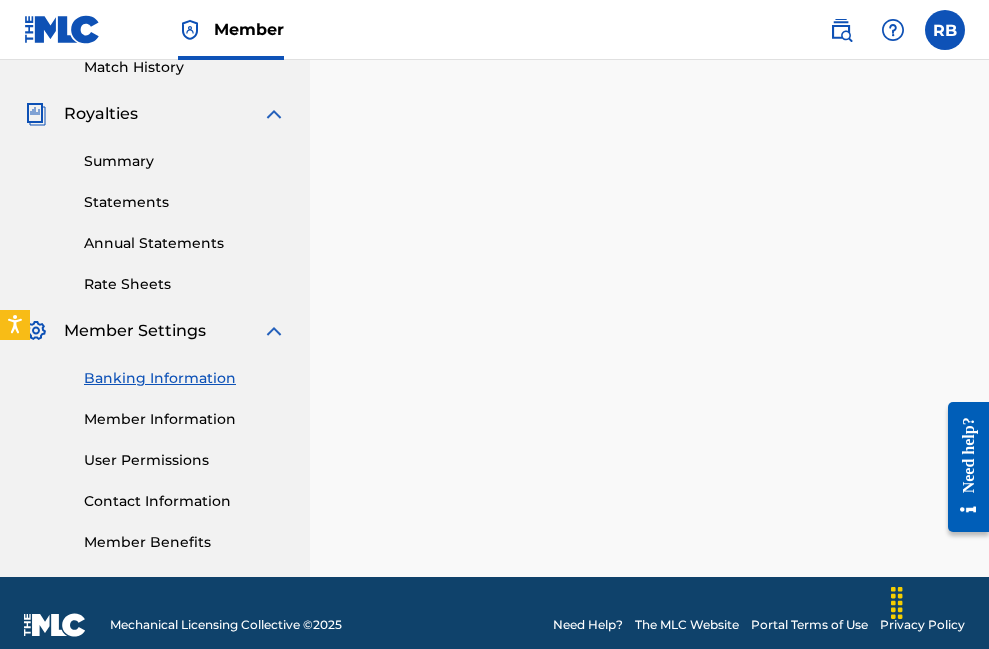 scroll, scrollTop: 569, scrollLeft: 0, axis: vertical 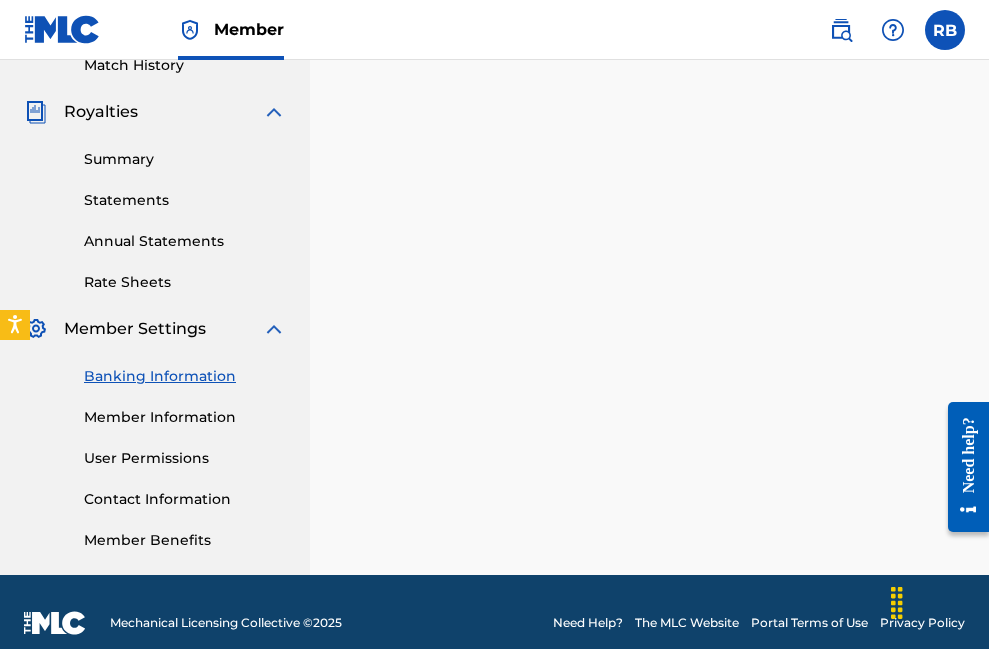 click on "Member Information" at bounding box center [185, 417] 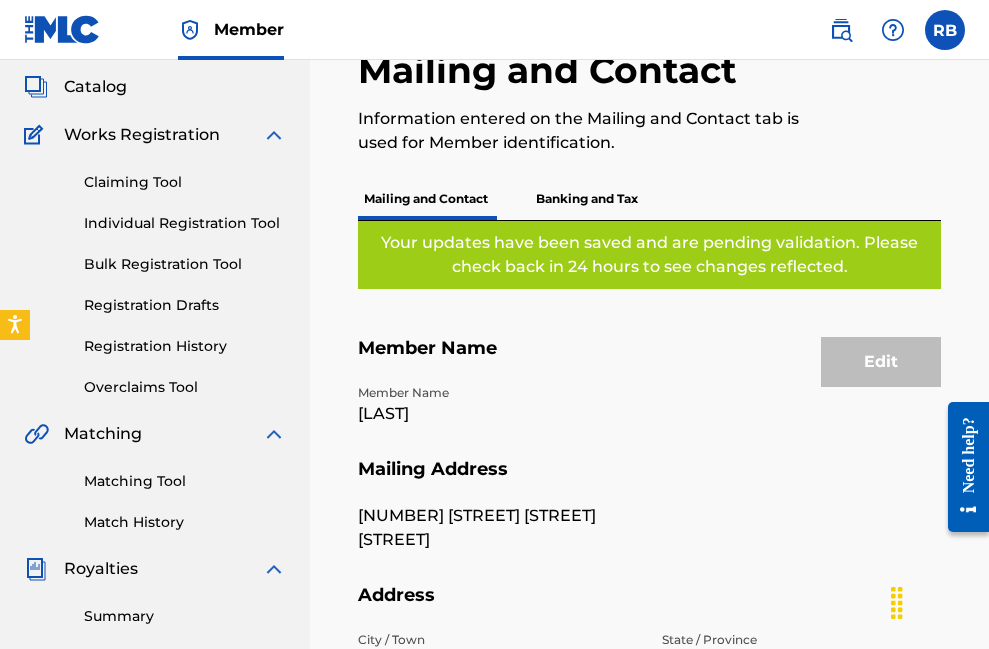 scroll, scrollTop: 114, scrollLeft: 1, axis: both 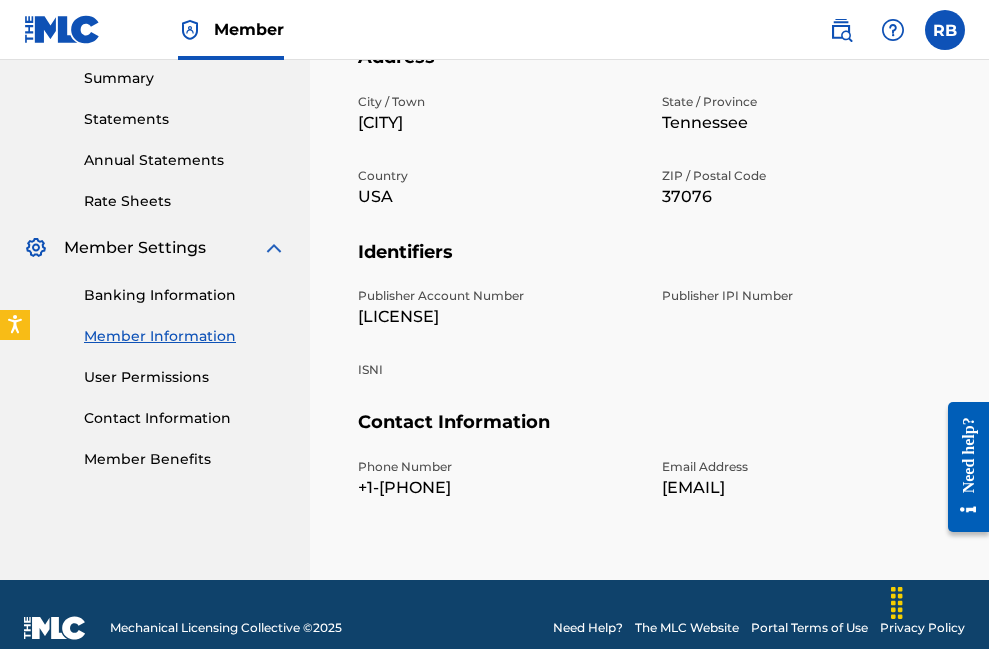 click on "User Permissions" at bounding box center [185, 377] 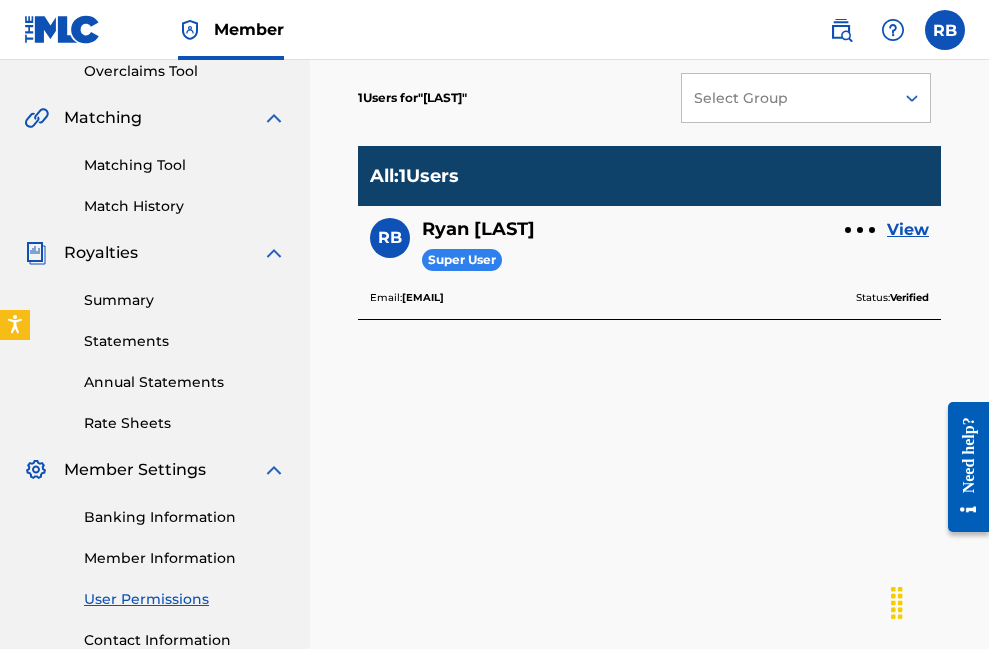 click on "[LAST] [LAST] Super User View" at bounding box center [649, 253] 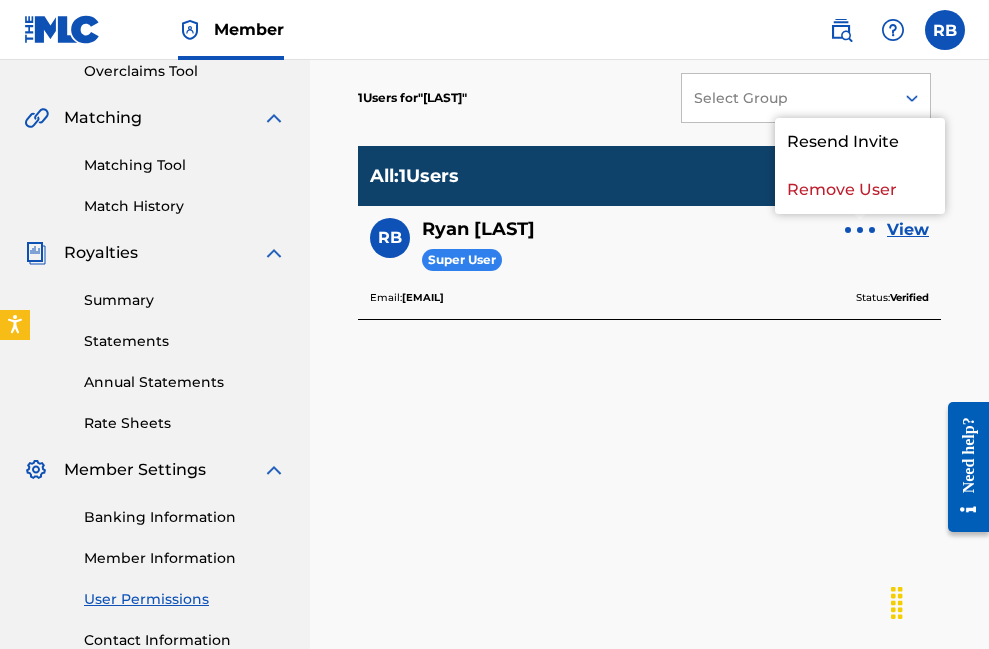 click on "View" at bounding box center [908, 230] 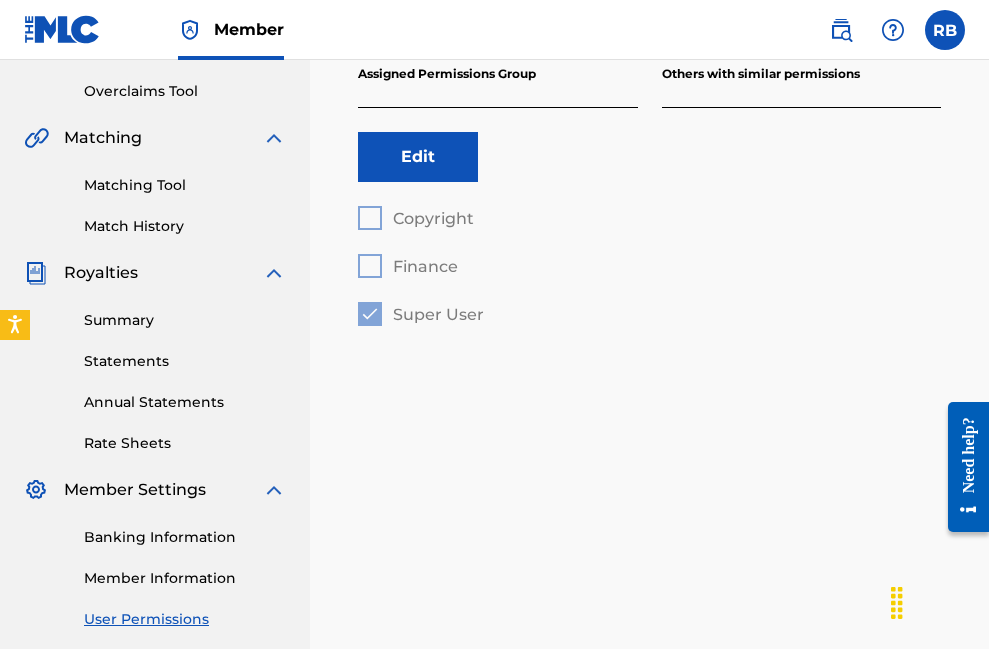click on "Copyright Finance Super User" at bounding box center [498, 266] 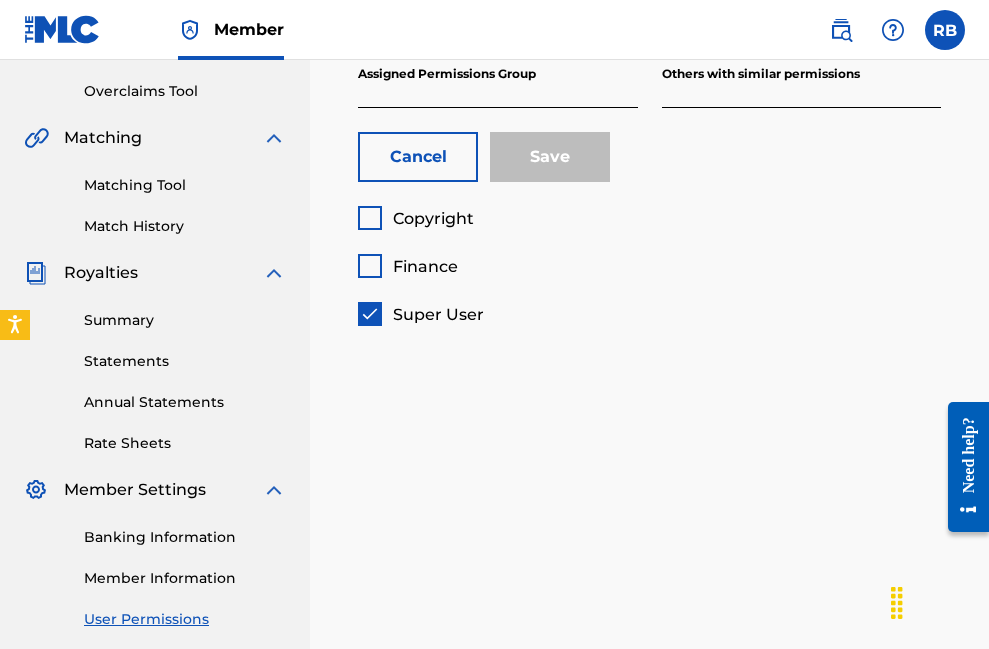click at bounding box center [370, 218] 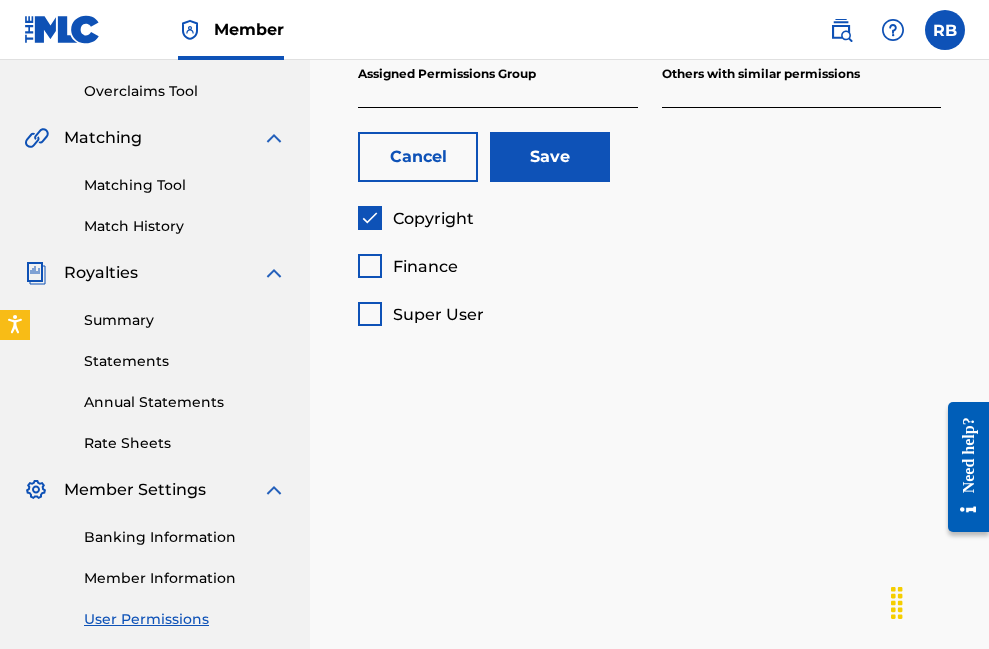 click at bounding box center [370, 266] 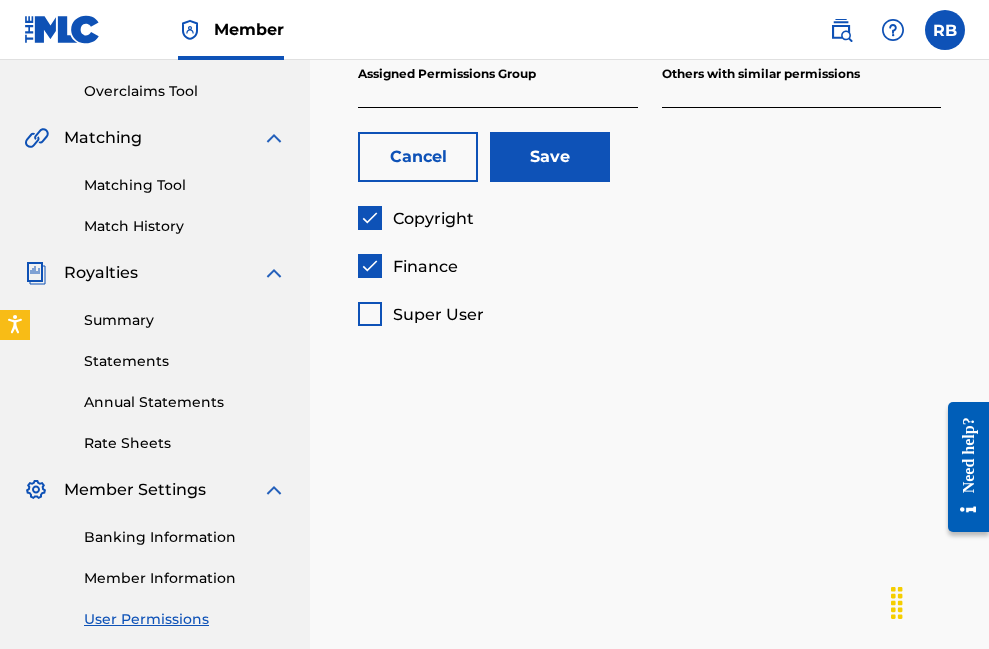 click at bounding box center (370, 314) 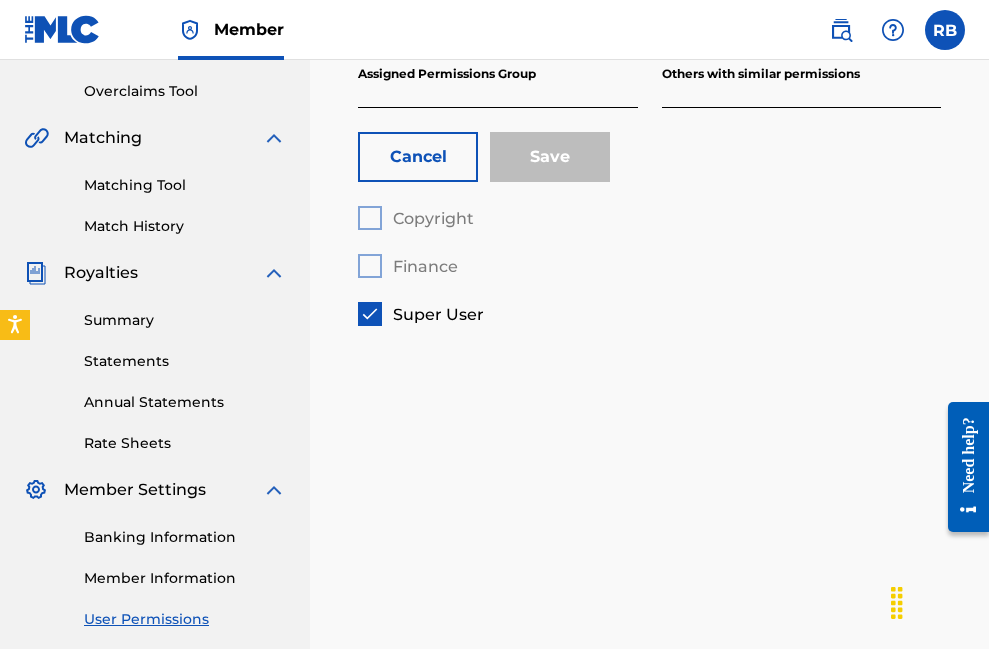 click on "Cancel" at bounding box center (418, 157) 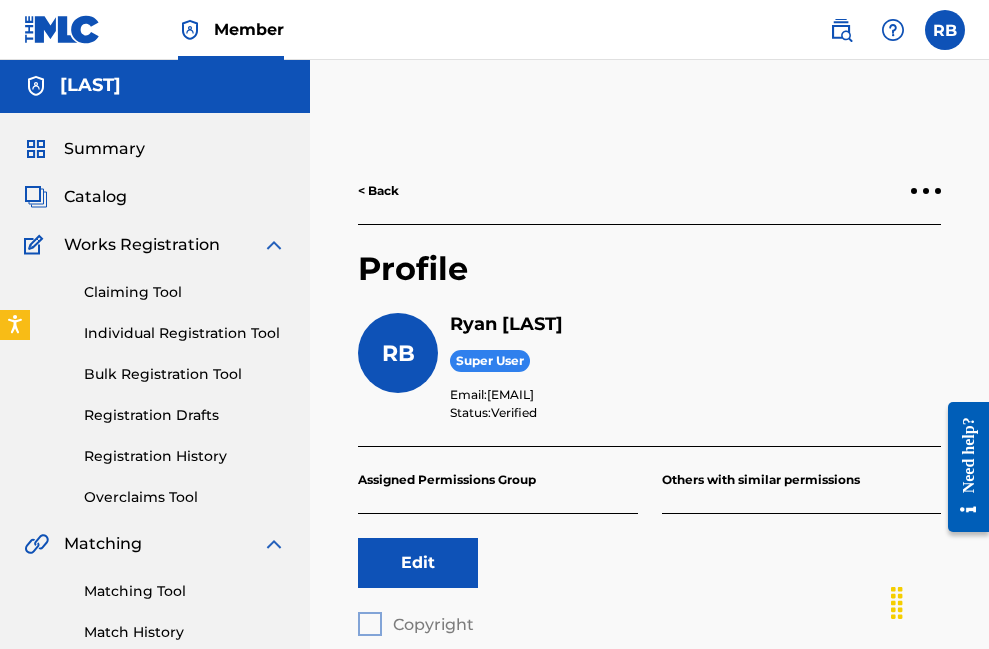 click on "< Back" at bounding box center [649, 191] 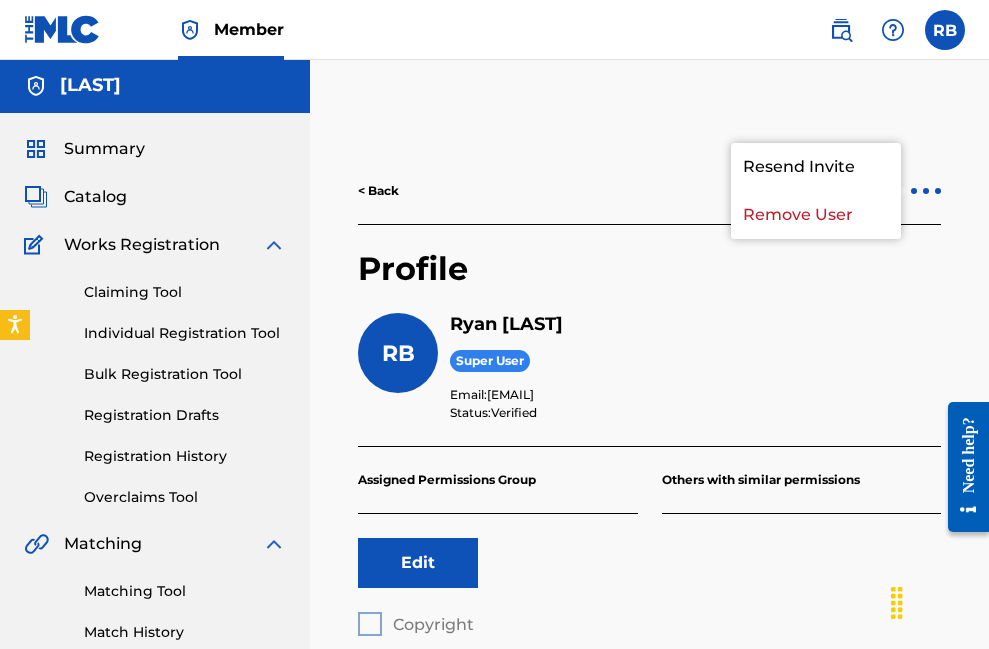 click on "Super User" at bounding box center [695, 361] 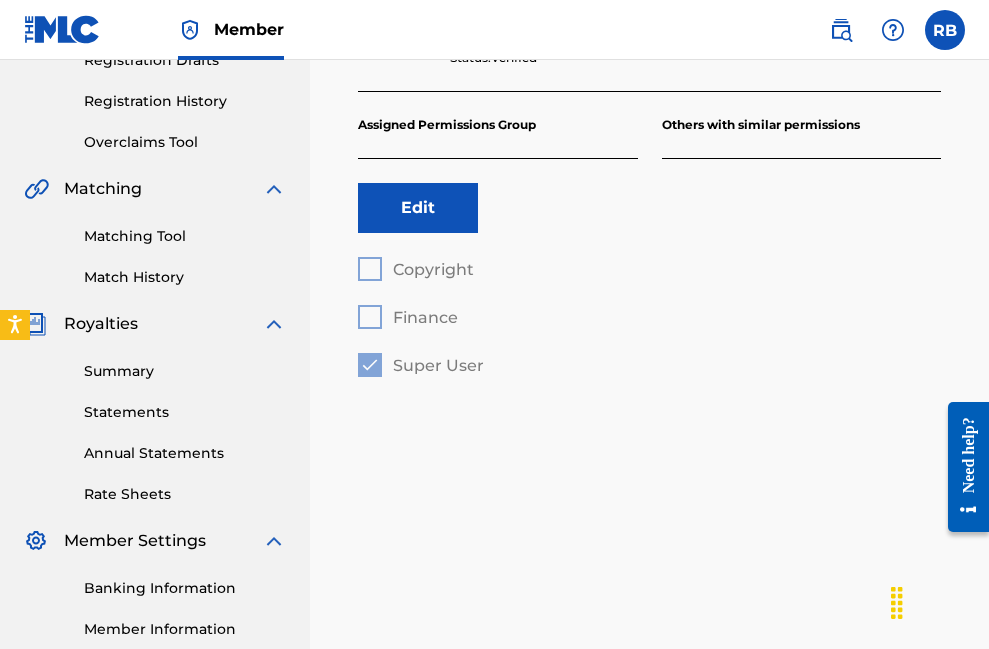 click on "Statements" at bounding box center [185, 412] 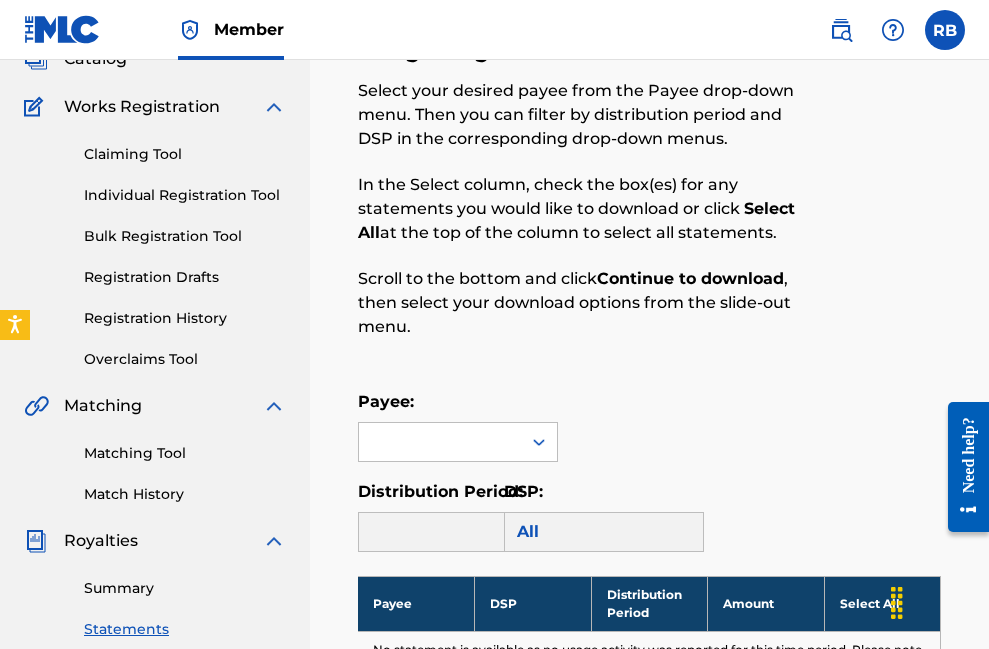 click on "Payee:" at bounding box center [458, 426] 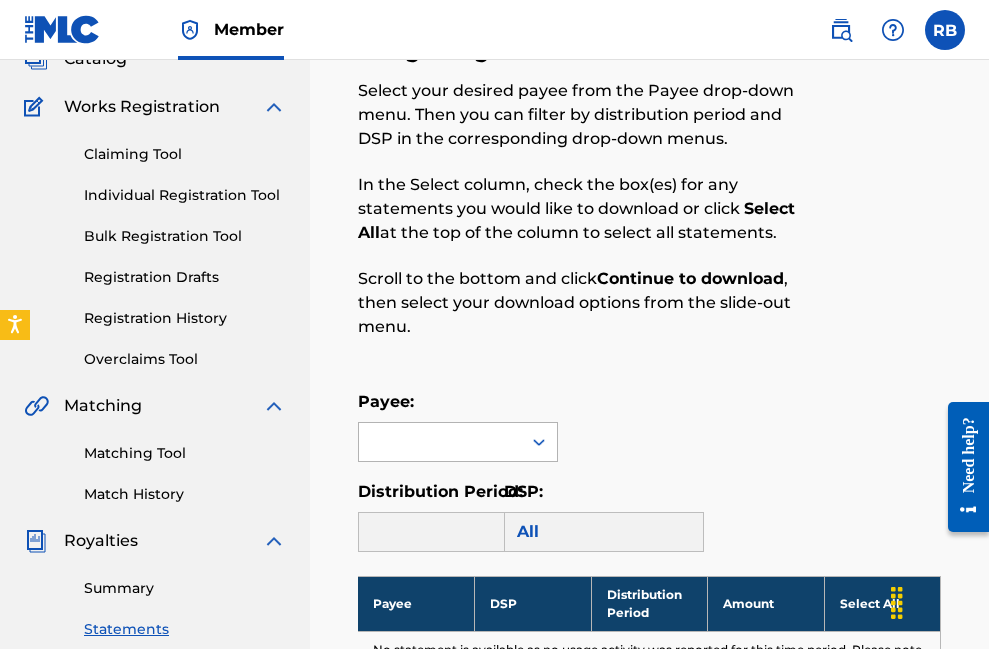 click at bounding box center [440, 442] 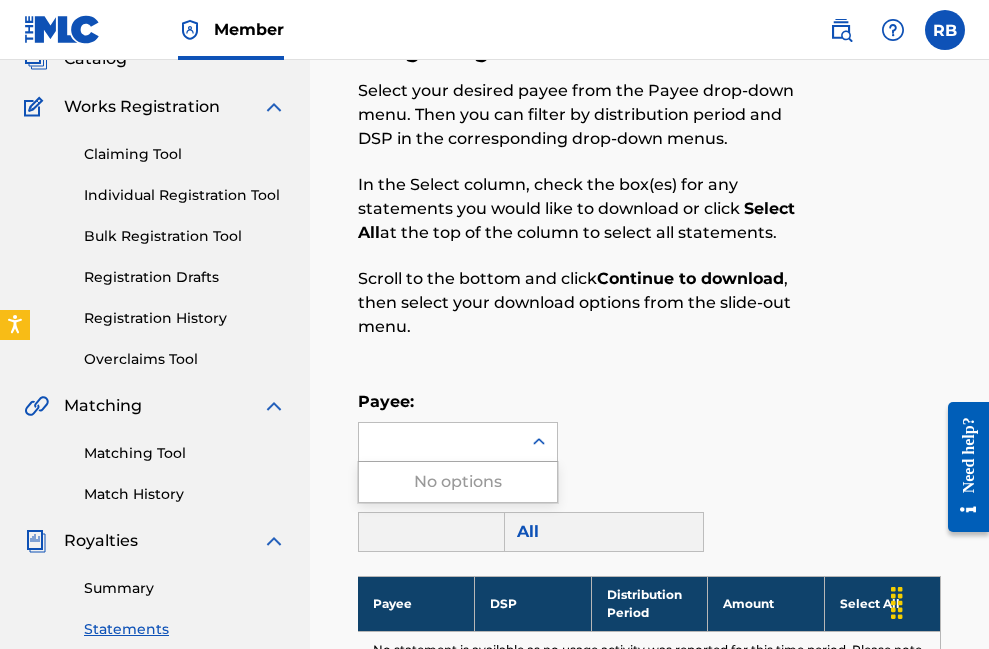 click on "No options" at bounding box center (458, 482) 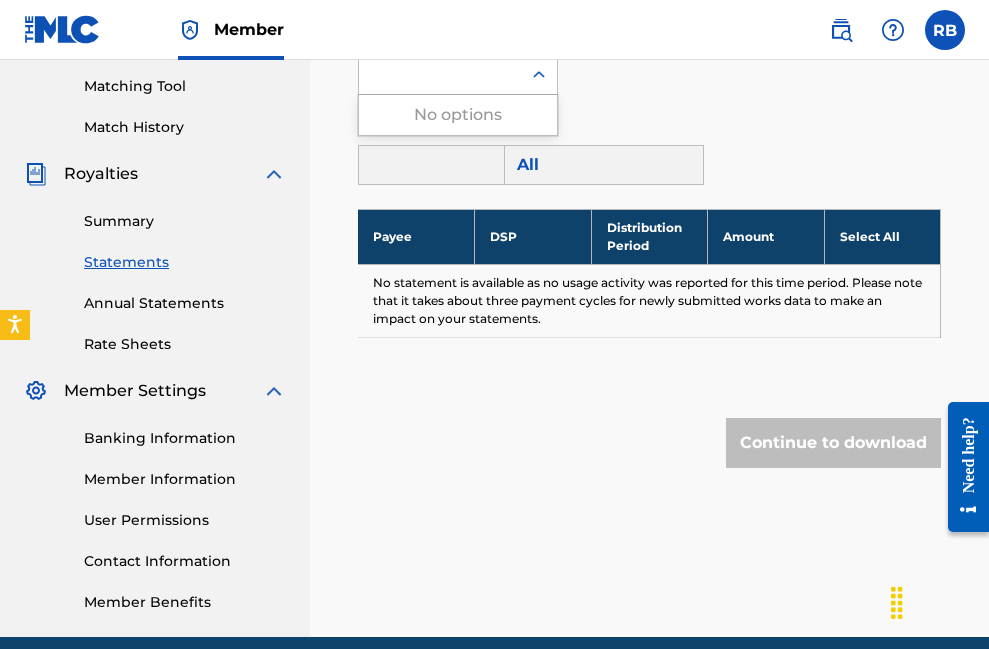 click on "Contact Information" at bounding box center (185, 561) 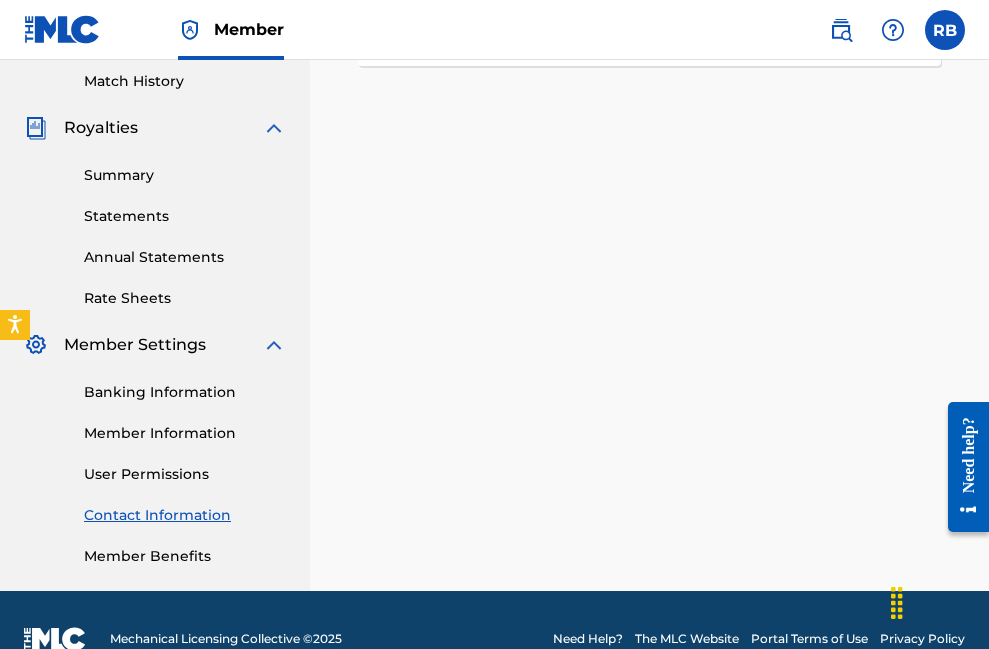 click on "Member Benefits" at bounding box center [185, 556] 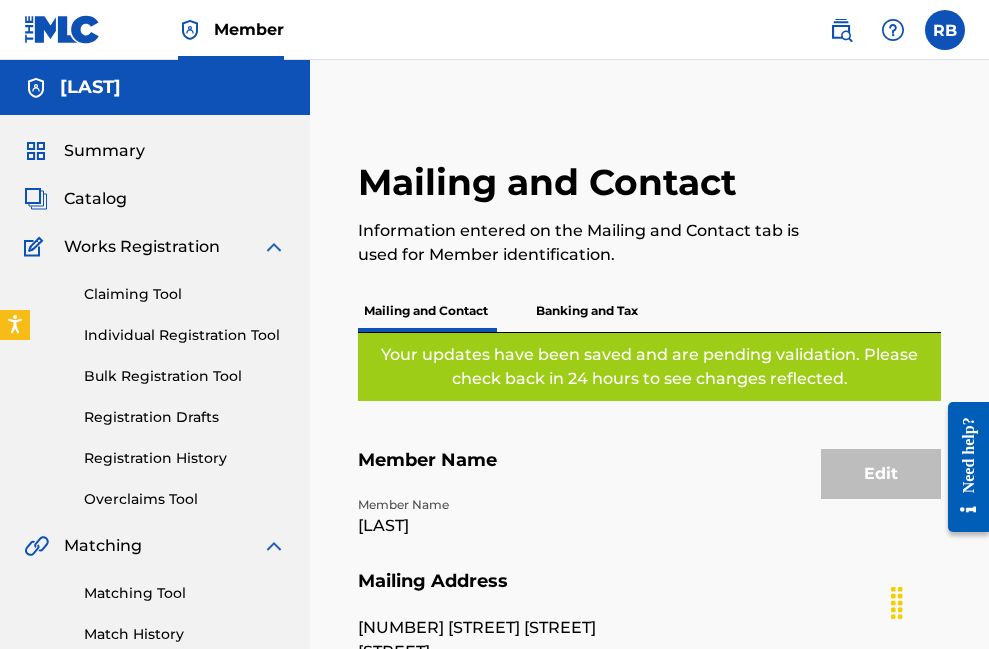 click on "Summary" at bounding box center [104, 151] 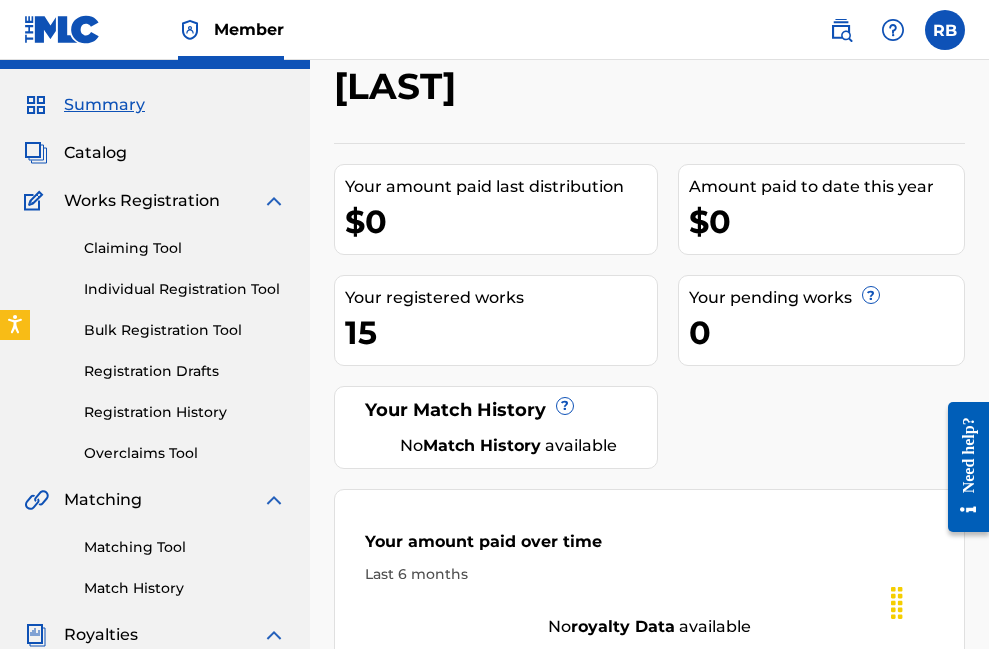 click on "Your amount paid last distribution" at bounding box center [501, 187] 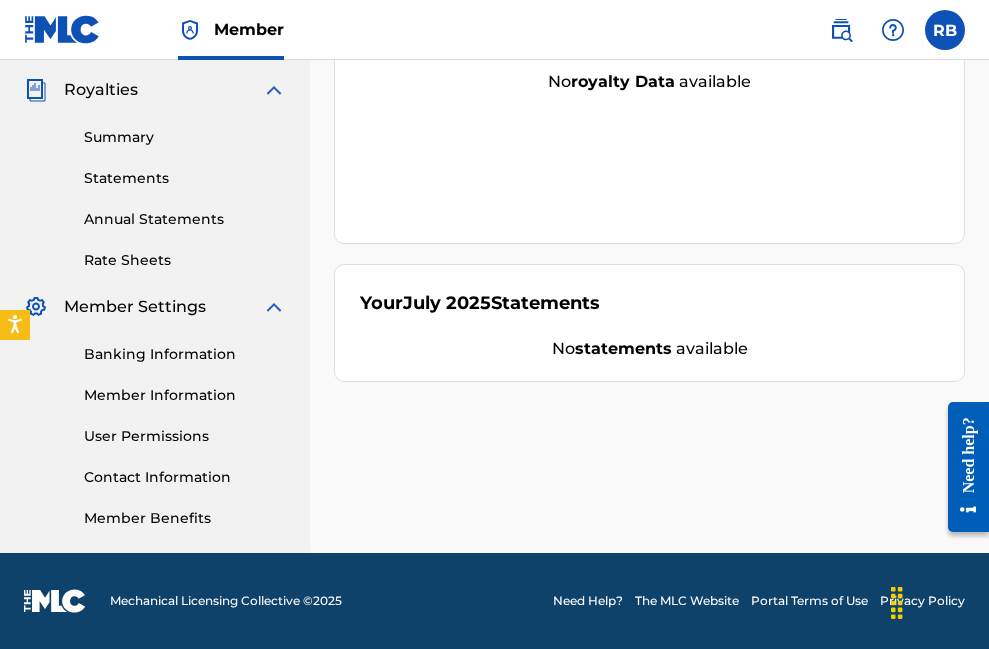 click on "Banking Information" at bounding box center [185, 354] 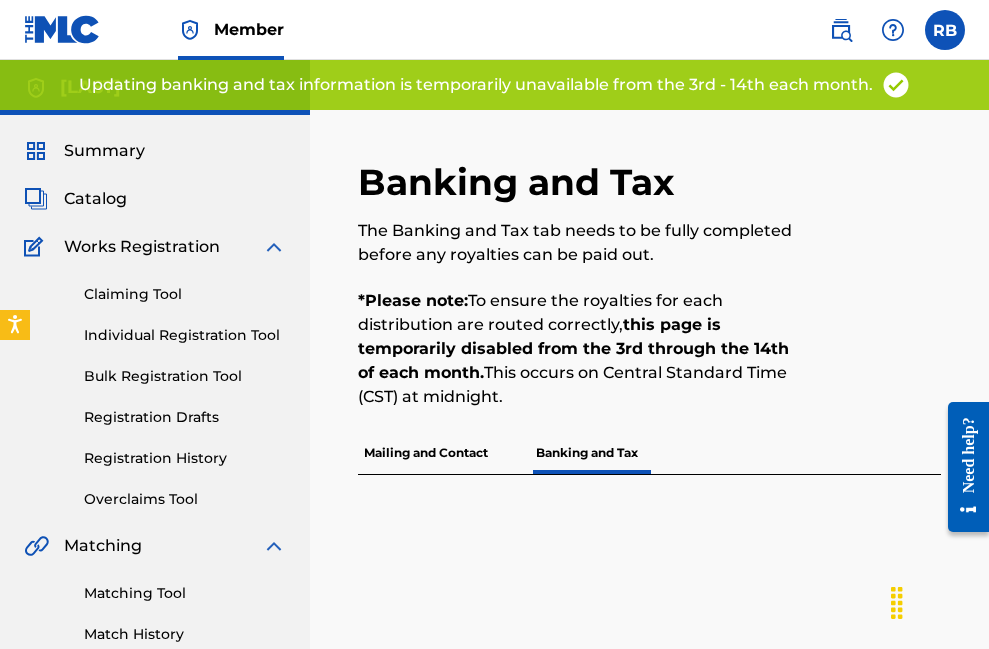 click on "Banking and Tax" at bounding box center [587, 453] 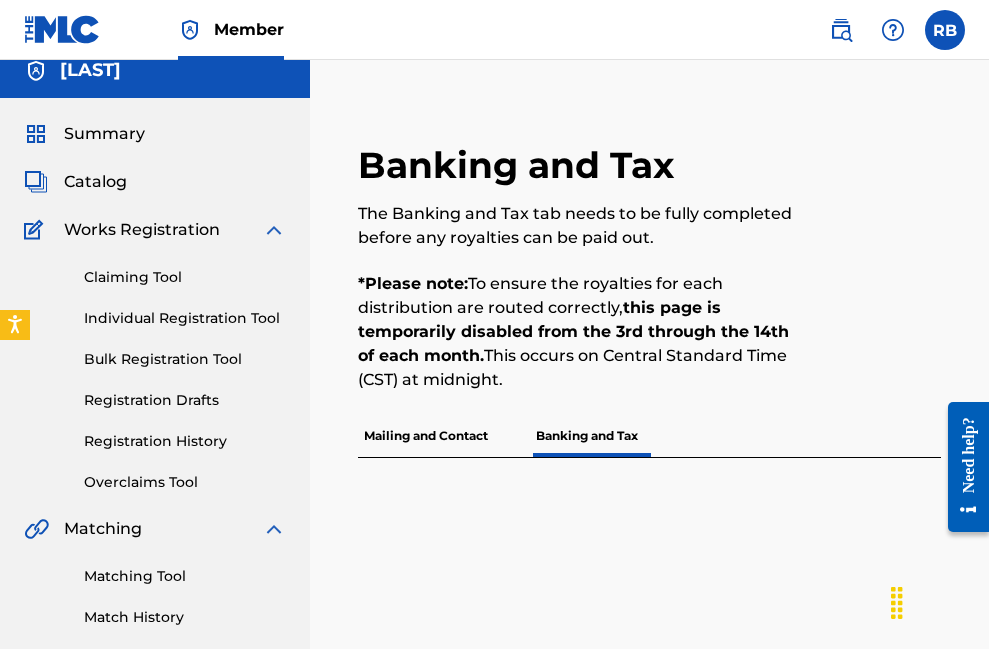click on "Claiming Tool" at bounding box center (185, 277) 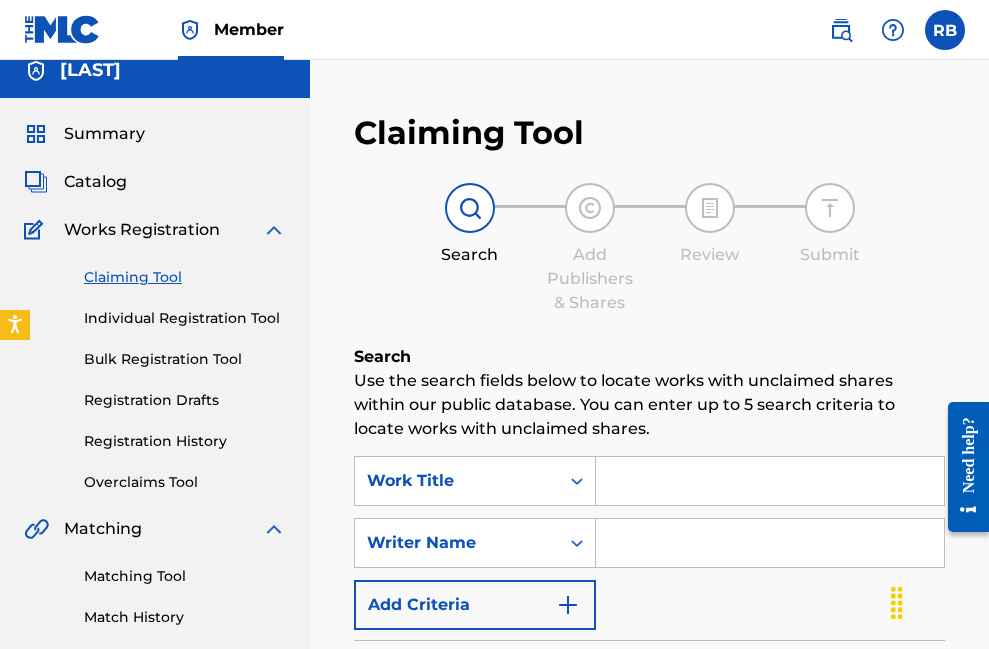 scroll, scrollTop: 0, scrollLeft: 0, axis: both 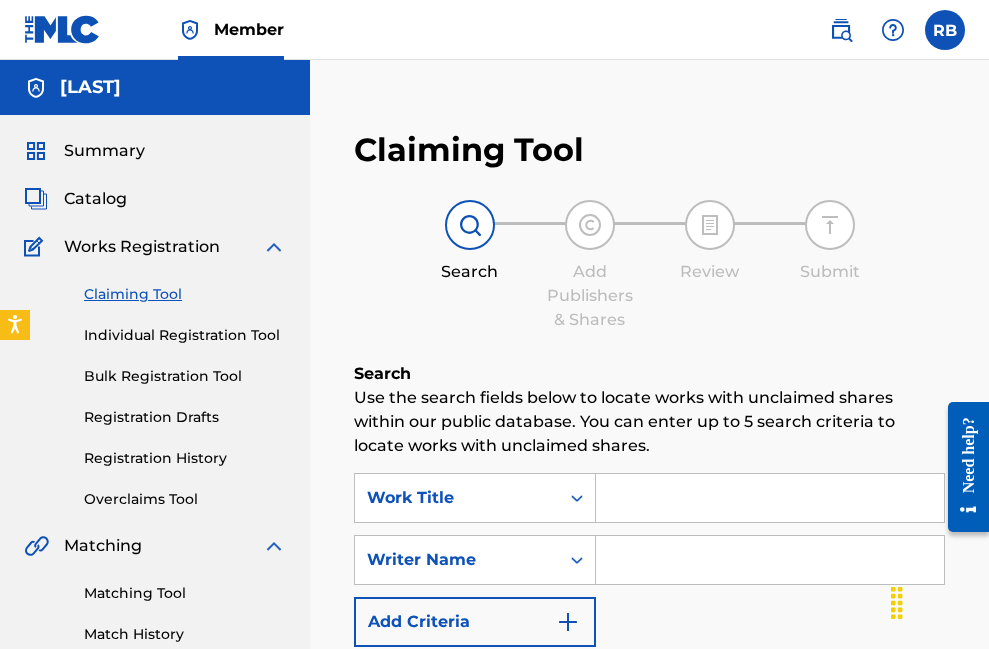 click at bounding box center (770, 498) 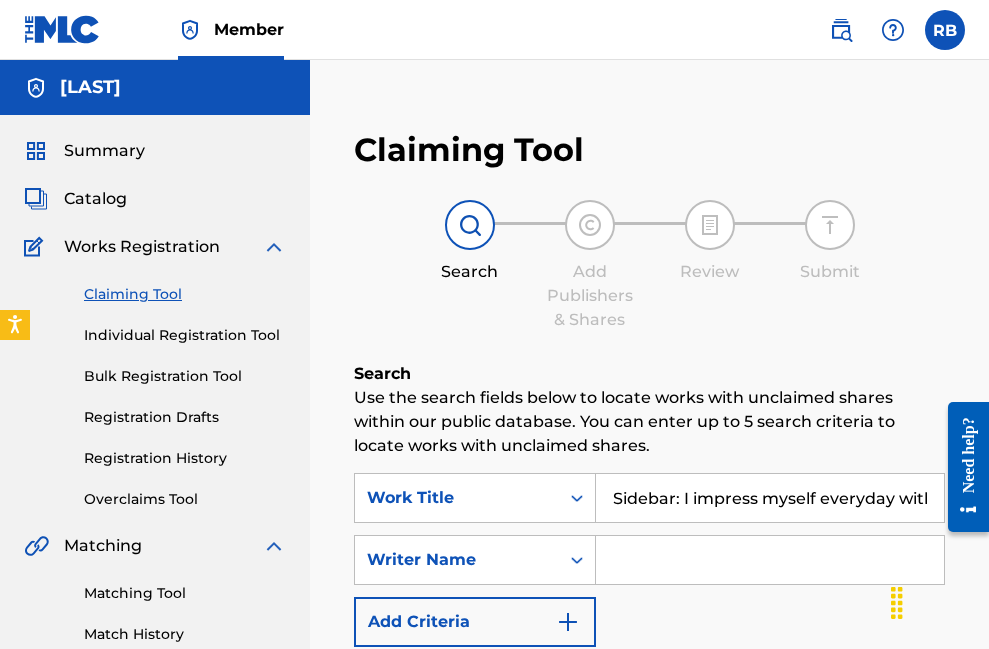 drag, startPoint x: 925, startPoint y: 501, endPoint x: 427, endPoint y: 443, distance: 501.36612 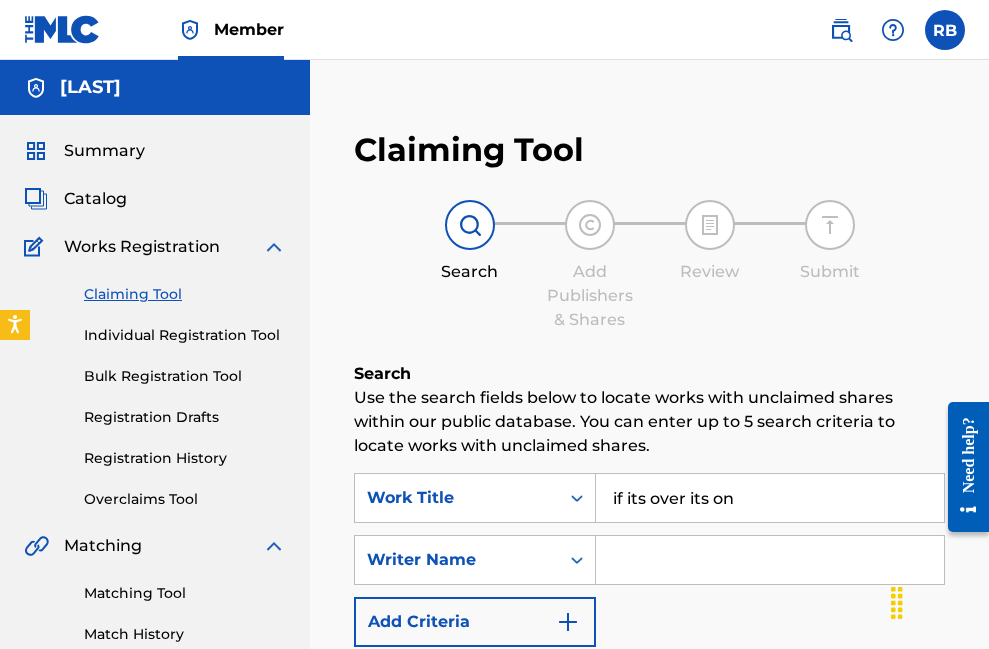 type on "if its over its on" 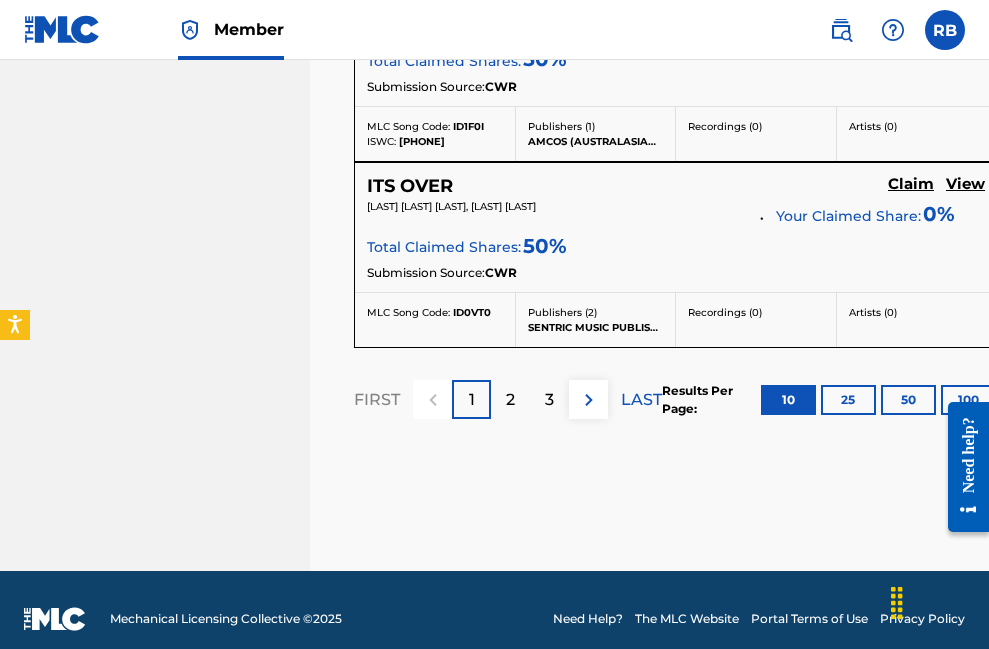 scroll, scrollTop: 2346, scrollLeft: 0, axis: vertical 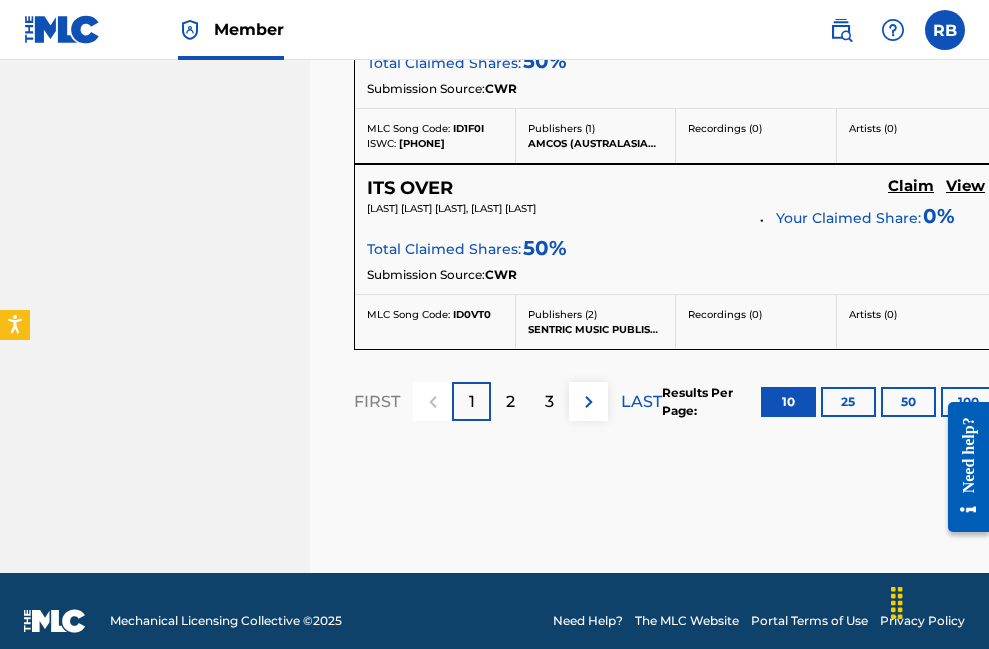 click at bounding box center [589, 402] 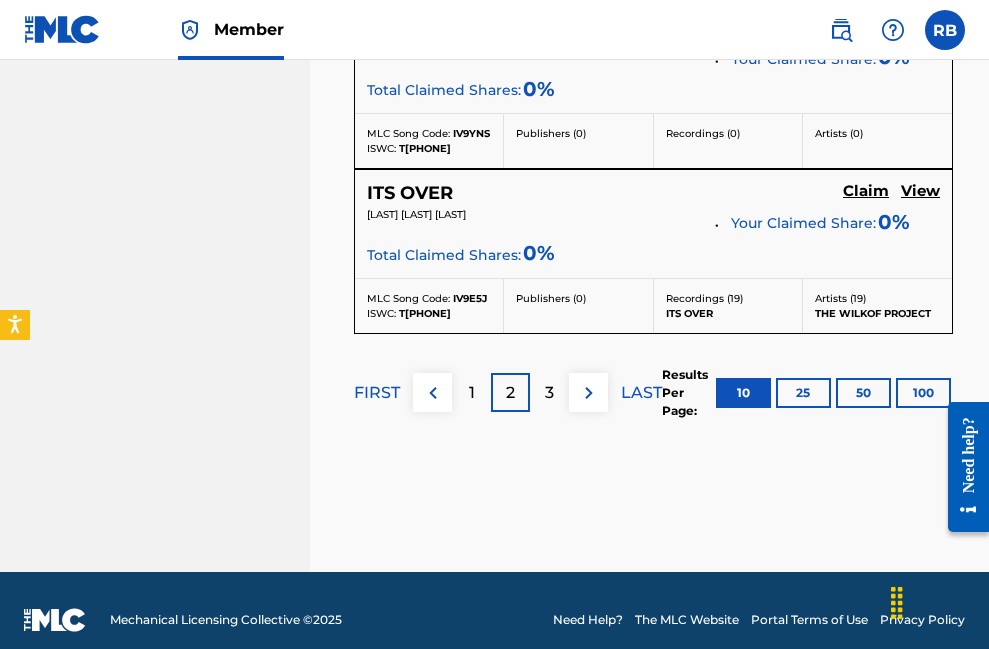 scroll, scrollTop: 2335, scrollLeft: 0, axis: vertical 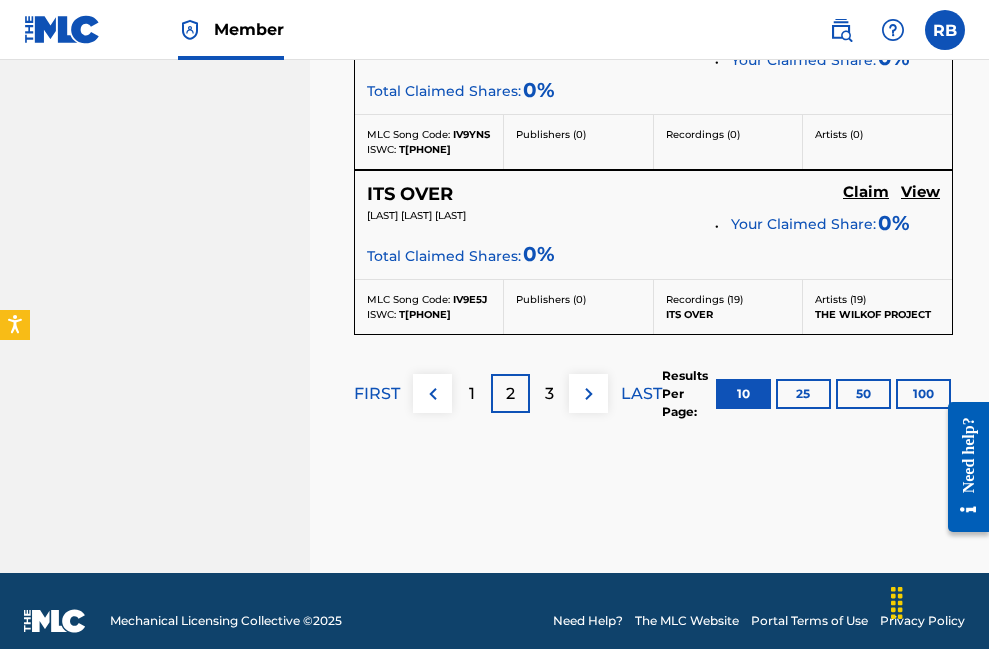 click at bounding box center [433, 394] 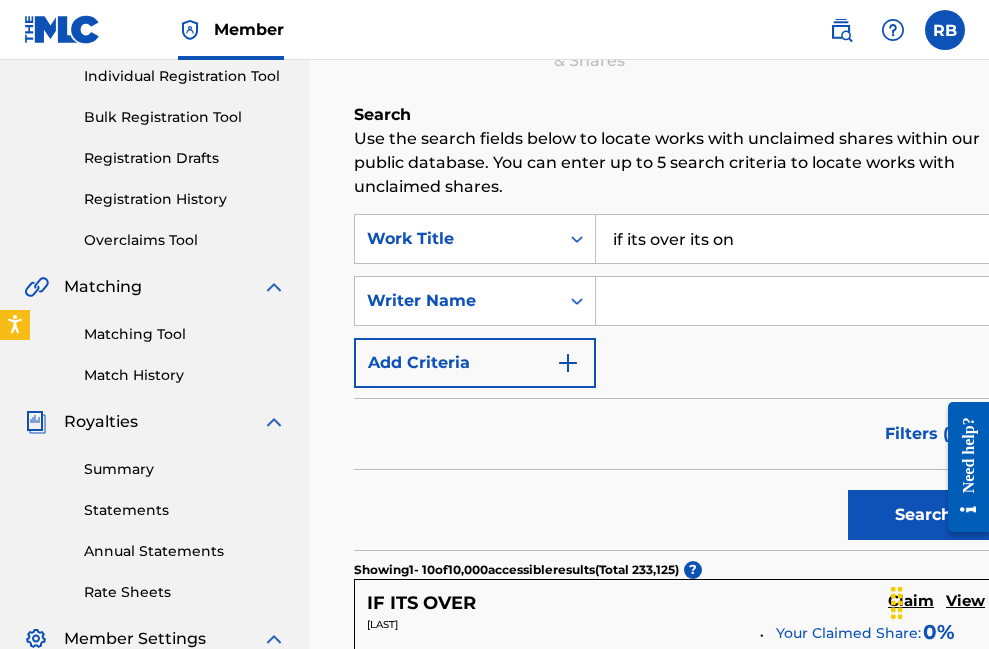 scroll, scrollTop: 230, scrollLeft: 0, axis: vertical 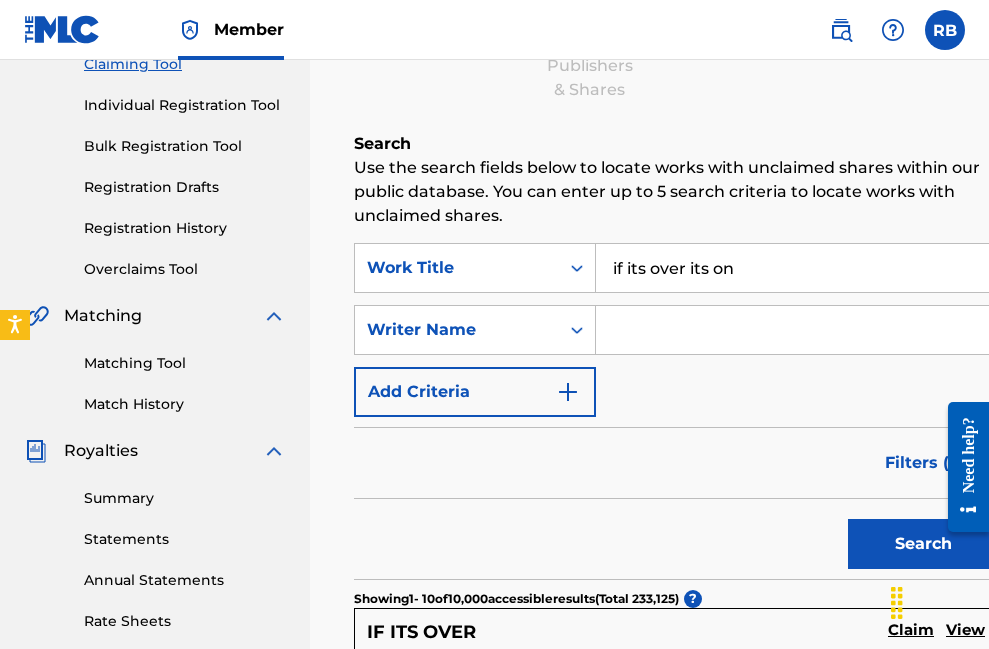 click on "if its over its on" at bounding box center (796, 268) 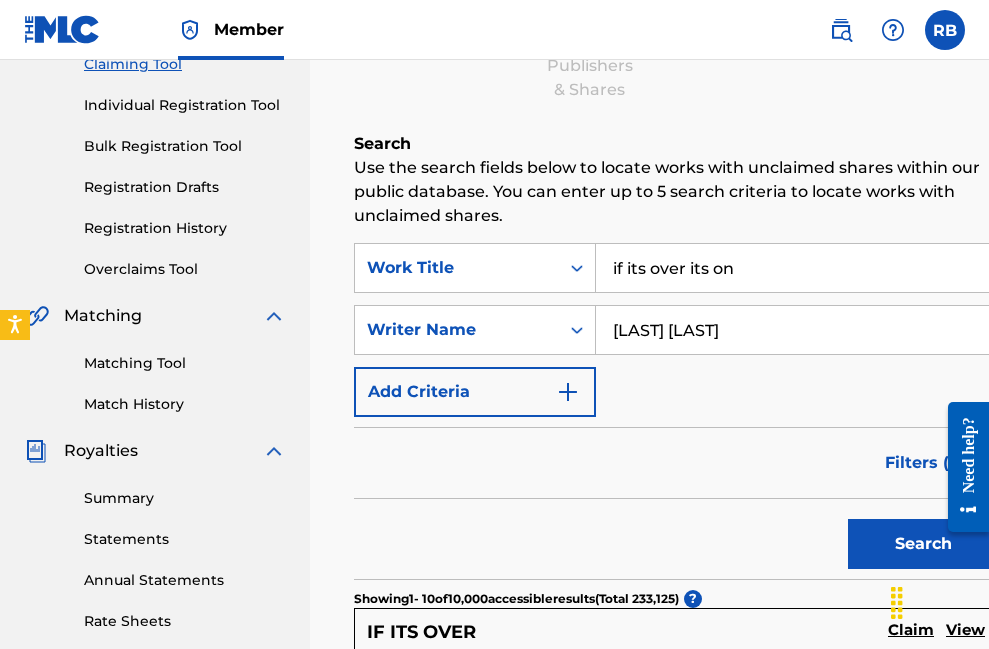 type on "[LAST] [LAST]" 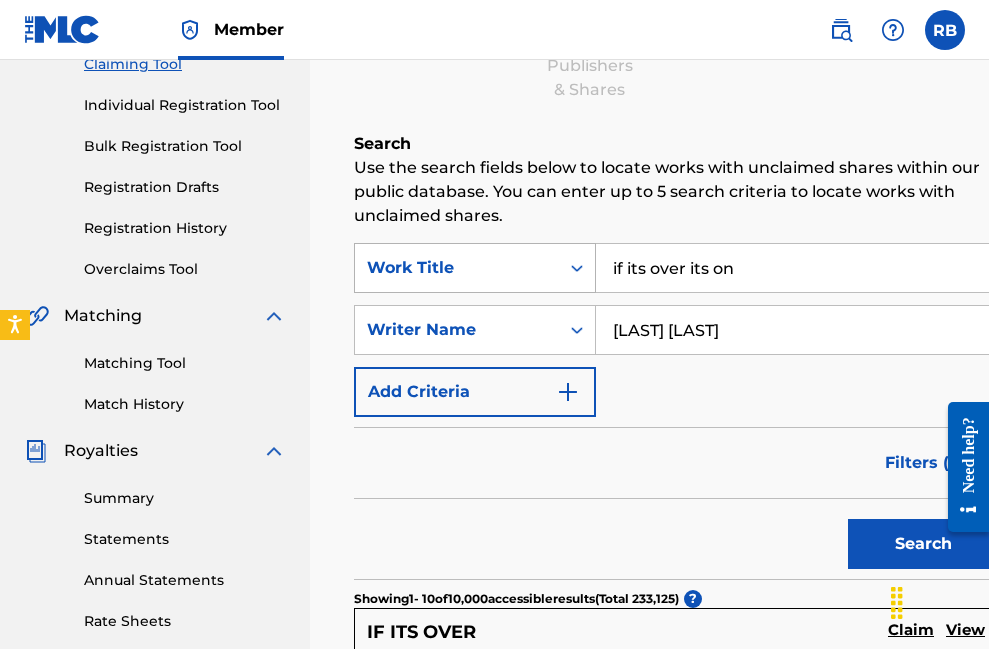 drag, startPoint x: 755, startPoint y: 271, endPoint x: 593, endPoint y: 269, distance: 162.01234 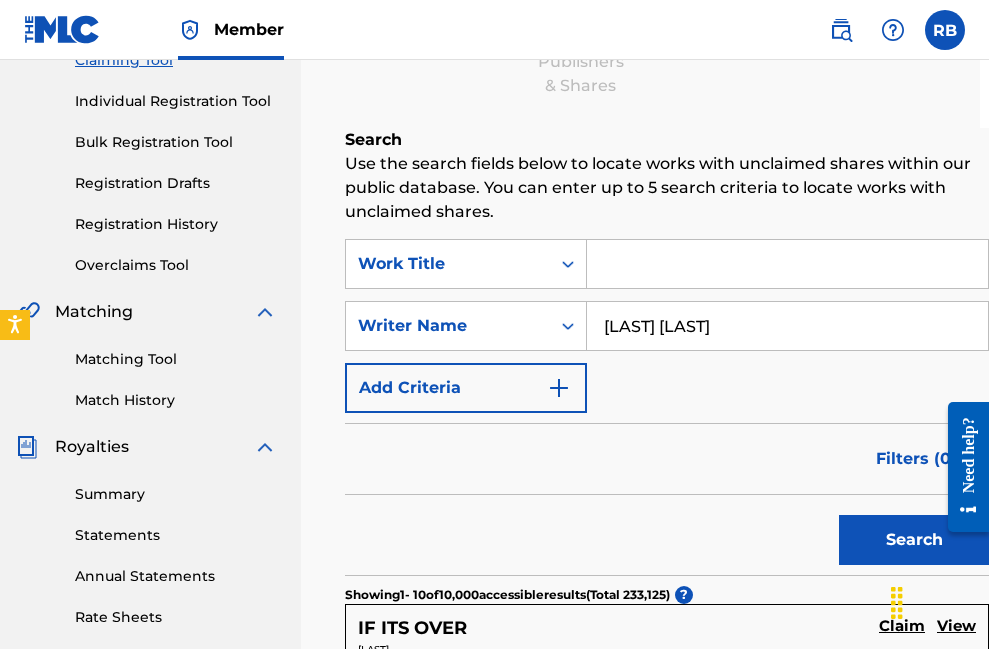 scroll, scrollTop: 234, scrollLeft: 21, axis: both 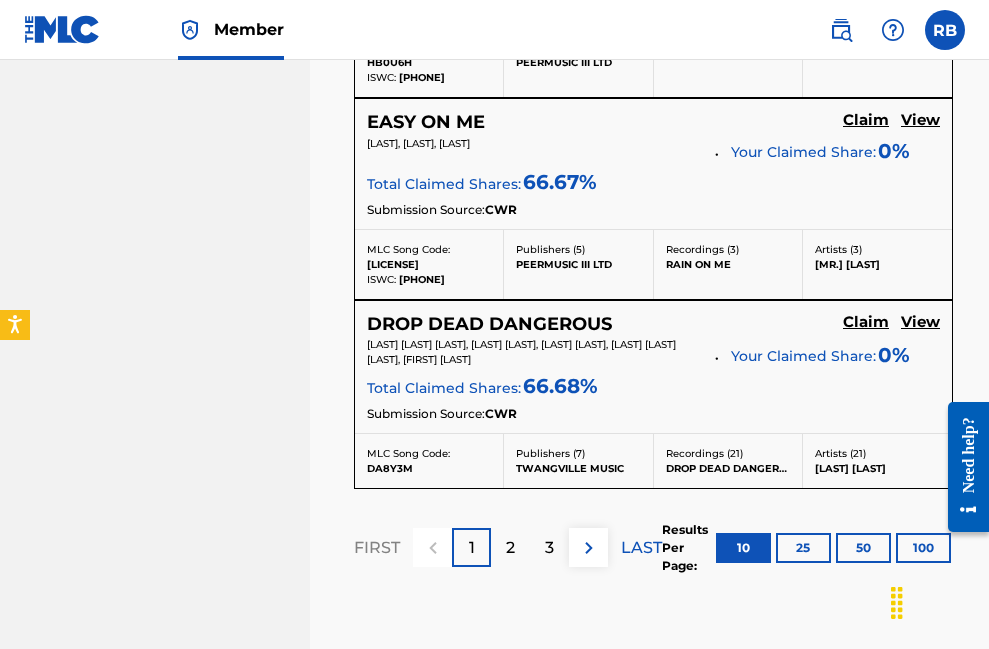 click on "3" at bounding box center [549, 548] 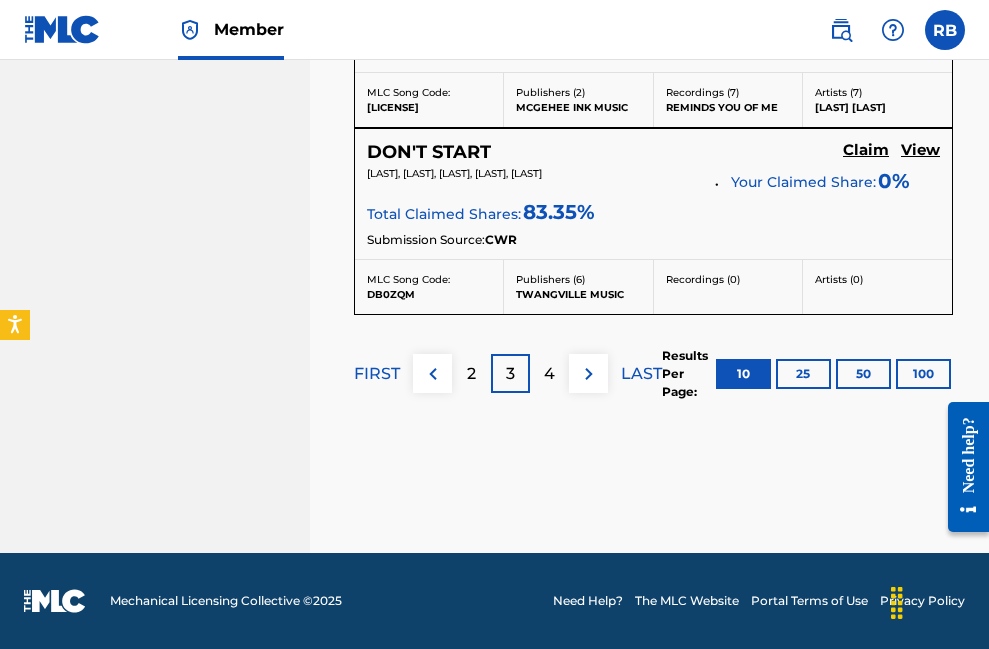 scroll, scrollTop: 2411, scrollLeft: 0, axis: vertical 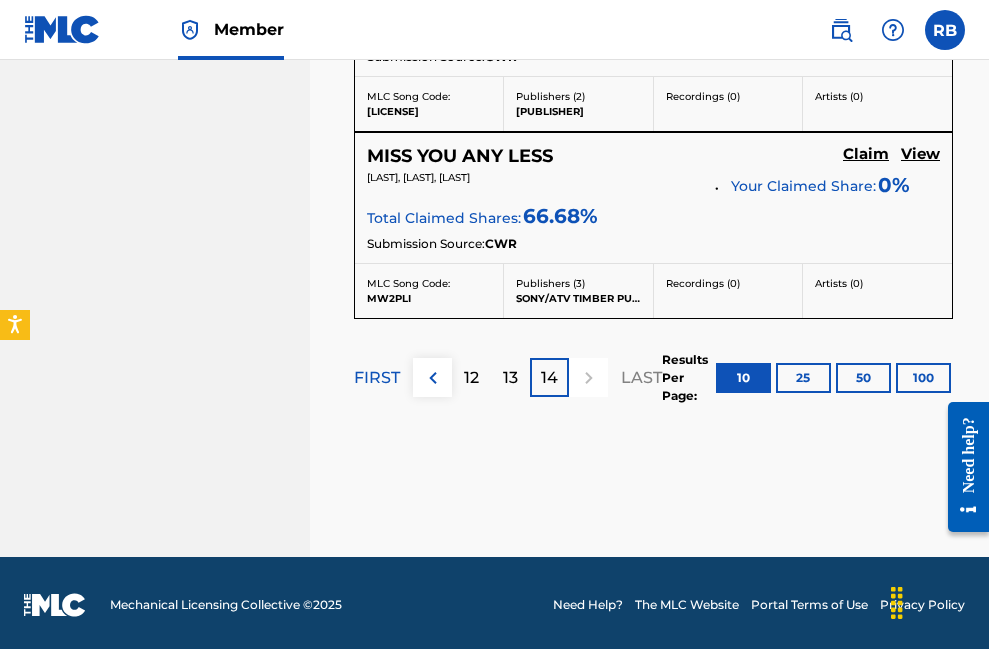 click on "100" at bounding box center [923, 378] 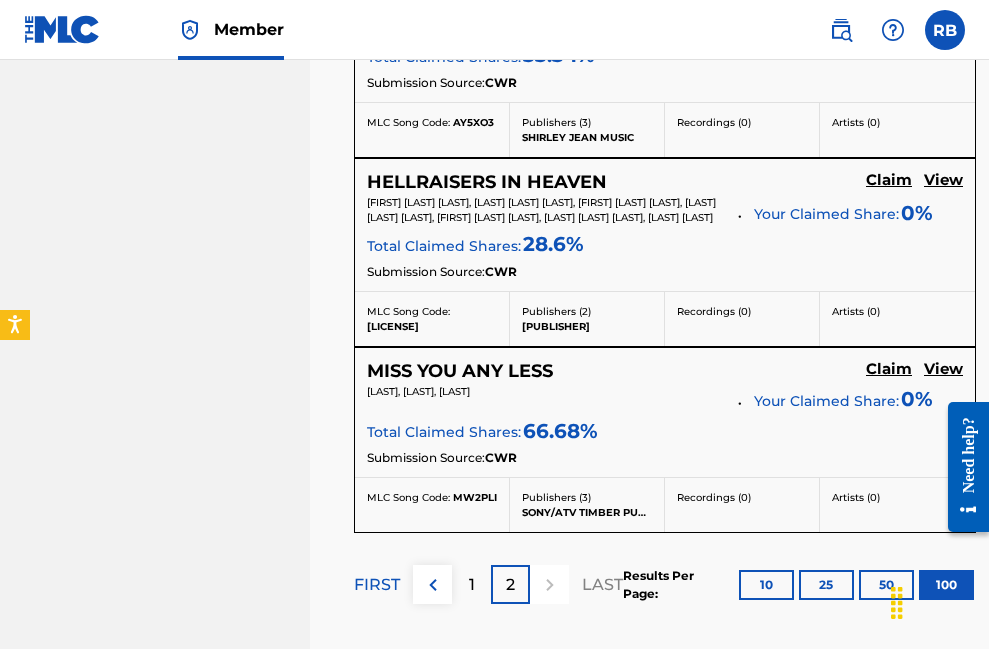 scroll, scrollTop: 6689, scrollLeft: 0, axis: vertical 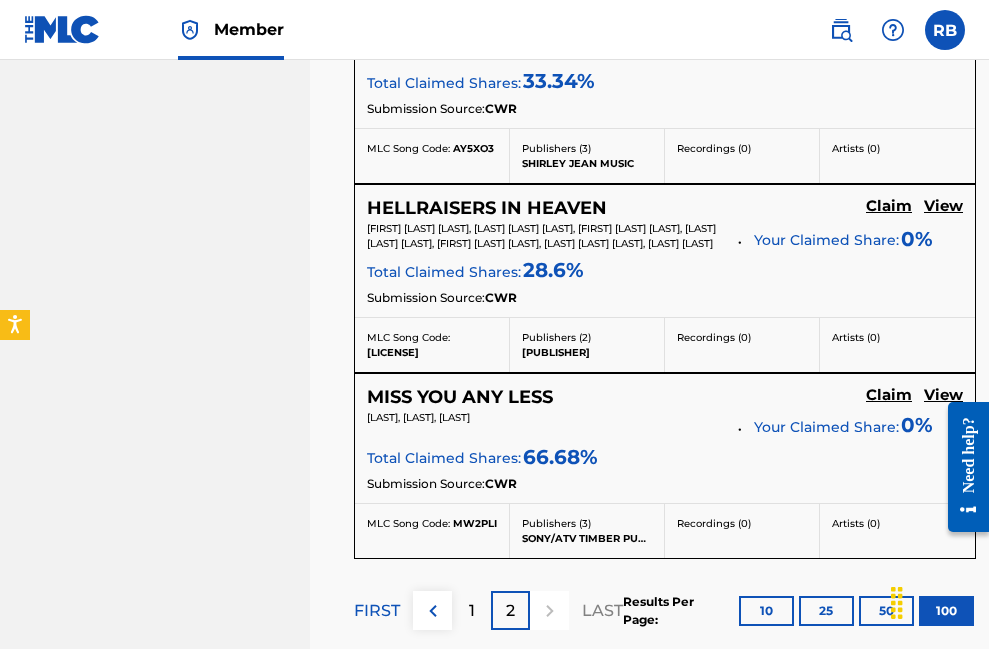 click on "10" at bounding box center (766, 611) 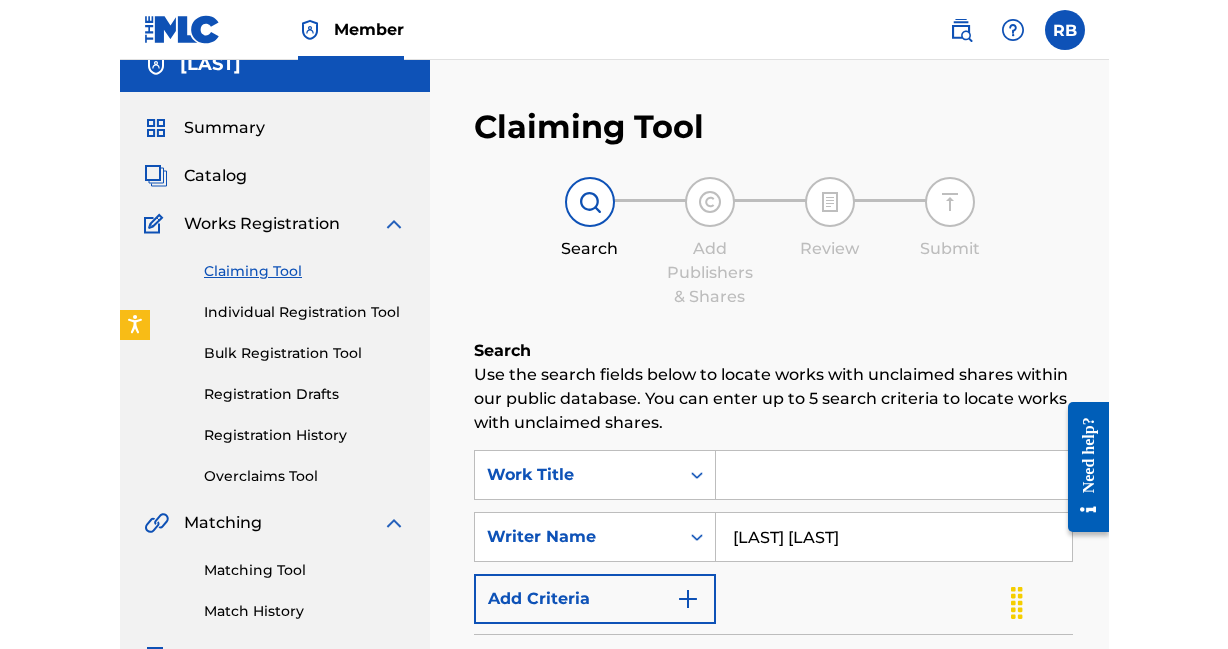 scroll, scrollTop: 28, scrollLeft: 0, axis: vertical 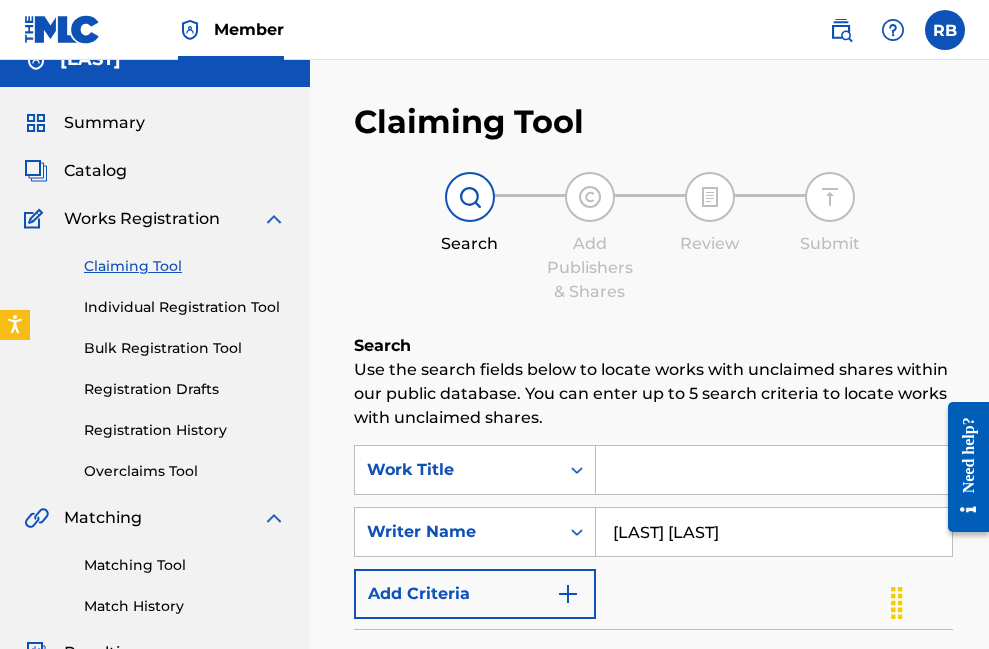 click at bounding box center [774, 470] 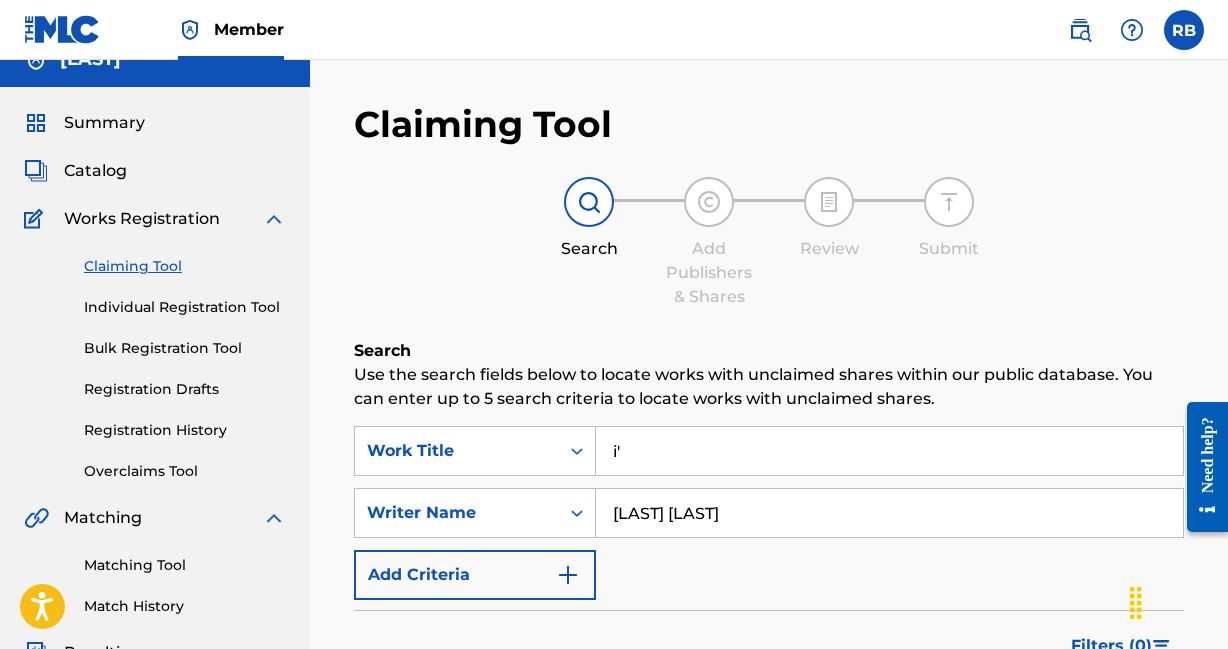 type on "i'" 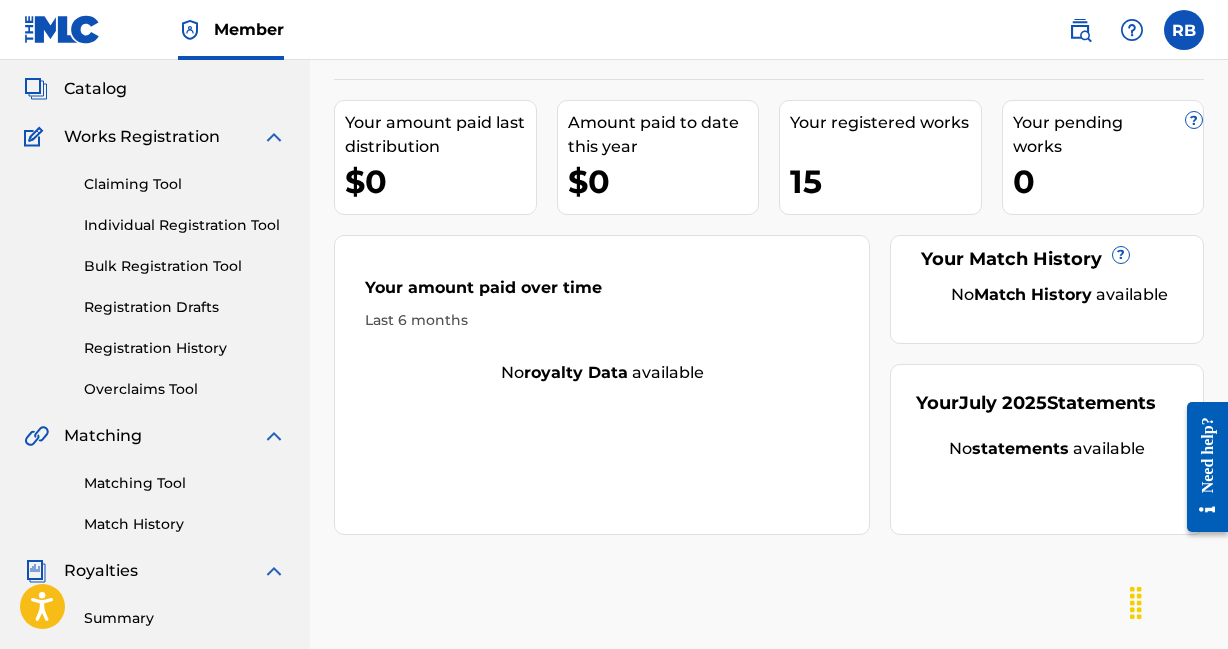scroll, scrollTop: 141, scrollLeft: 0, axis: vertical 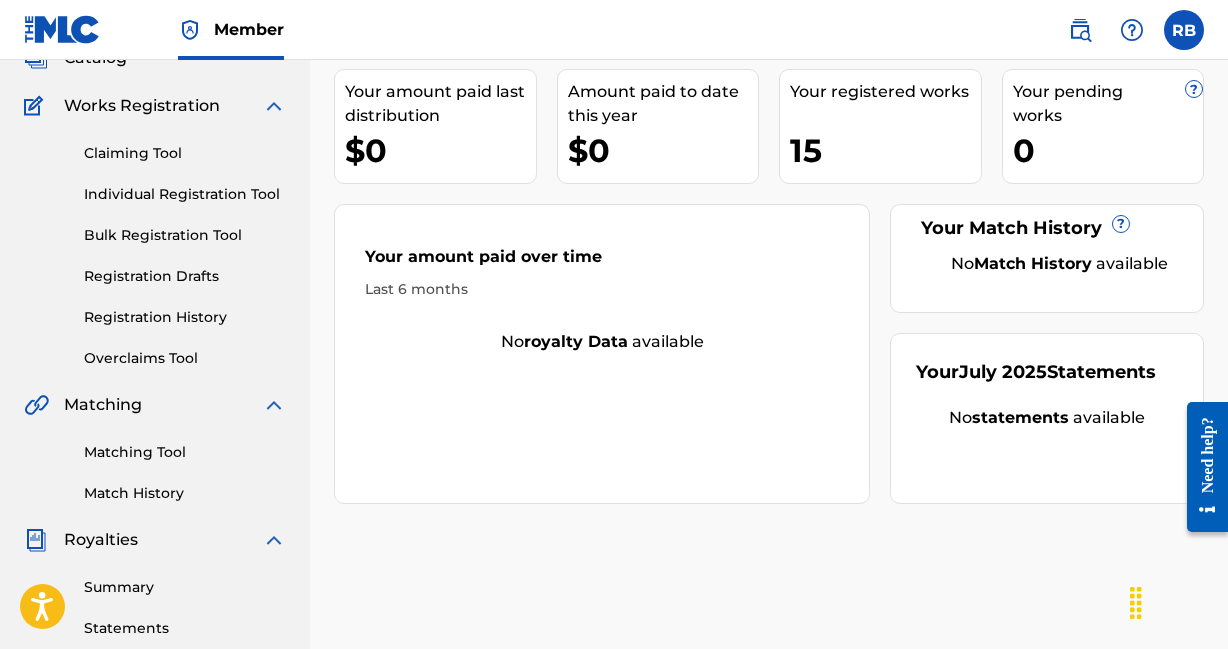 click on "Claiming Tool" at bounding box center (185, 153) 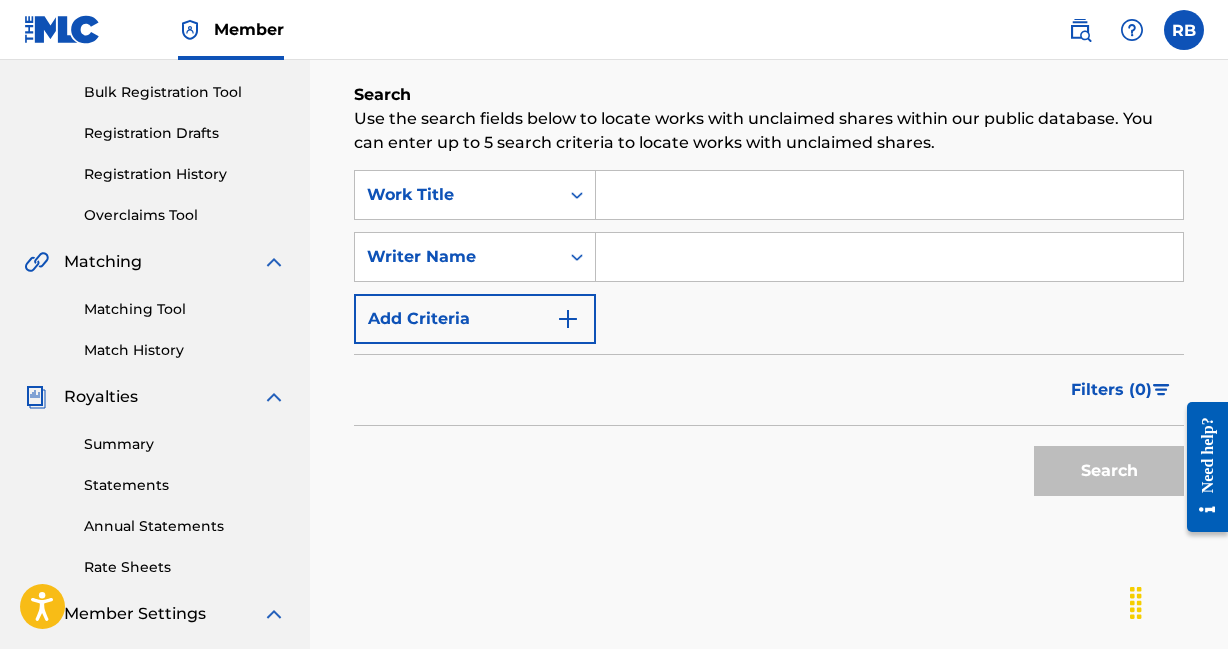 scroll, scrollTop: 336, scrollLeft: 0, axis: vertical 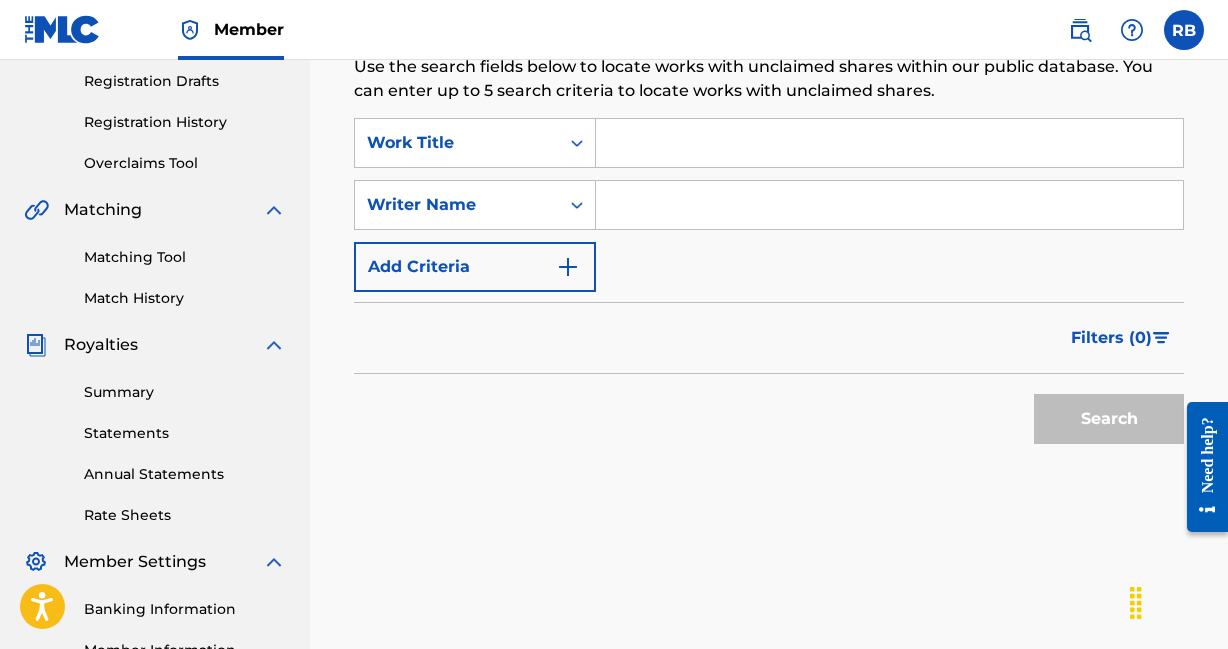 click on "Annual Statements" at bounding box center (185, 474) 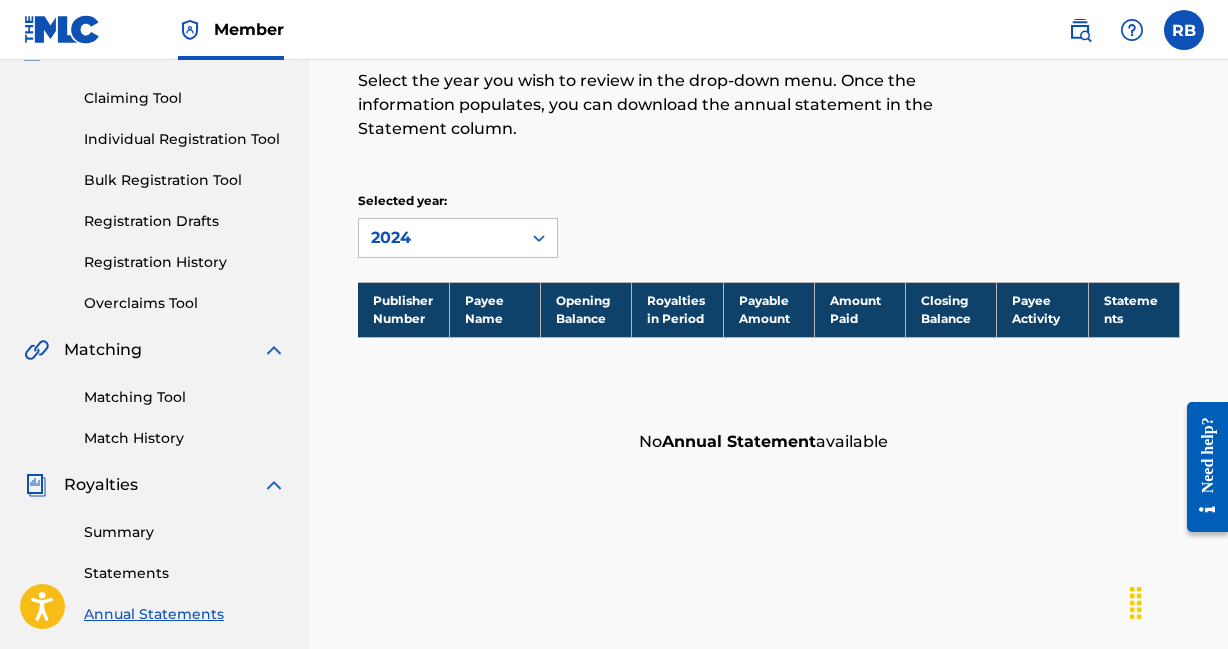 scroll, scrollTop: 221, scrollLeft: 0, axis: vertical 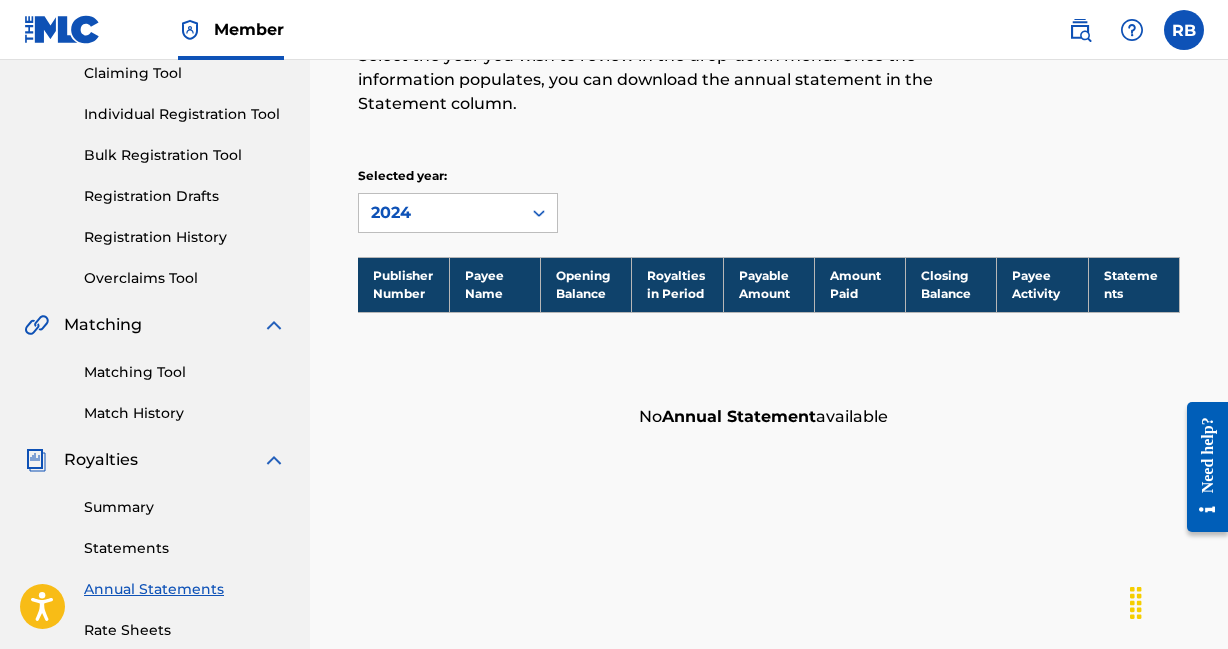 click on "Statements" at bounding box center (185, 548) 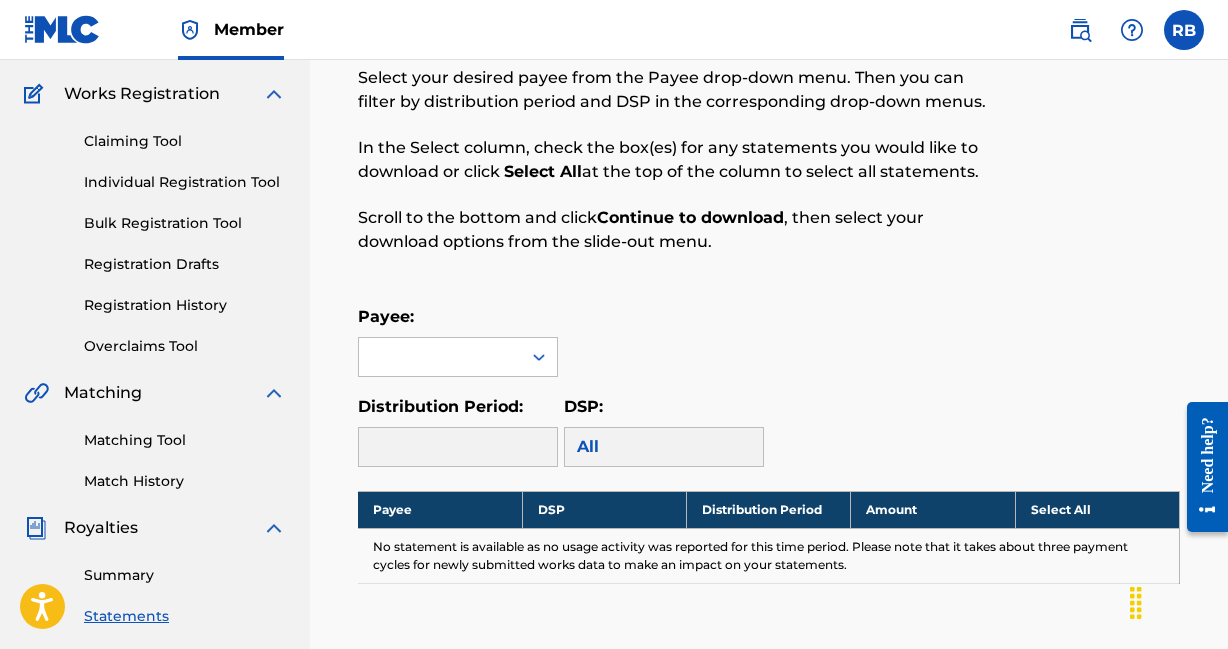 scroll, scrollTop: 340, scrollLeft: 0, axis: vertical 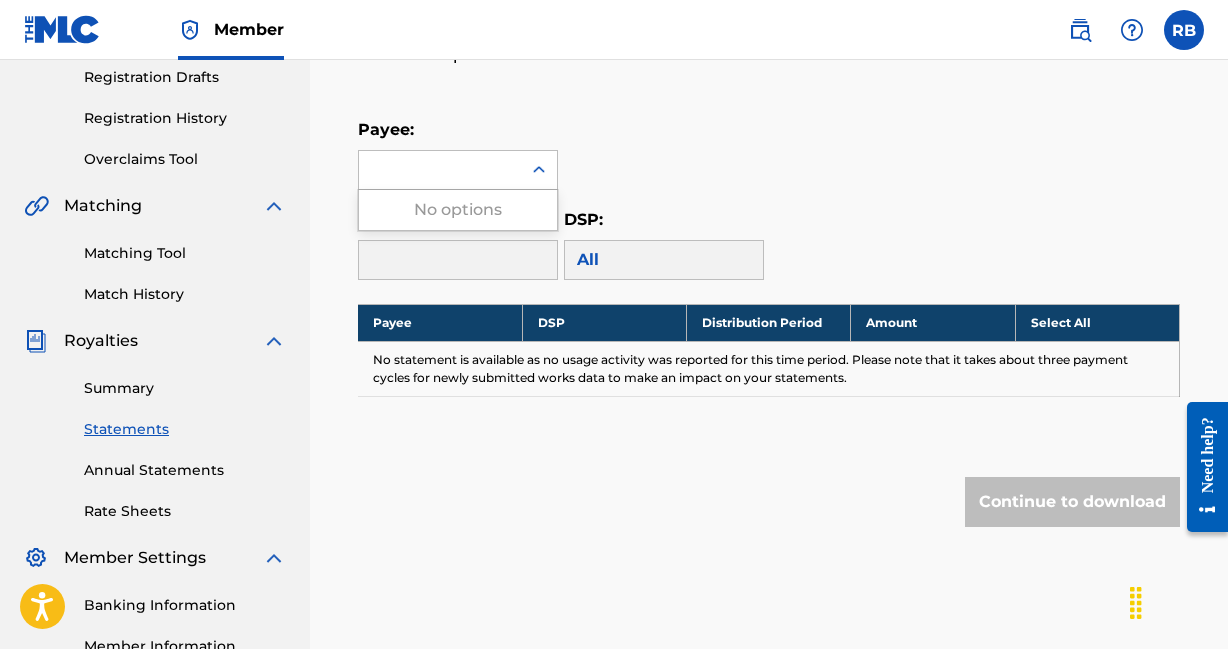 click 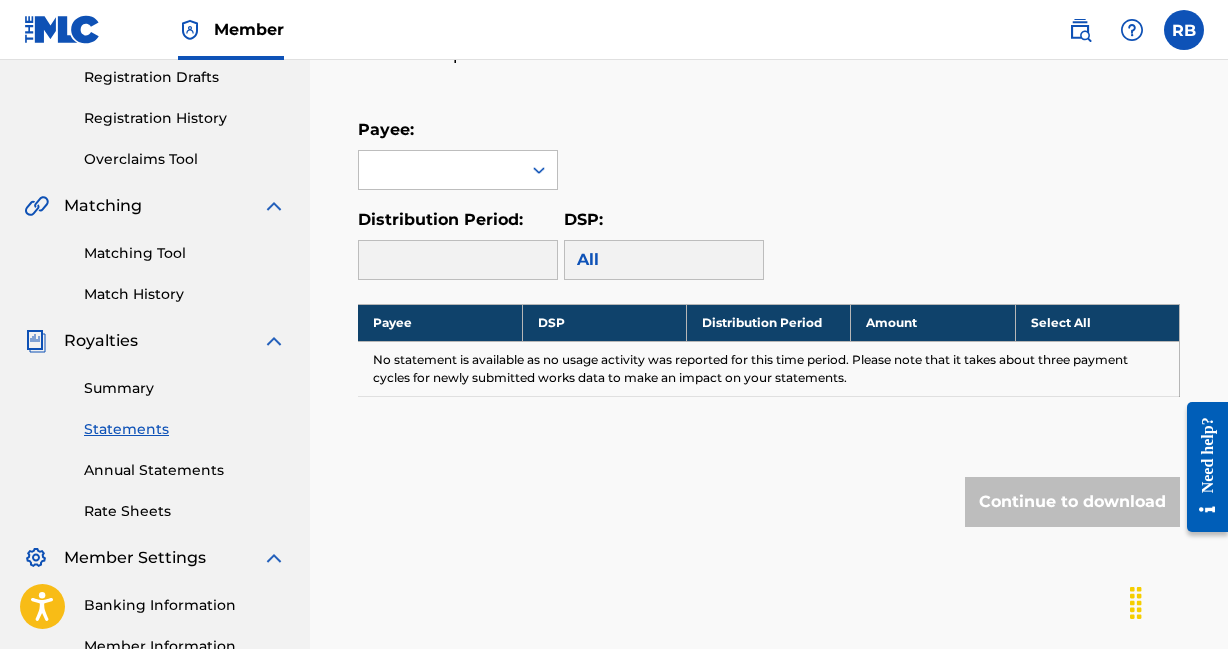 click on "Payee: Distribution Period: DSP: All" at bounding box center [769, 199] 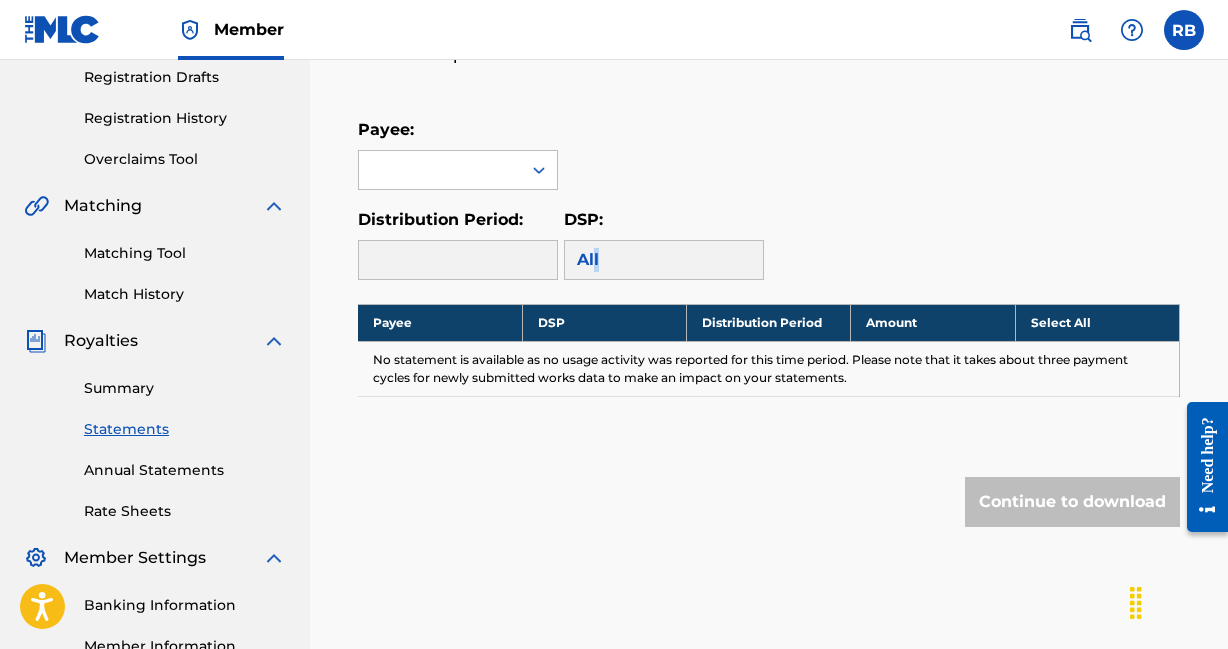 click on "All" at bounding box center [664, 260] 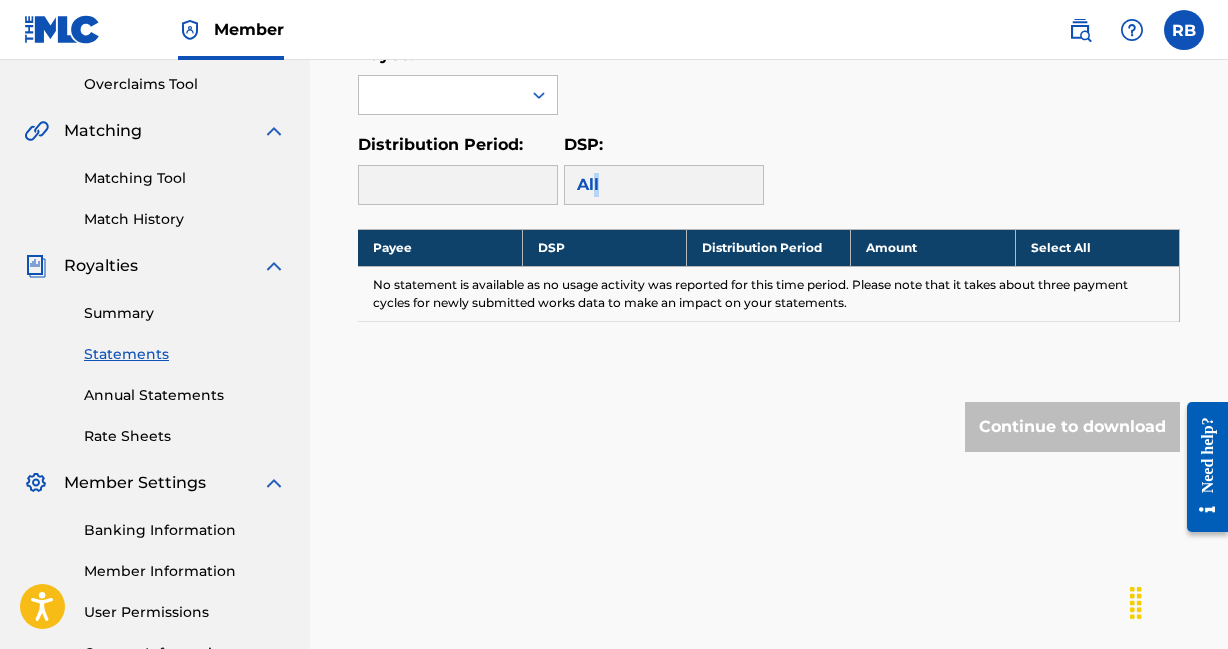 scroll, scrollTop: 411, scrollLeft: 0, axis: vertical 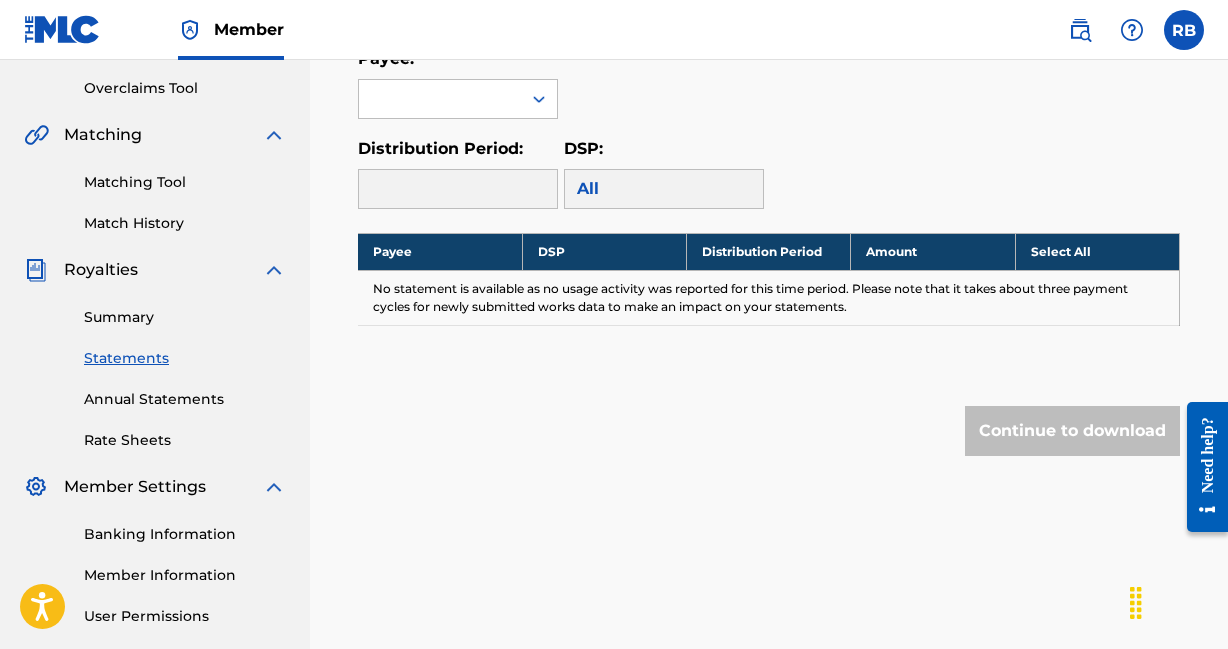 click at bounding box center [458, 189] 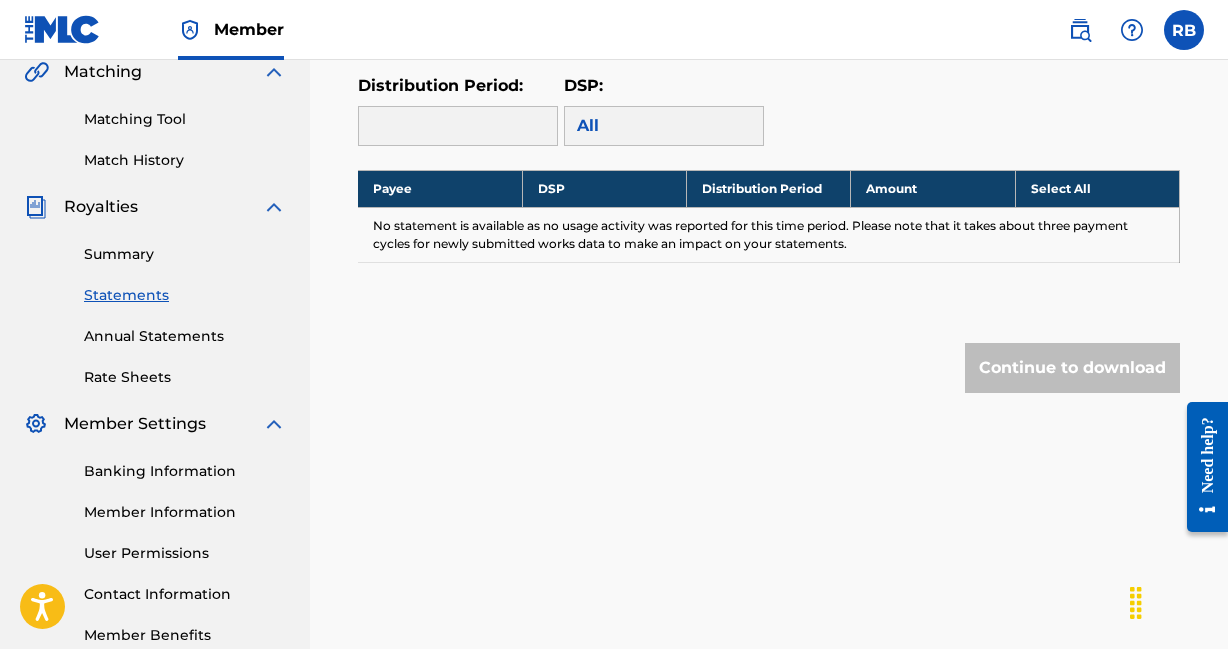 scroll, scrollTop: 481, scrollLeft: 0, axis: vertical 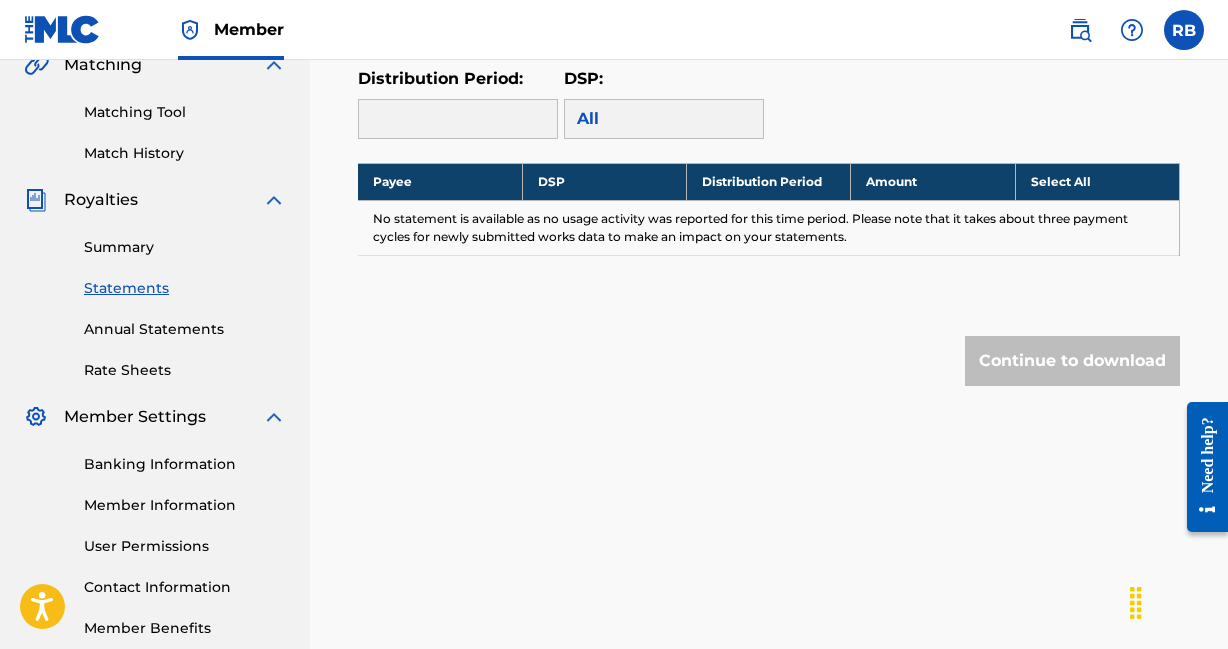 click on "Rate Sheets" at bounding box center [185, 370] 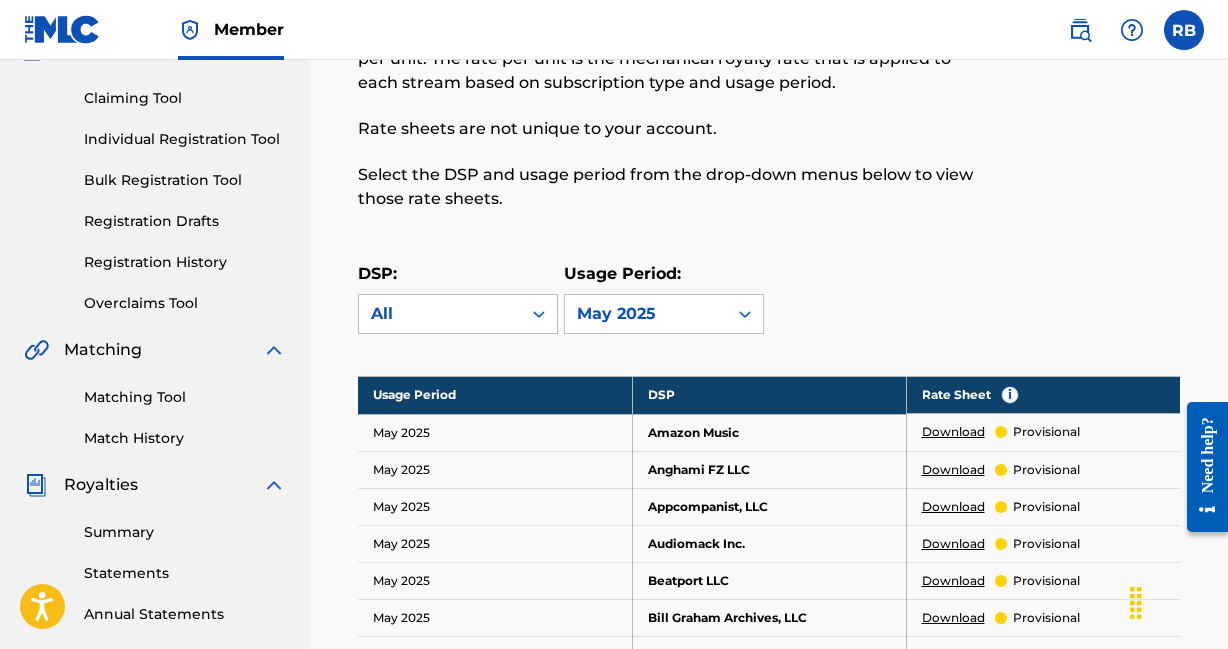 scroll, scrollTop: 163, scrollLeft: 0, axis: vertical 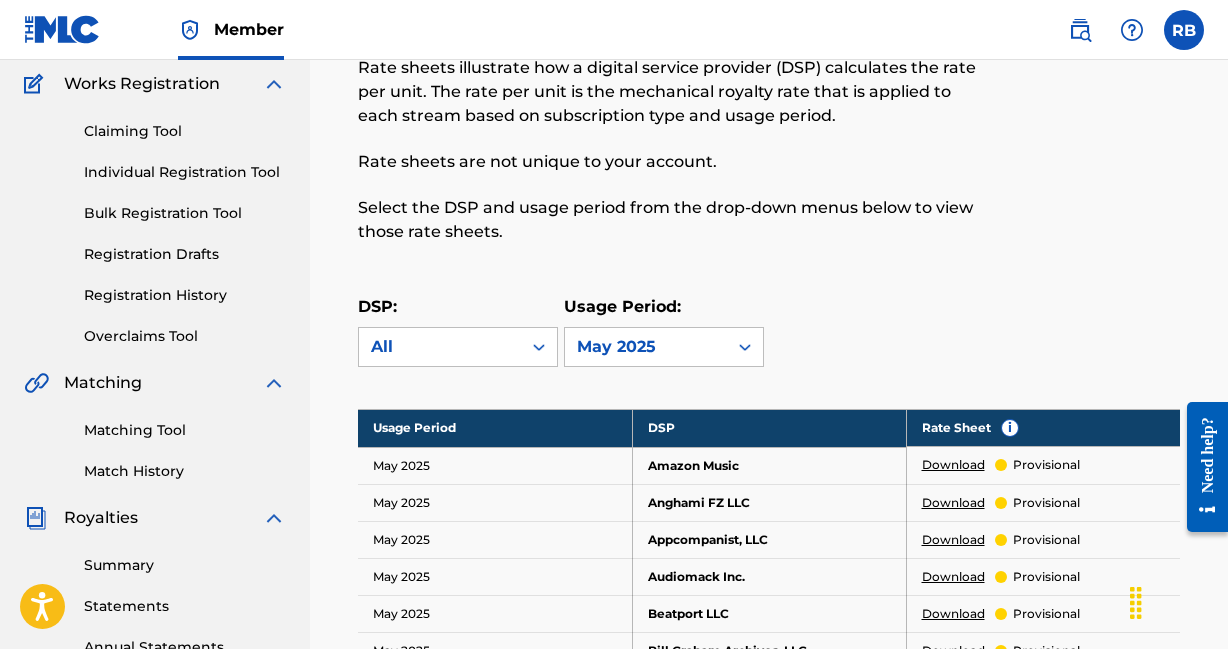 click on "Summary" at bounding box center [185, 565] 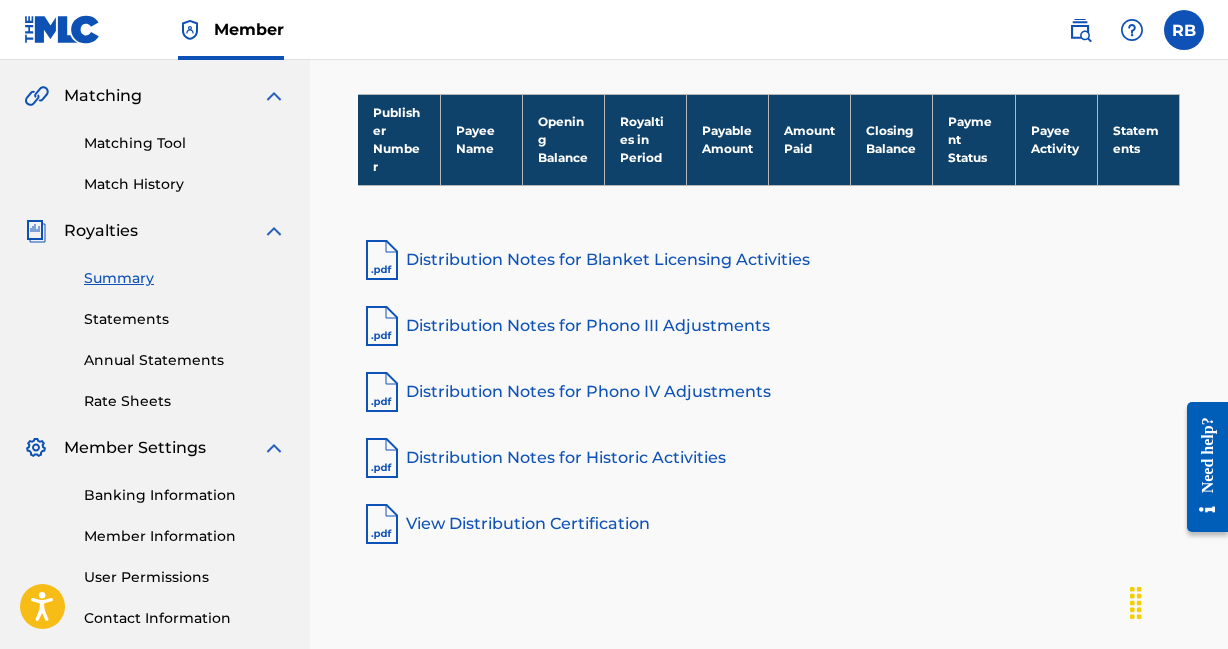 scroll, scrollTop: 453, scrollLeft: 0, axis: vertical 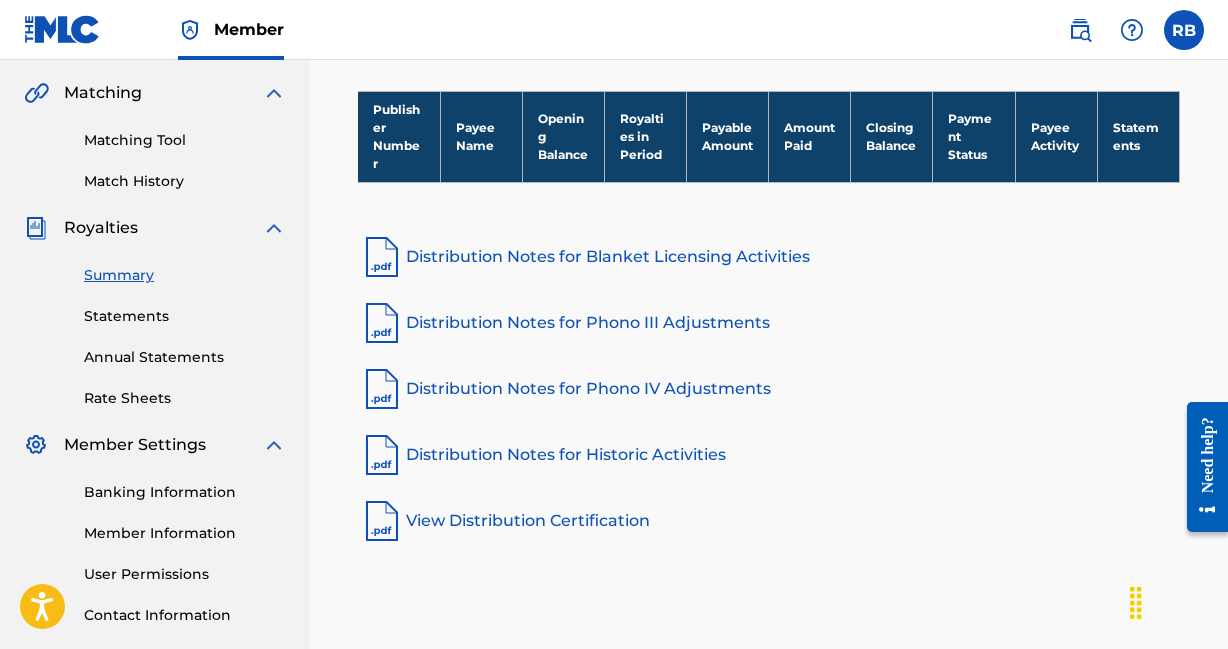 click on "View Distribution Certification" at bounding box center [769, 521] 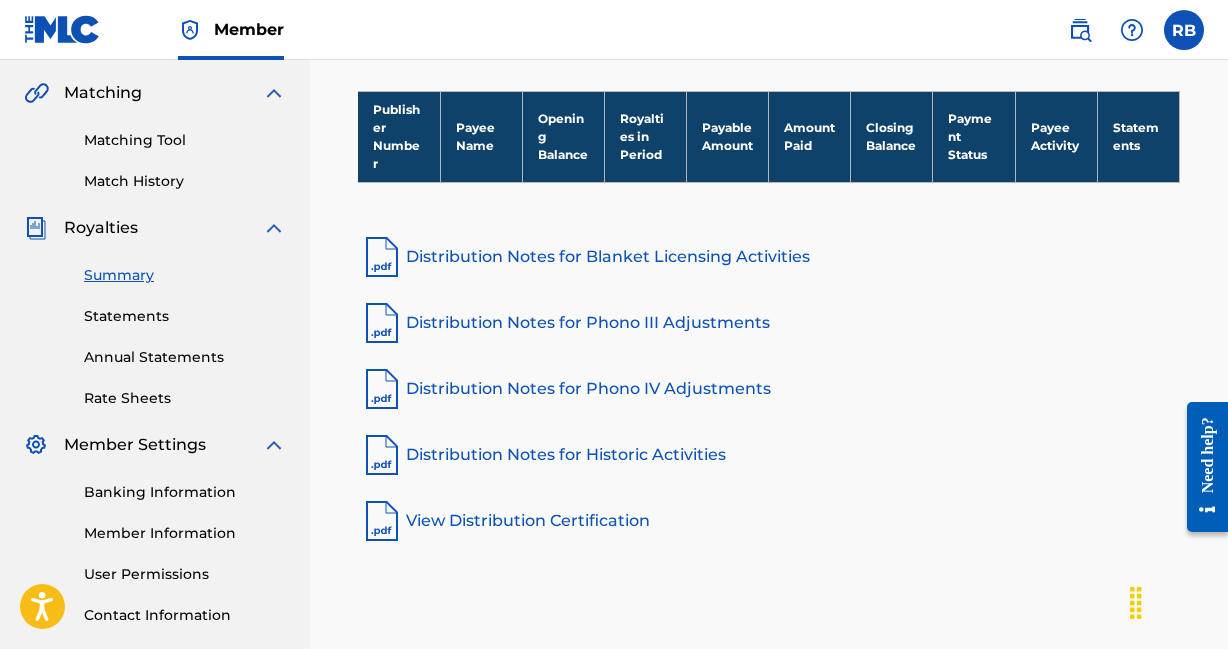 click on "Distribution Notes for Historic Activities" at bounding box center (769, 455) 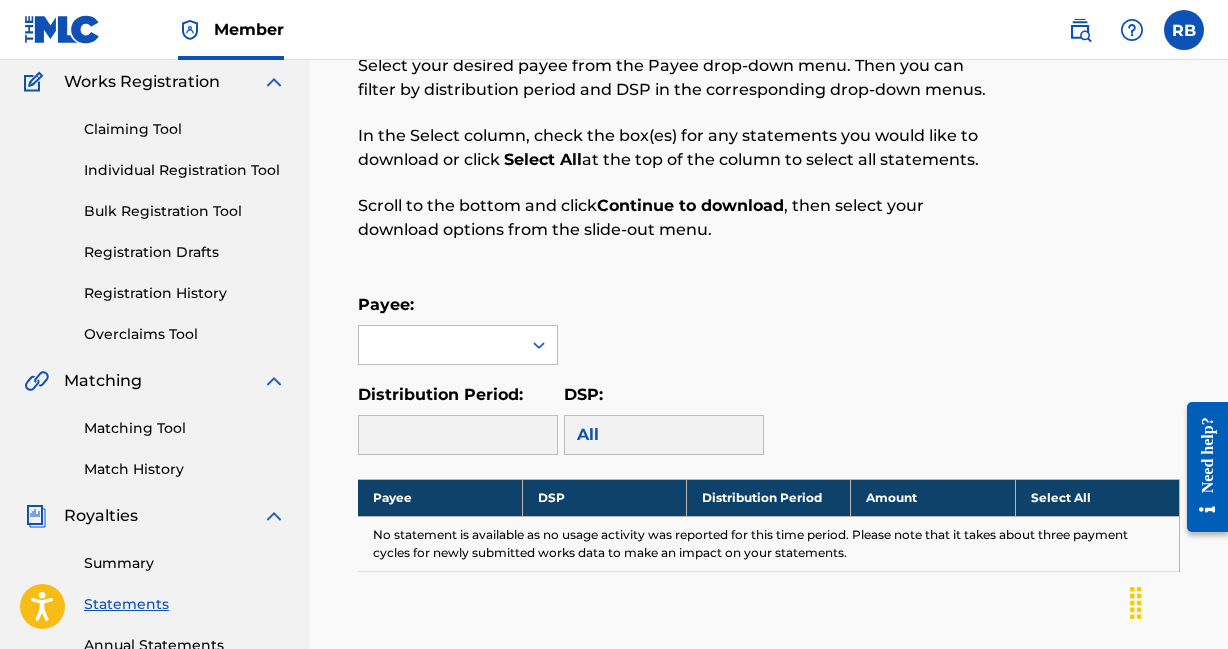 scroll, scrollTop: 296, scrollLeft: 0, axis: vertical 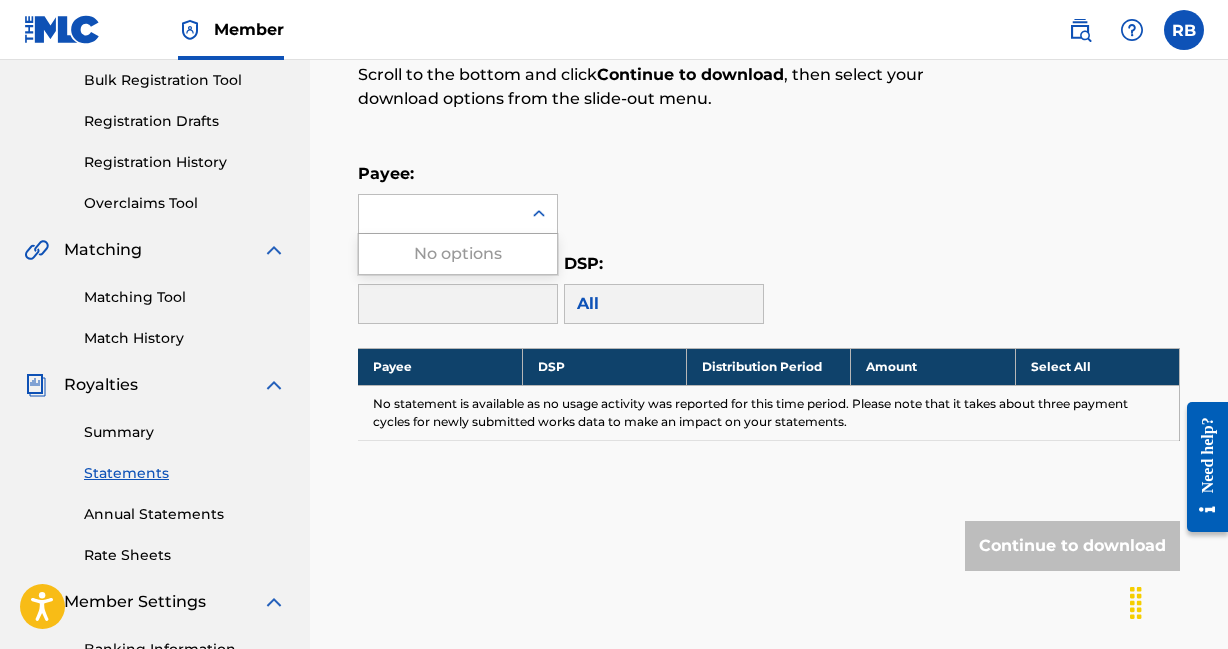 click at bounding box center (539, 214) 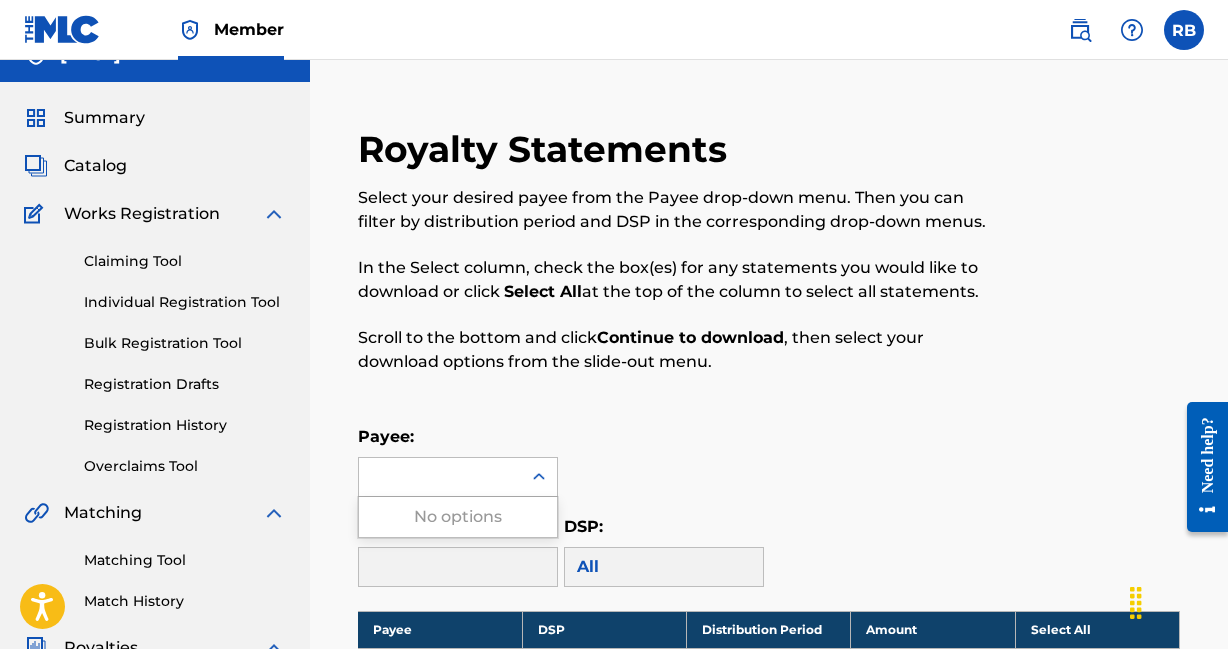 scroll, scrollTop: 4, scrollLeft: 0, axis: vertical 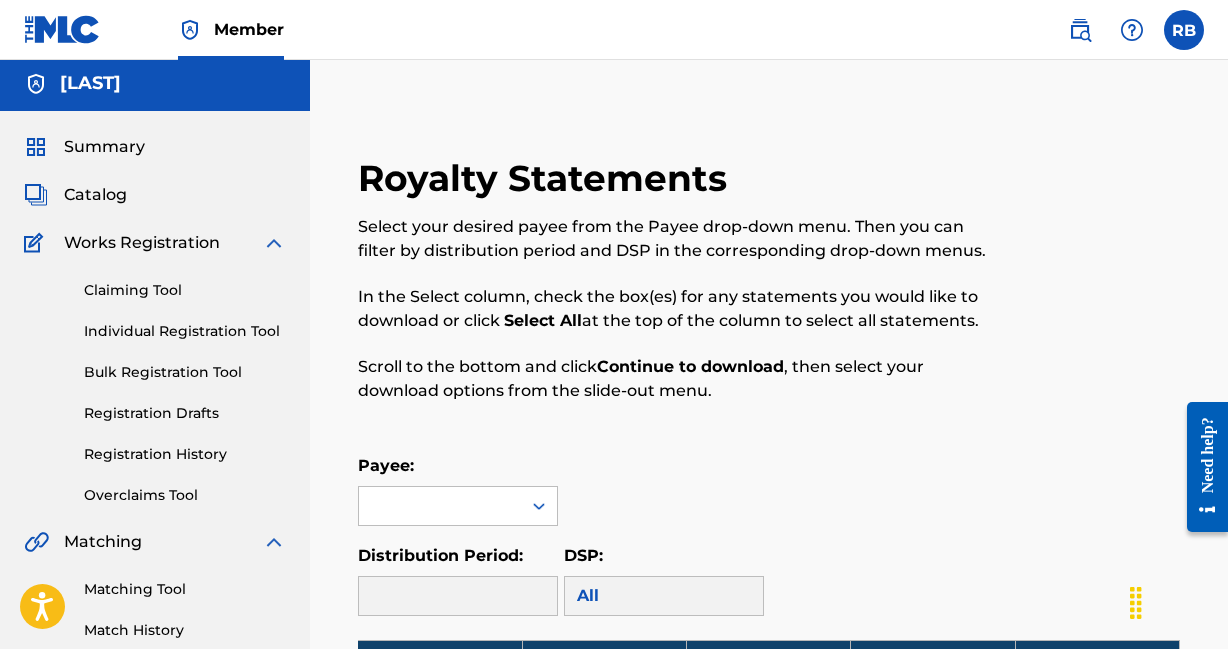 click on "Catalog" at bounding box center [95, 195] 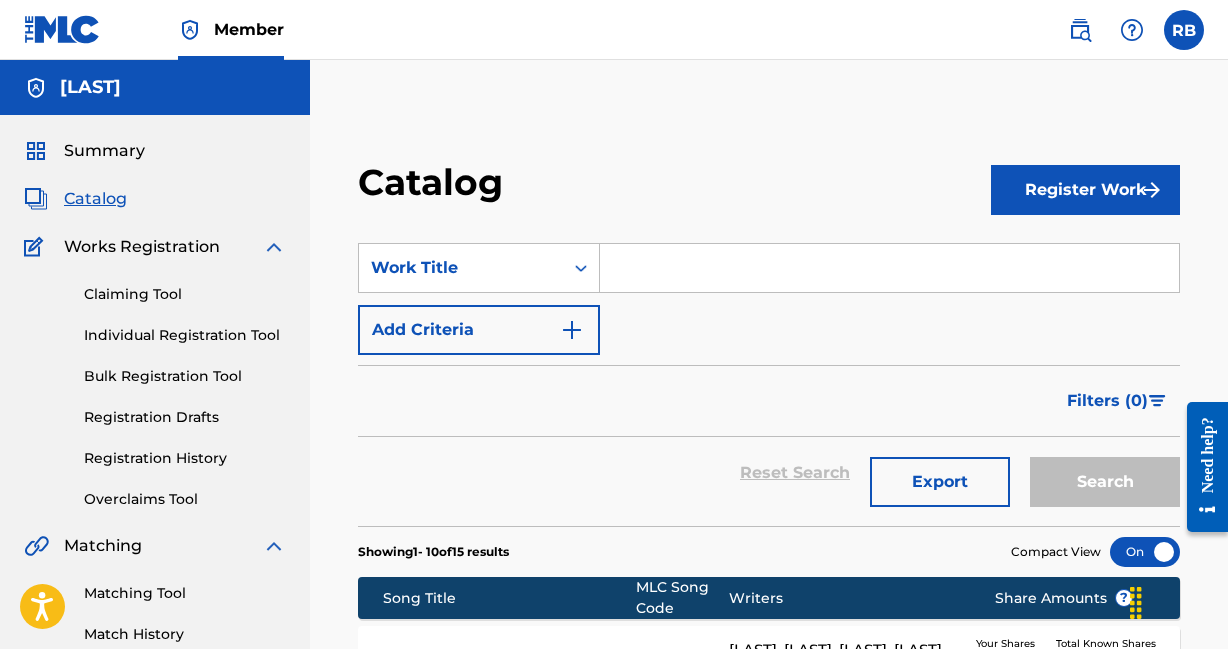 scroll, scrollTop: 0, scrollLeft: 0, axis: both 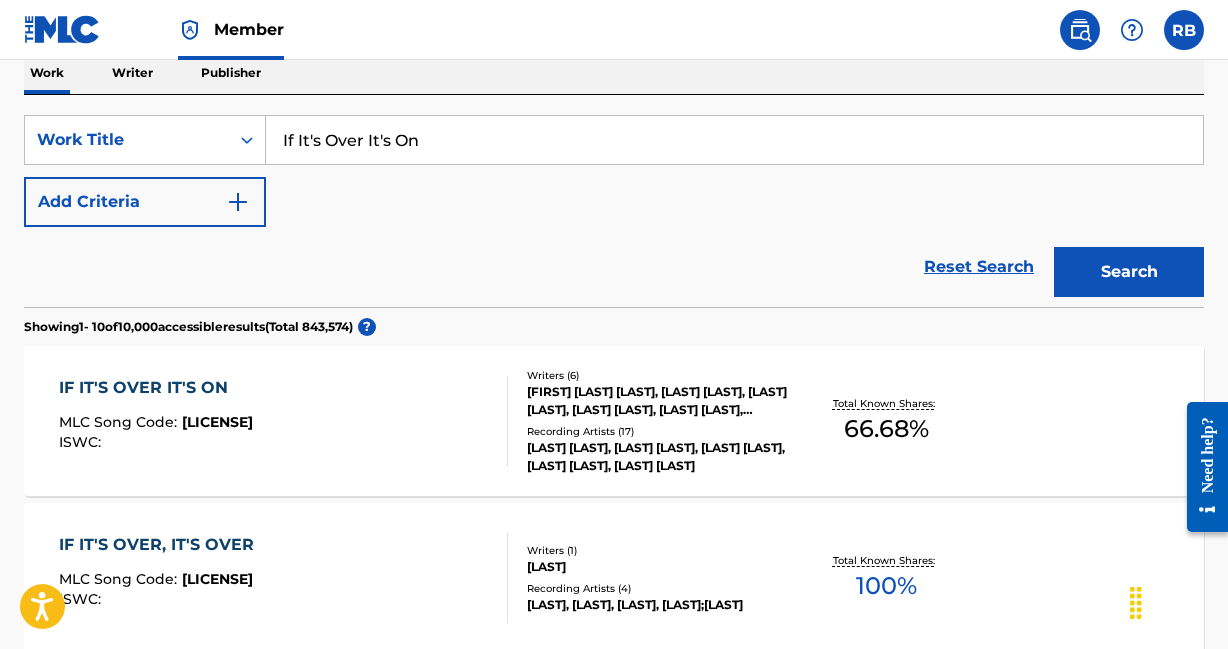 click on "[FIRST] [LAST] [LAST], [LAST] [LAST], [LAST] [LAST], [LAST] [LAST], [LAST] [LAST], [FIRST] [LAST]" at bounding box center [657, 401] 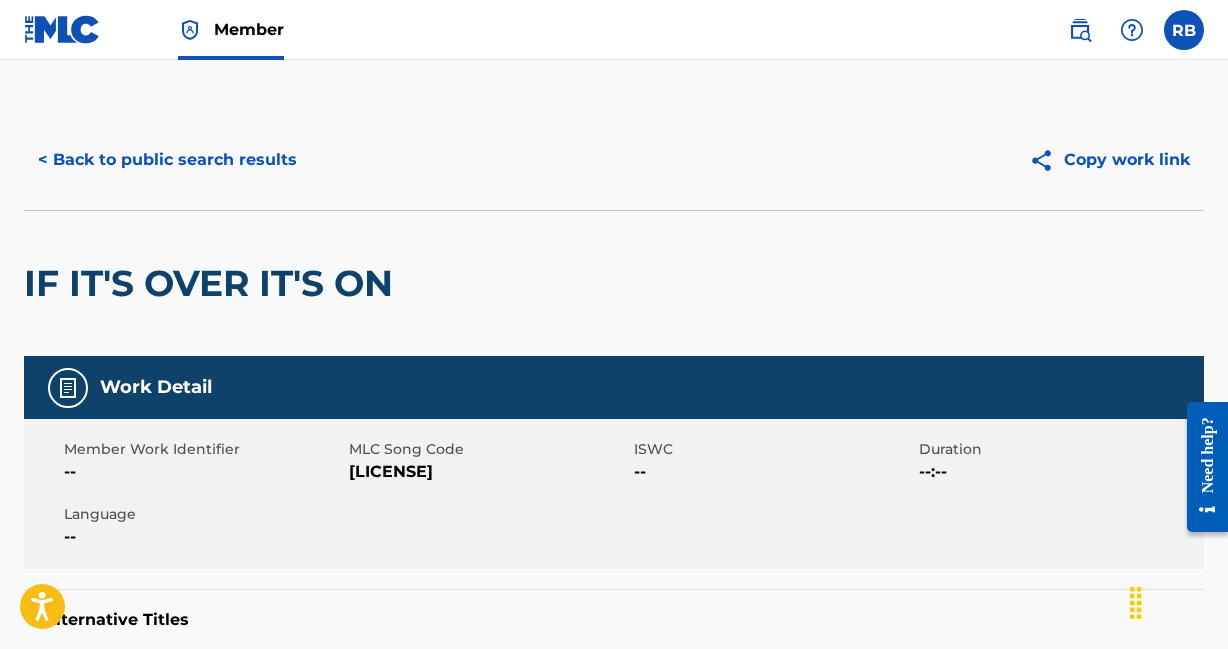 scroll, scrollTop: 0, scrollLeft: 0, axis: both 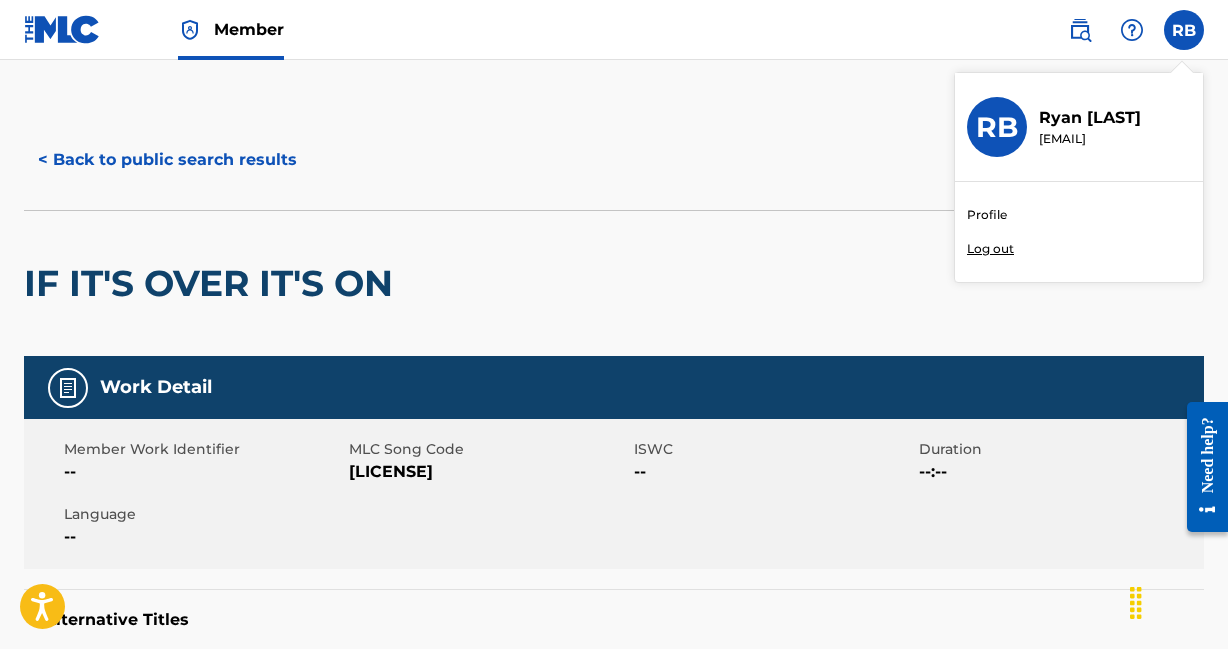 click on "Profile" at bounding box center [987, 215] 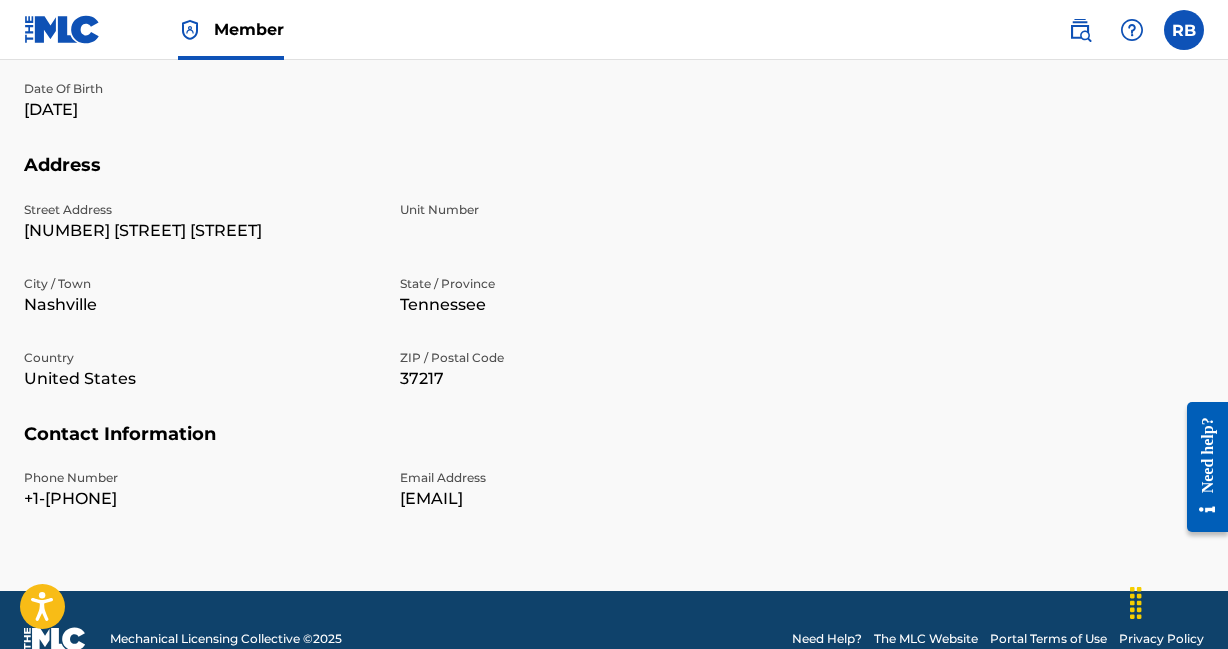 scroll, scrollTop: 546, scrollLeft: 1, axis: both 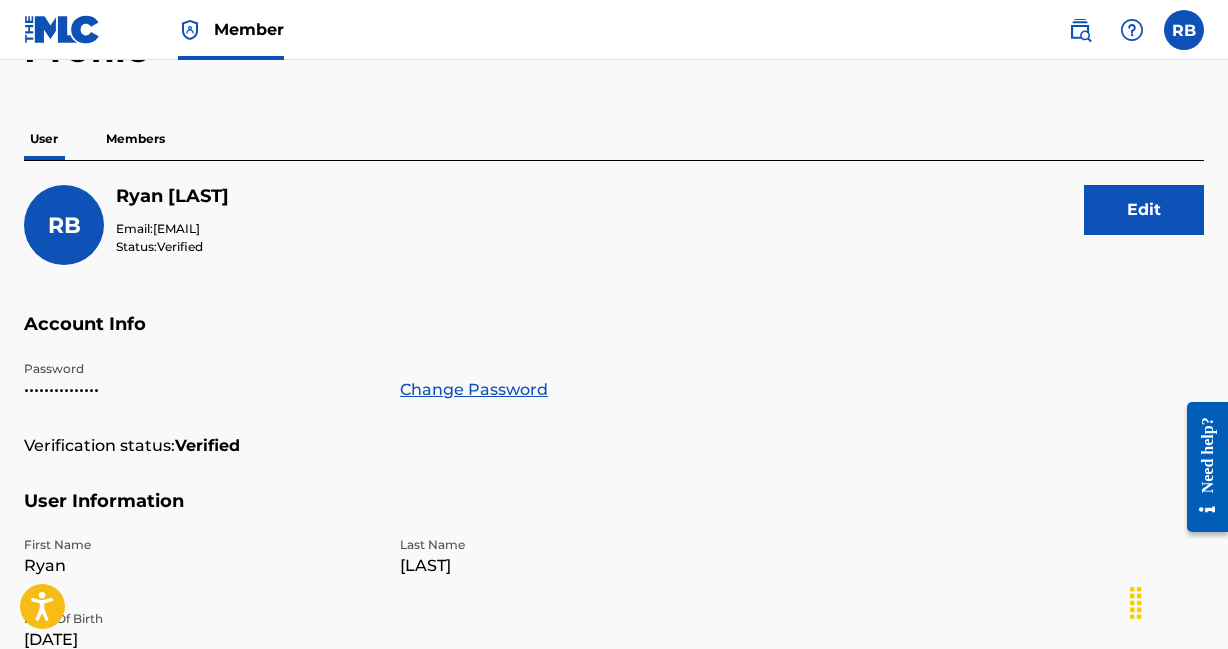 click on "Members" at bounding box center [135, 139] 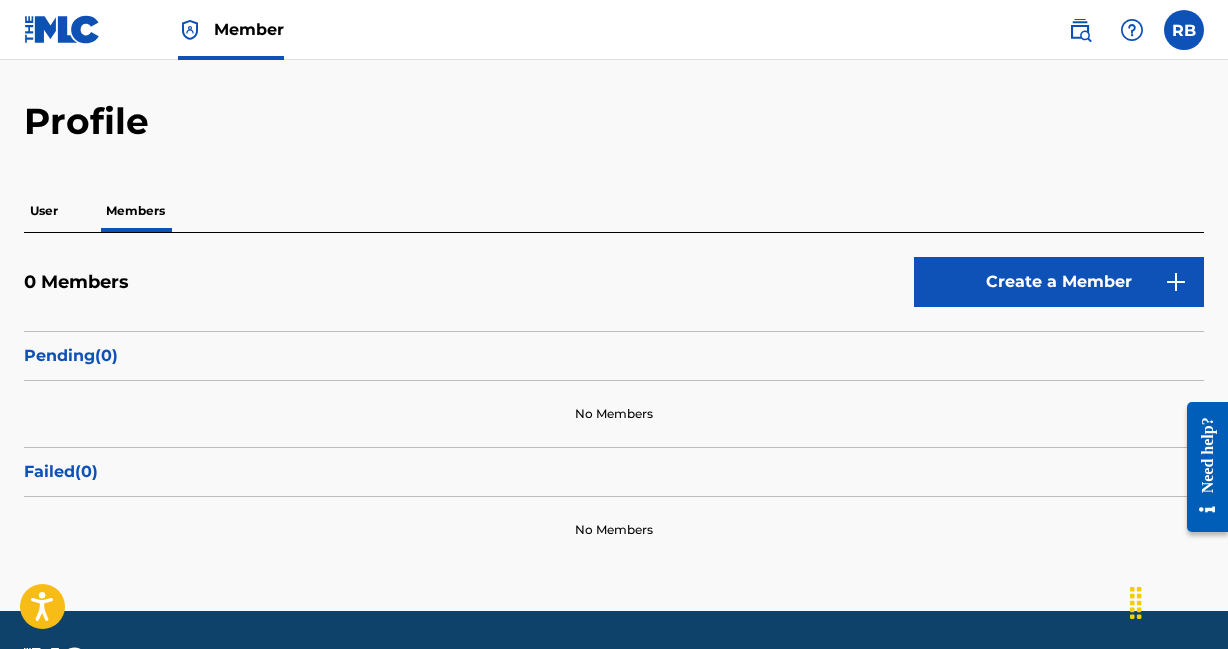 scroll, scrollTop: 72, scrollLeft: 0, axis: vertical 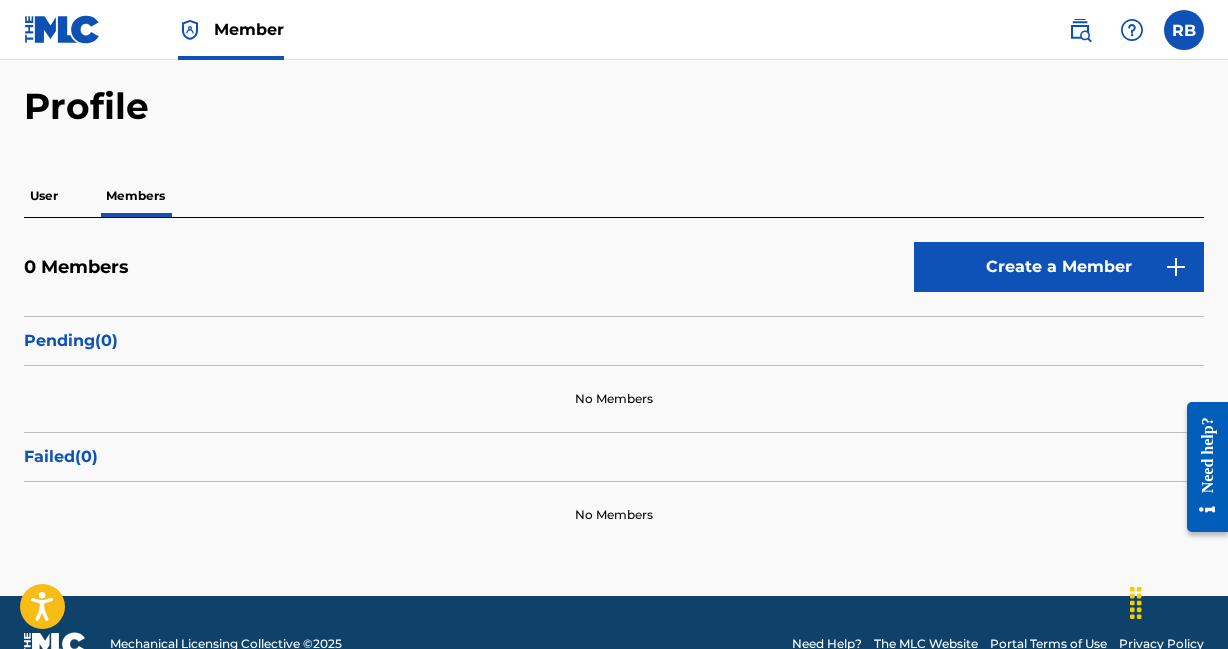 click on "Create a Member" at bounding box center [1059, 267] 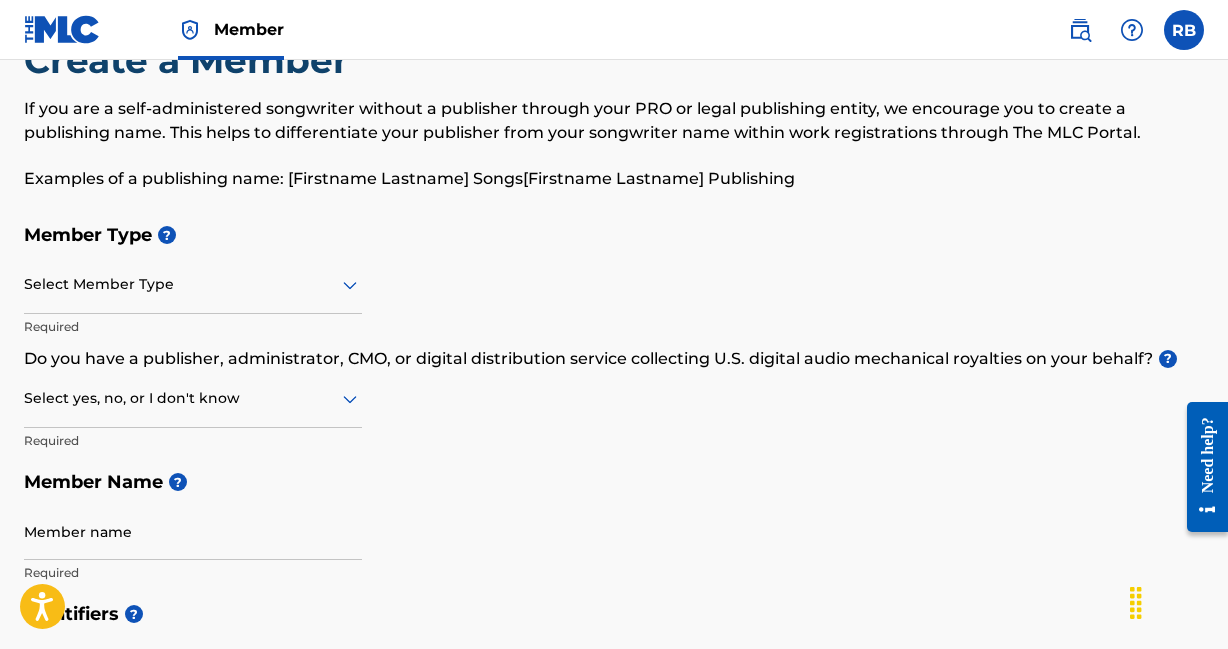 scroll, scrollTop: 0, scrollLeft: 0, axis: both 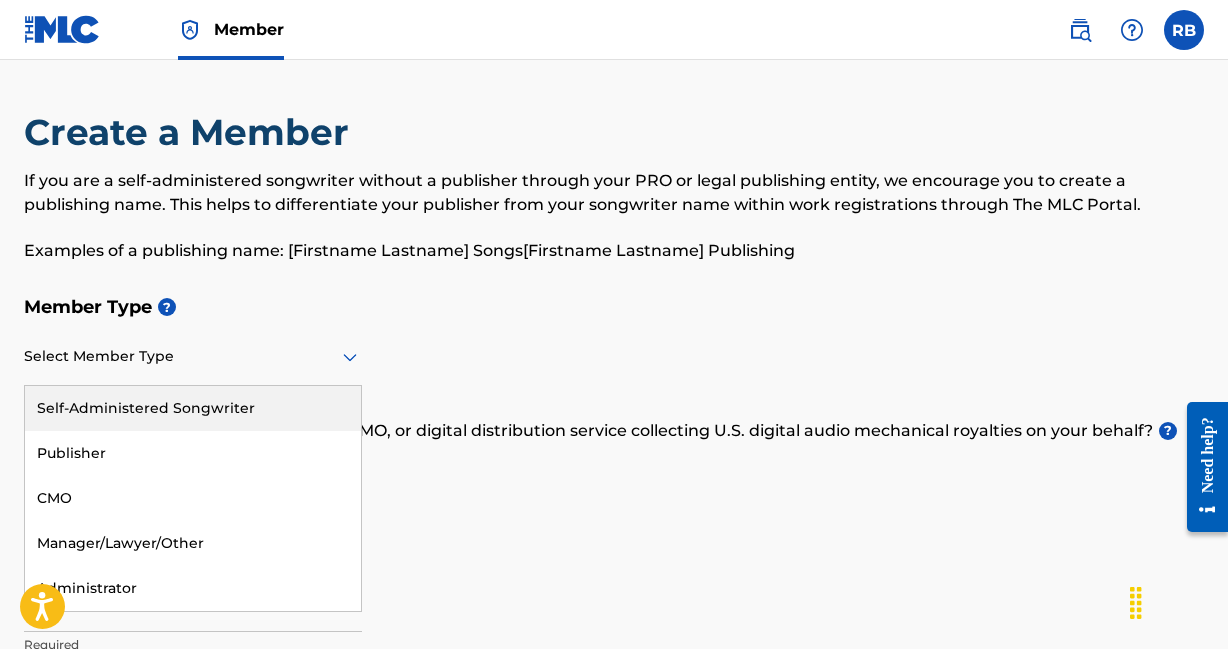 click 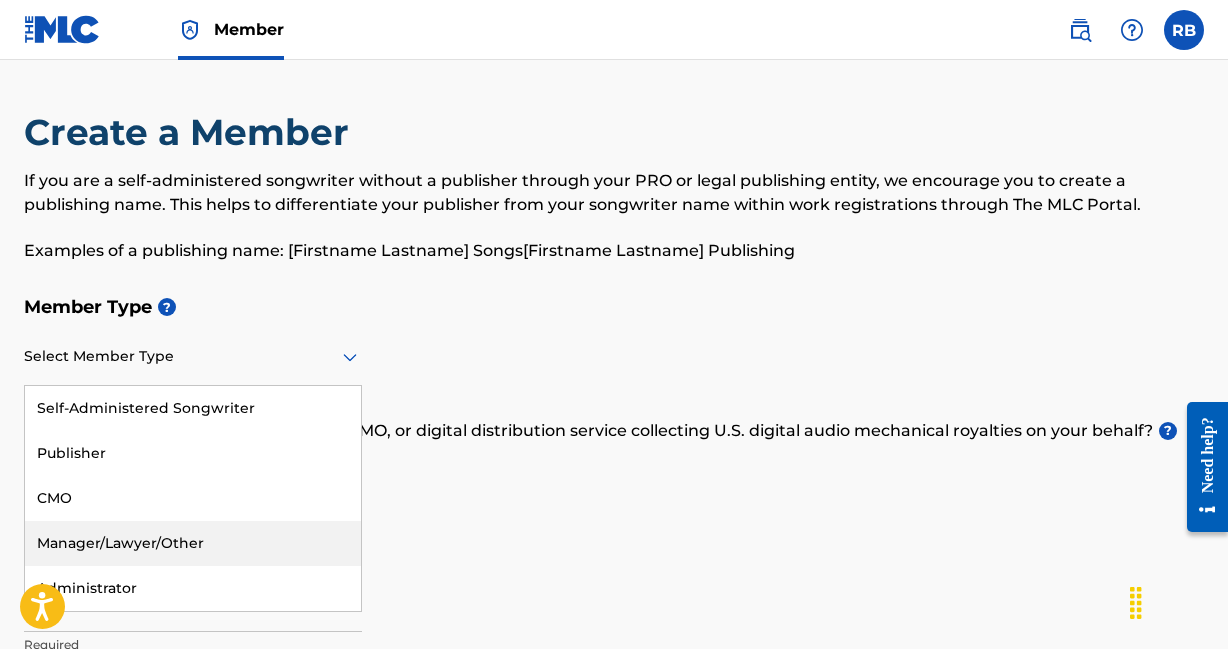 click on "Manager/Lawyer/Other" at bounding box center [193, 543] 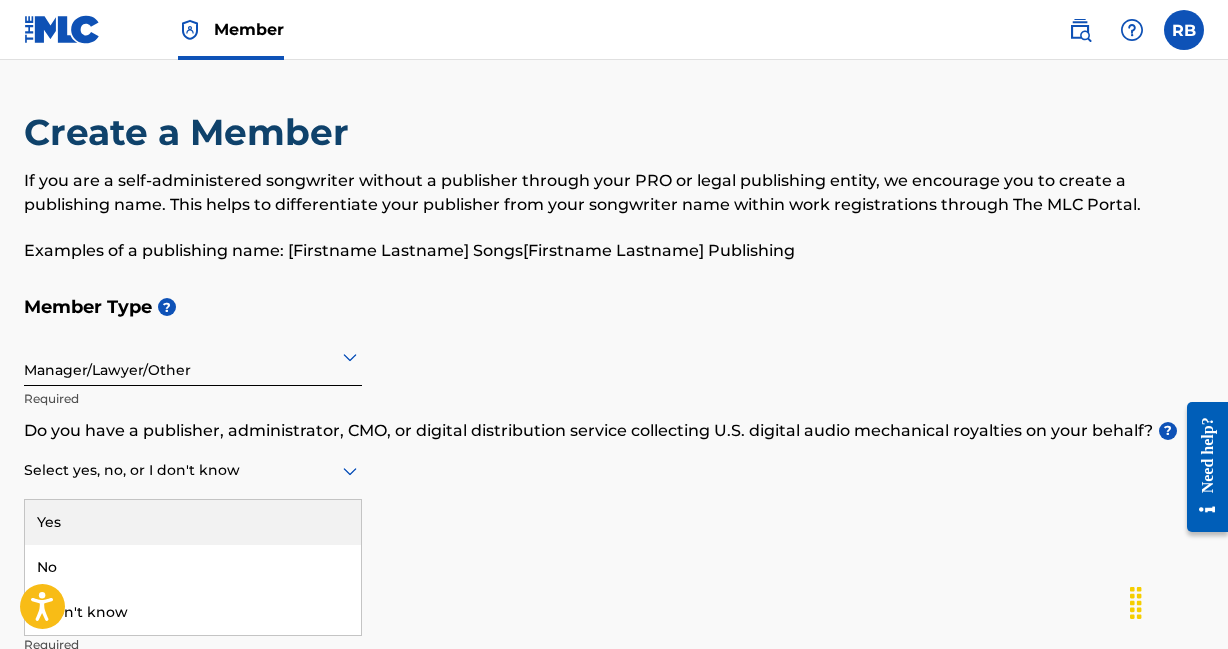 click at bounding box center (193, 470) 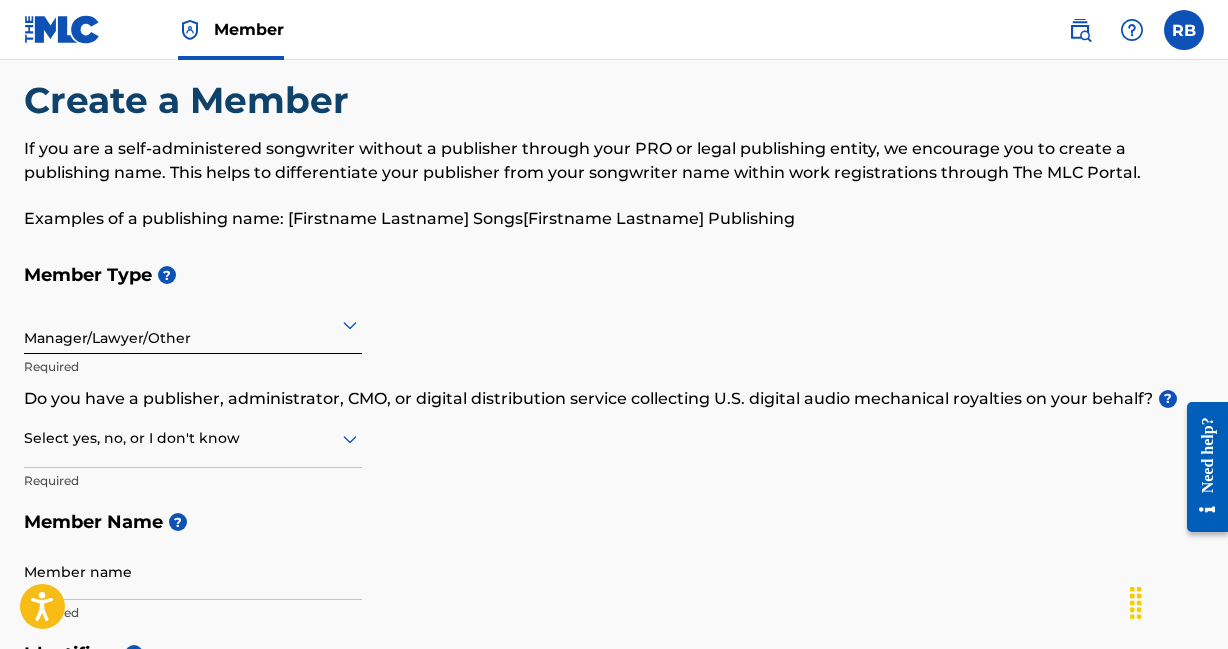 scroll, scrollTop: 79, scrollLeft: 0, axis: vertical 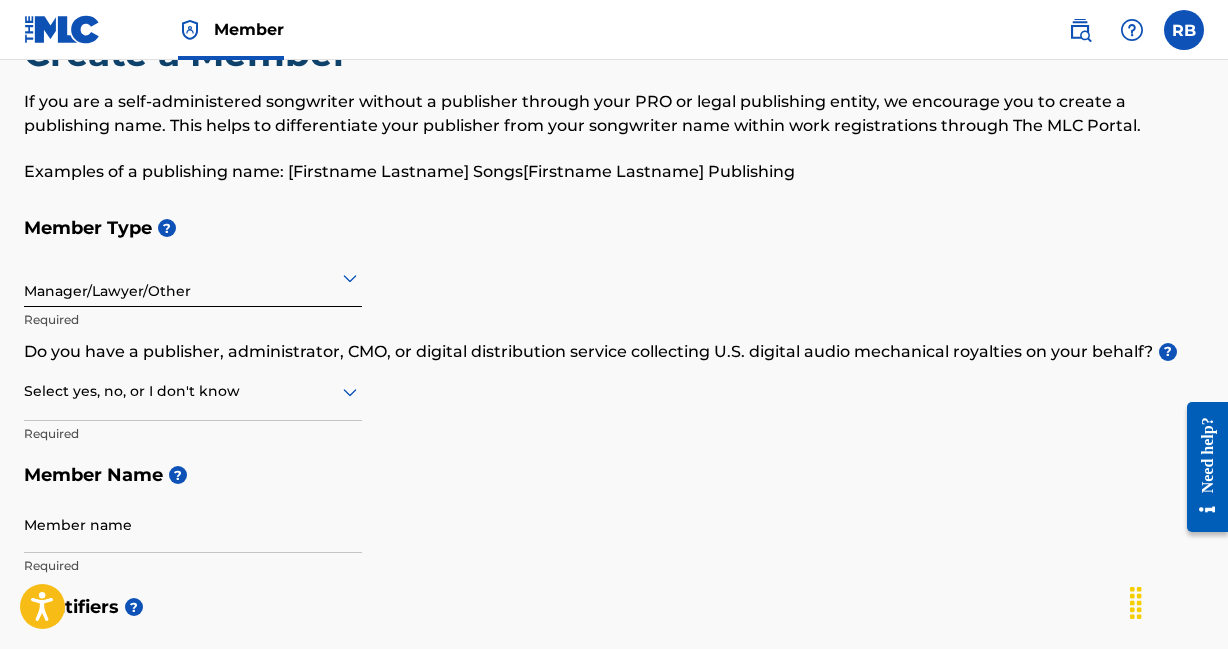 click at bounding box center (193, 391) 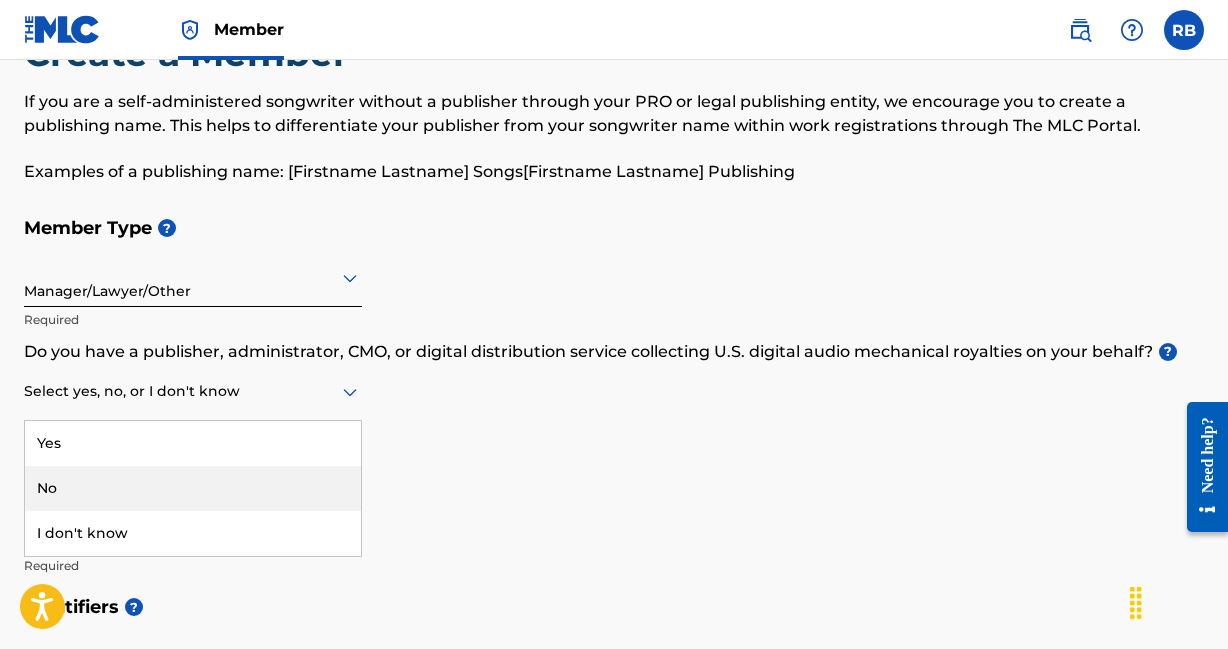 click on "No" at bounding box center [193, 488] 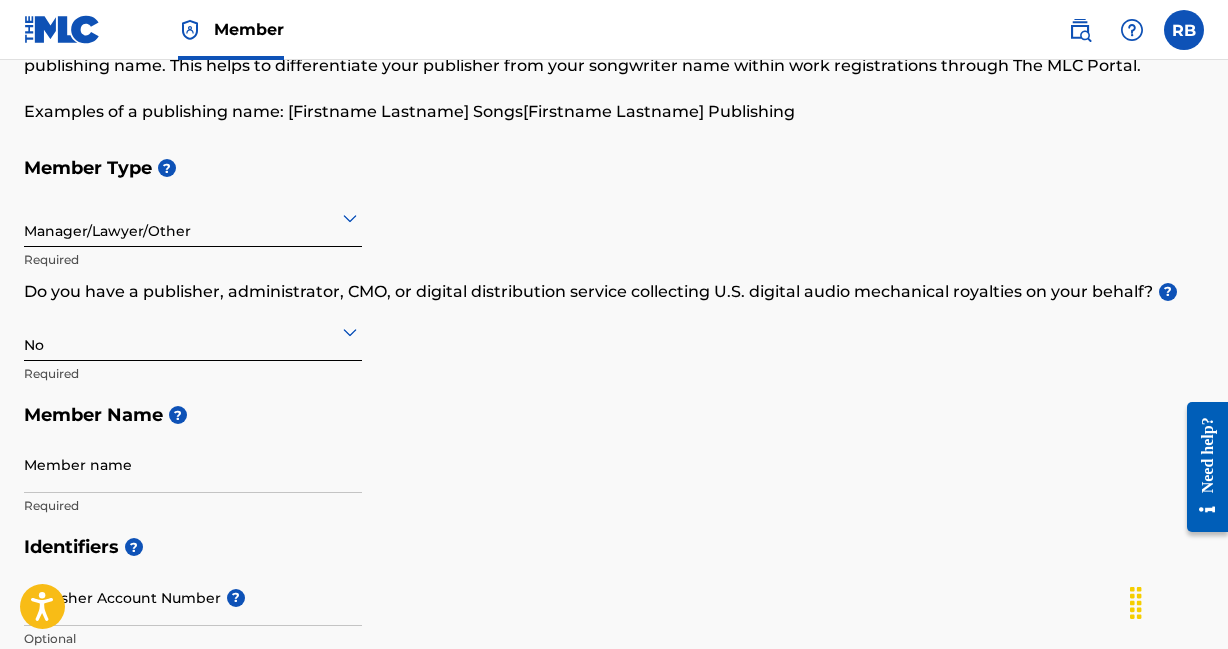 scroll, scrollTop: 140, scrollLeft: 0, axis: vertical 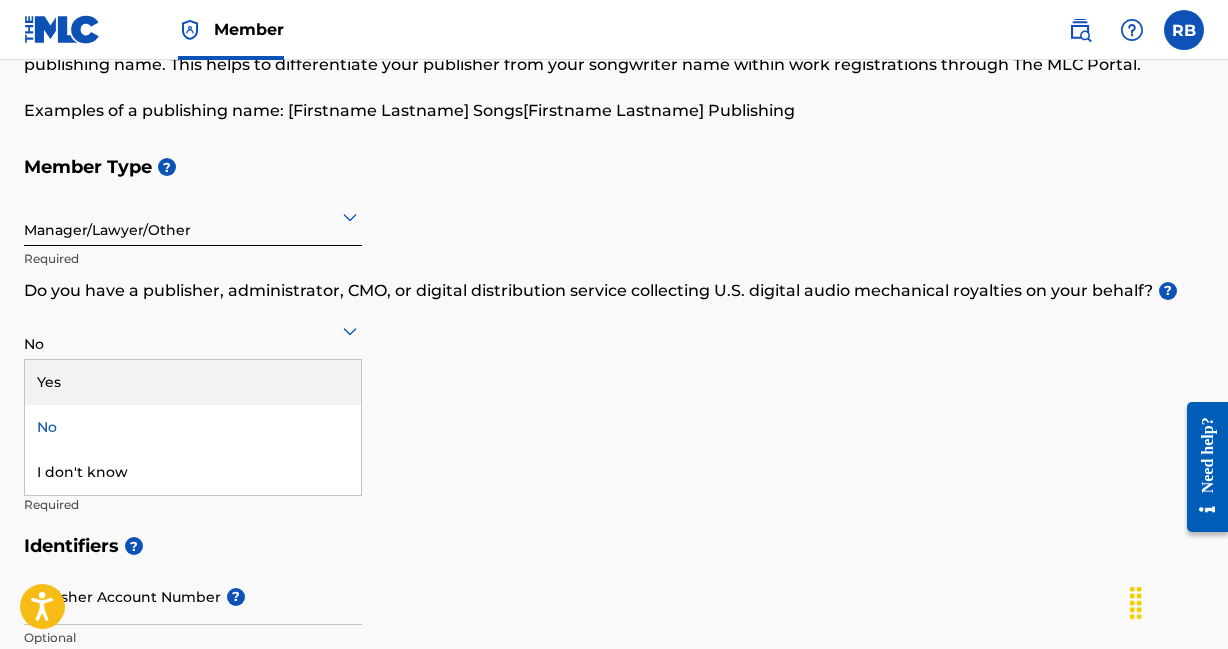 click on "Yes" at bounding box center [193, 382] 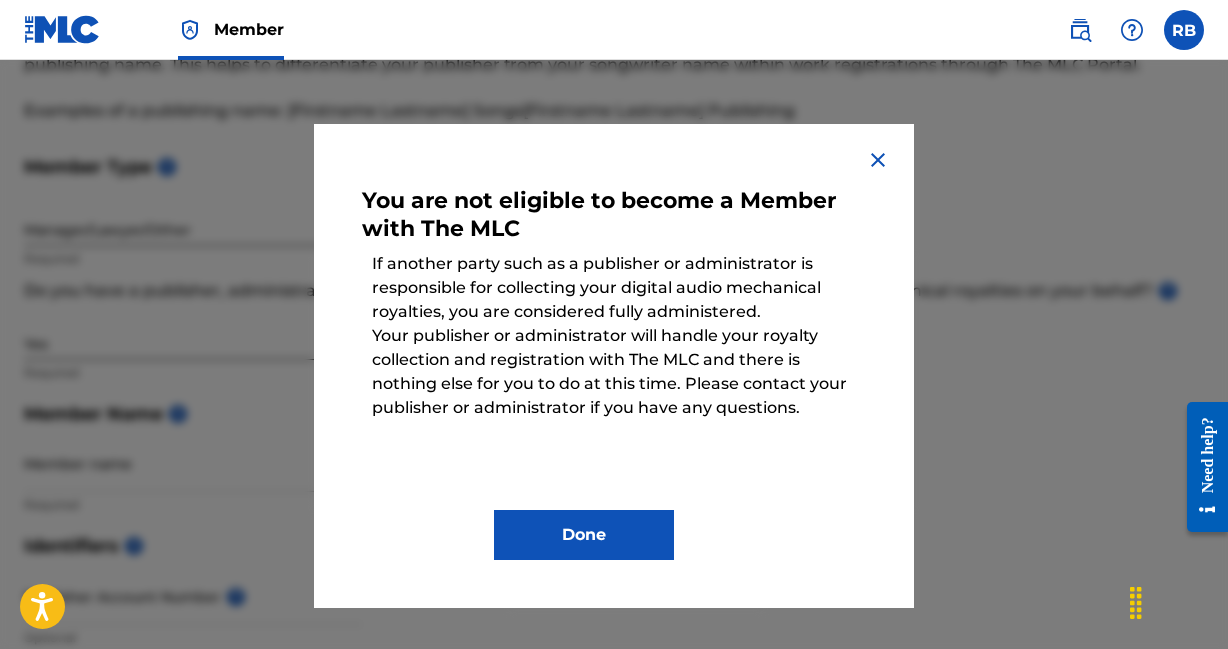 click on "You are not eligible to become a Member with The MLC If another party such as a publisher or administrator is responsible for collecting your digital audio mechanical royalties, you are considered fully administered. Your publisher or administrator will handle your royalty collection and registration with The MLC and there is nothing else for you to do at this time. Please contact your publisher or administrator if you have any questions. Done" at bounding box center (614, 366) 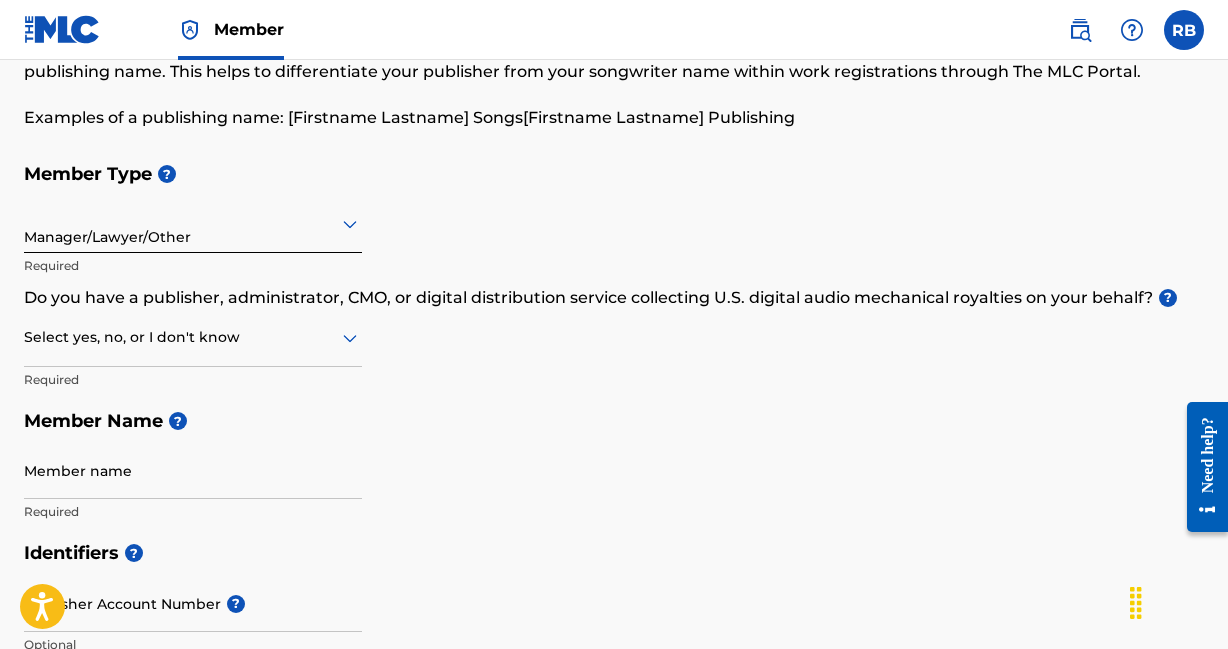 scroll, scrollTop: 137, scrollLeft: 0, axis: vertical 